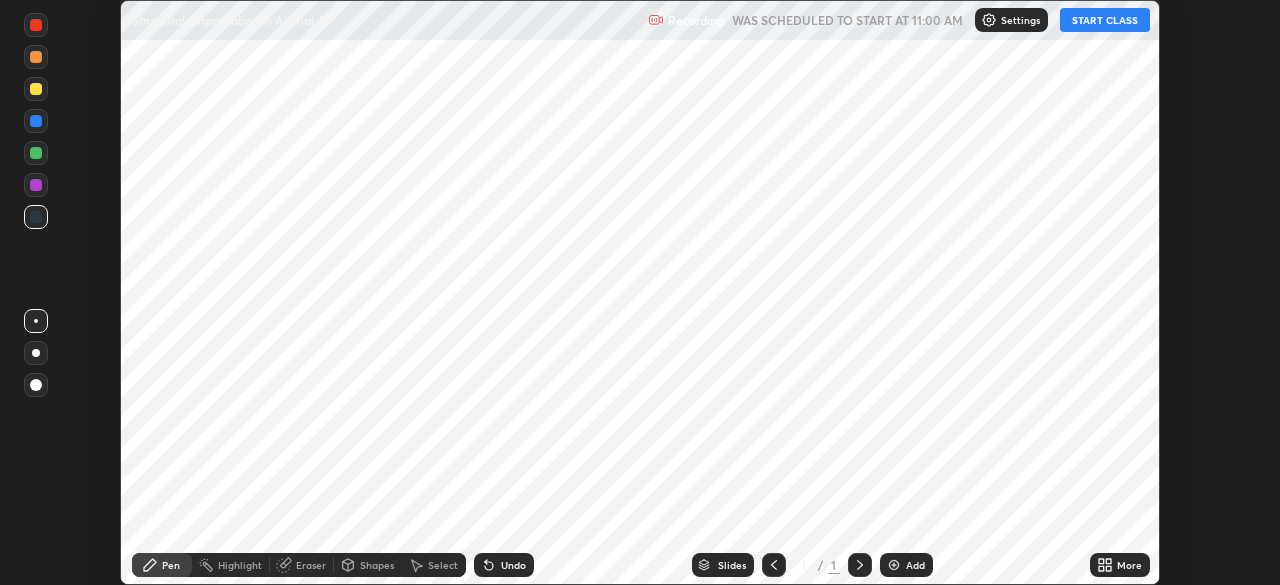 scroll, scrollTop: 0, scrollLeft: 0, axis: both 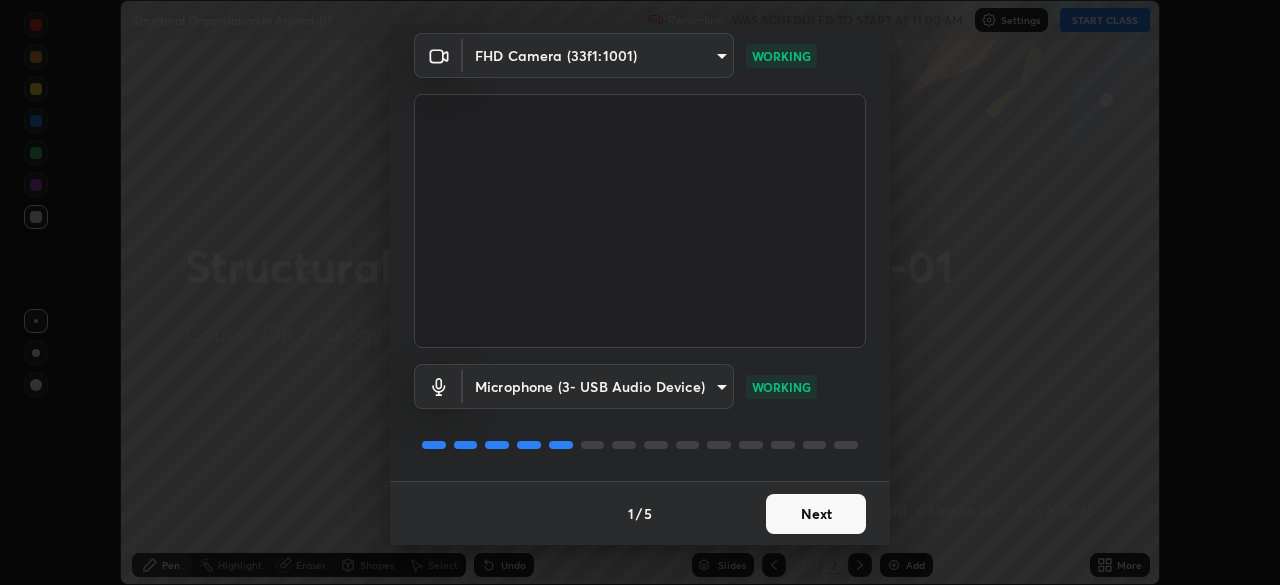 click on "Next" at bounding box center (816, 514) 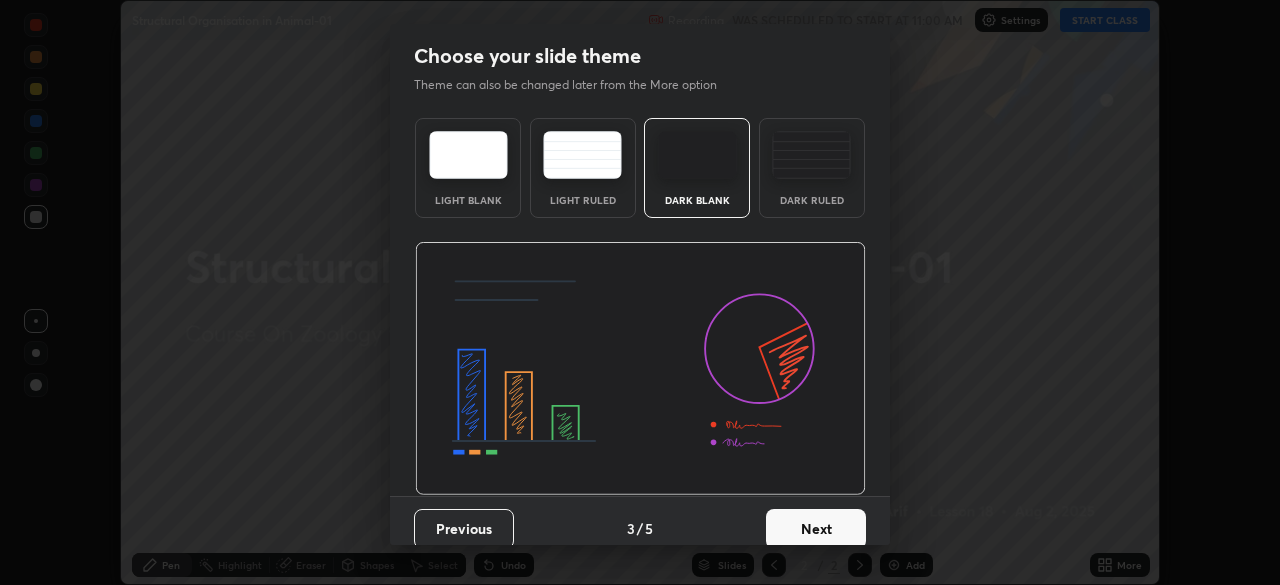 click on "Next" at bounding box center (816, 529) 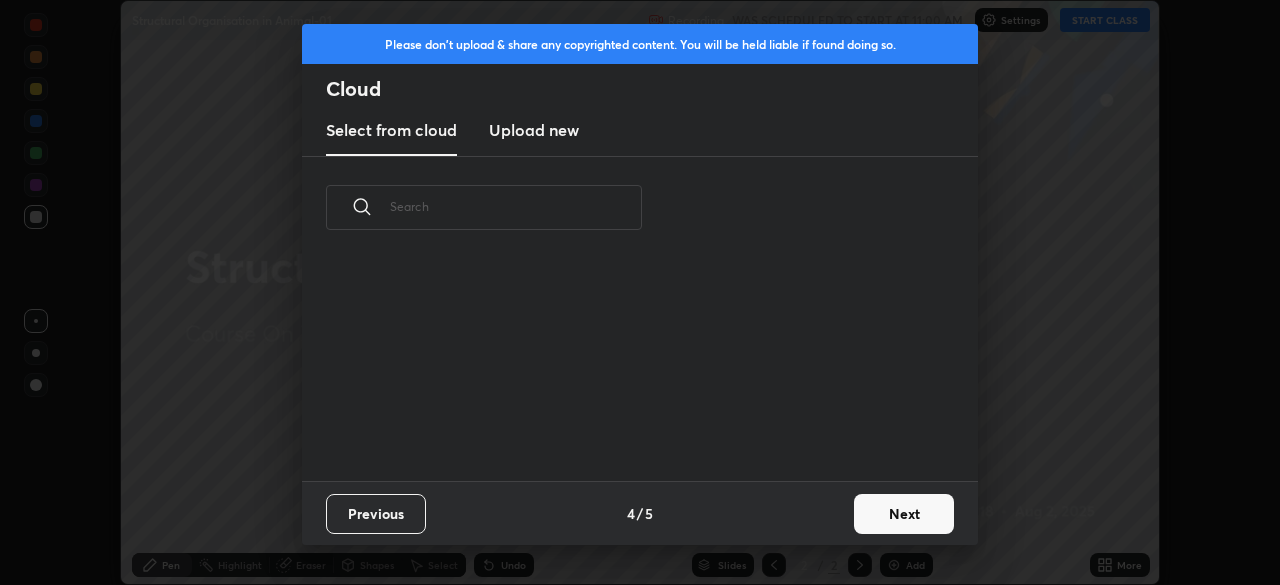 click on "Previous 4 / 5 Next" at bounding box center (640, 513) 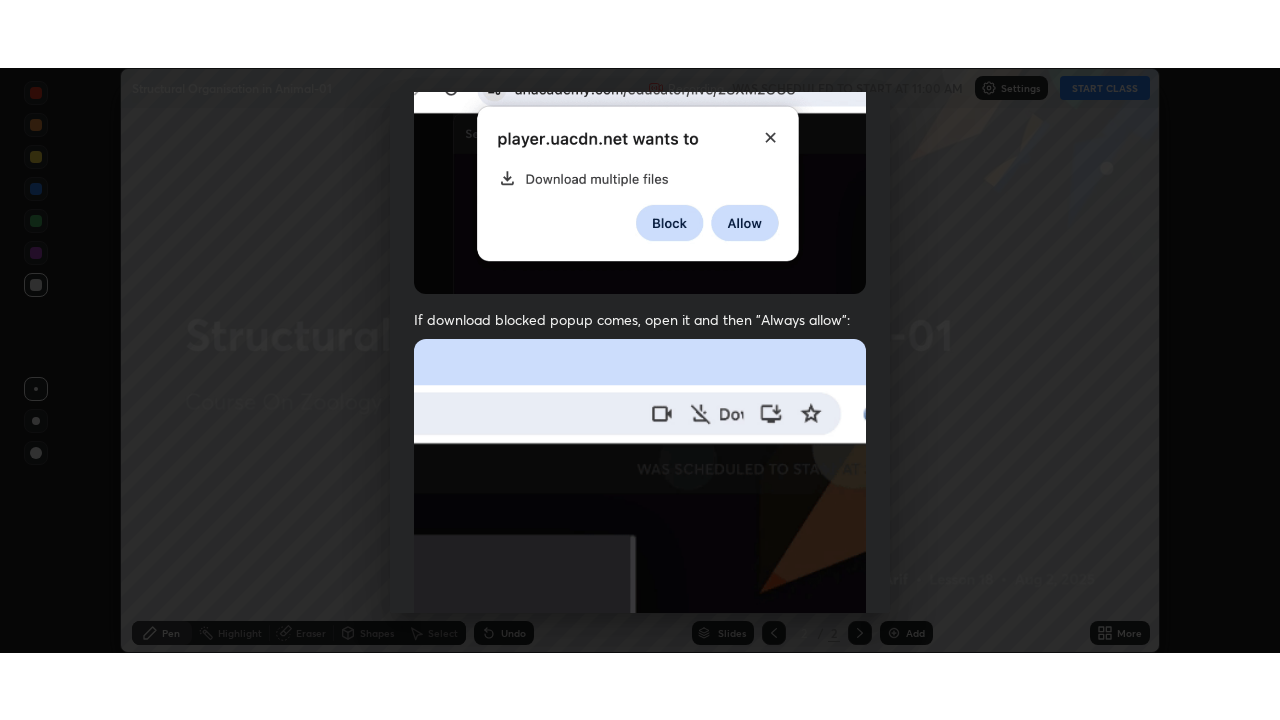 scroll, scrollTop: 479, scrollLeft: 0, axis: vertical 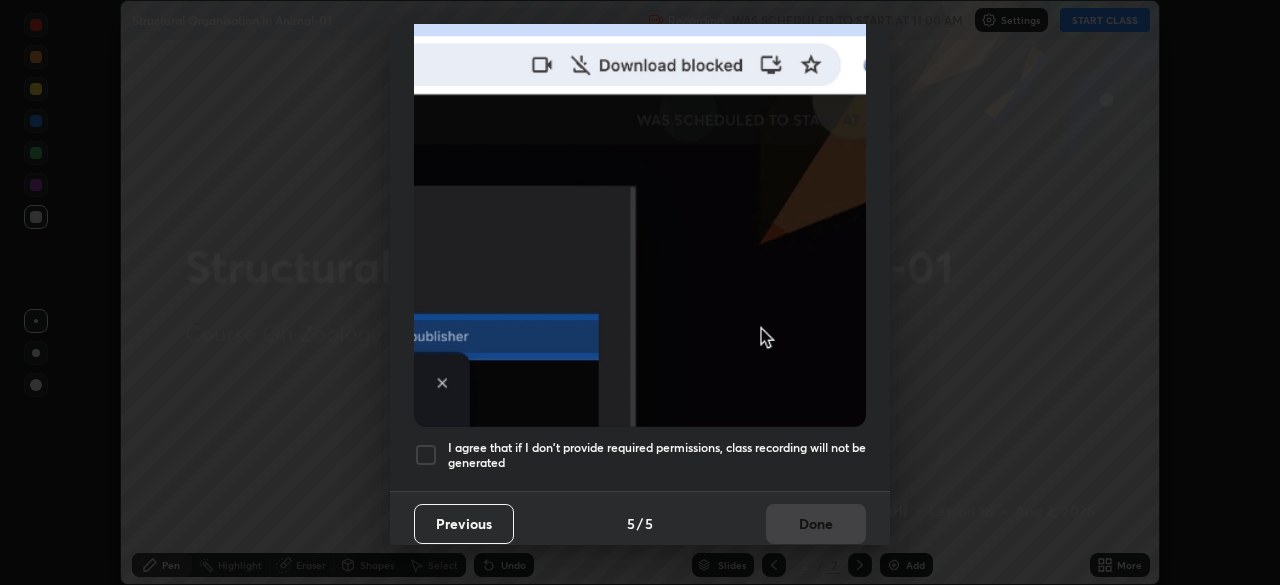 click on "I agree that if I don't provide required permissions, class recording will not be generated" at bounding box center (657, 455) 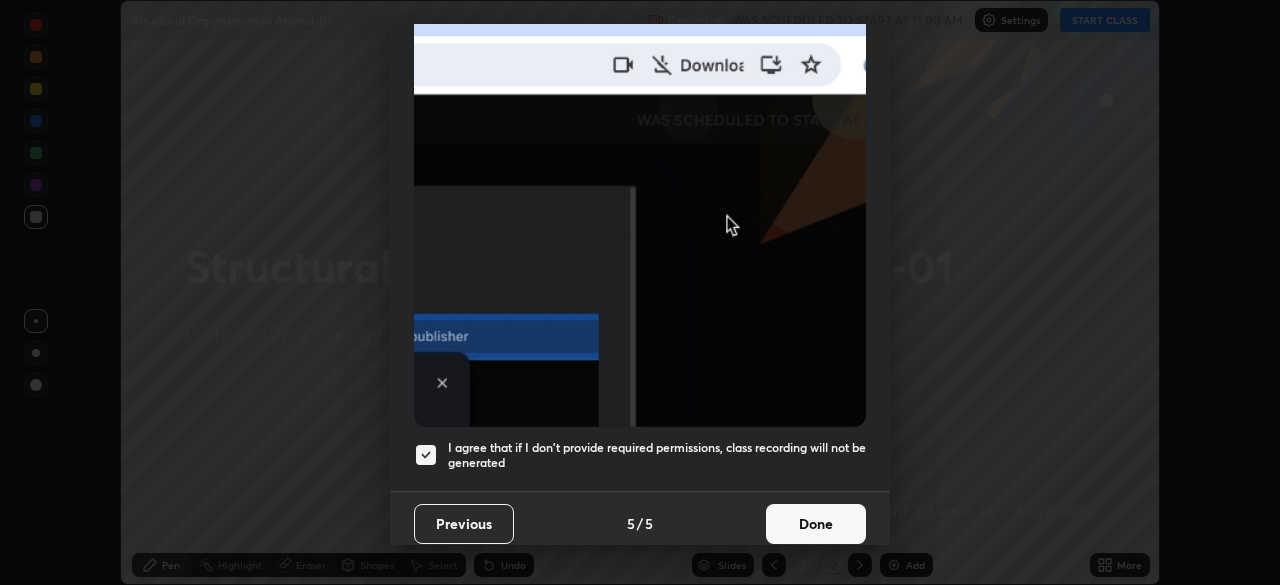 click on "Done" at bounding box center (816, 524) 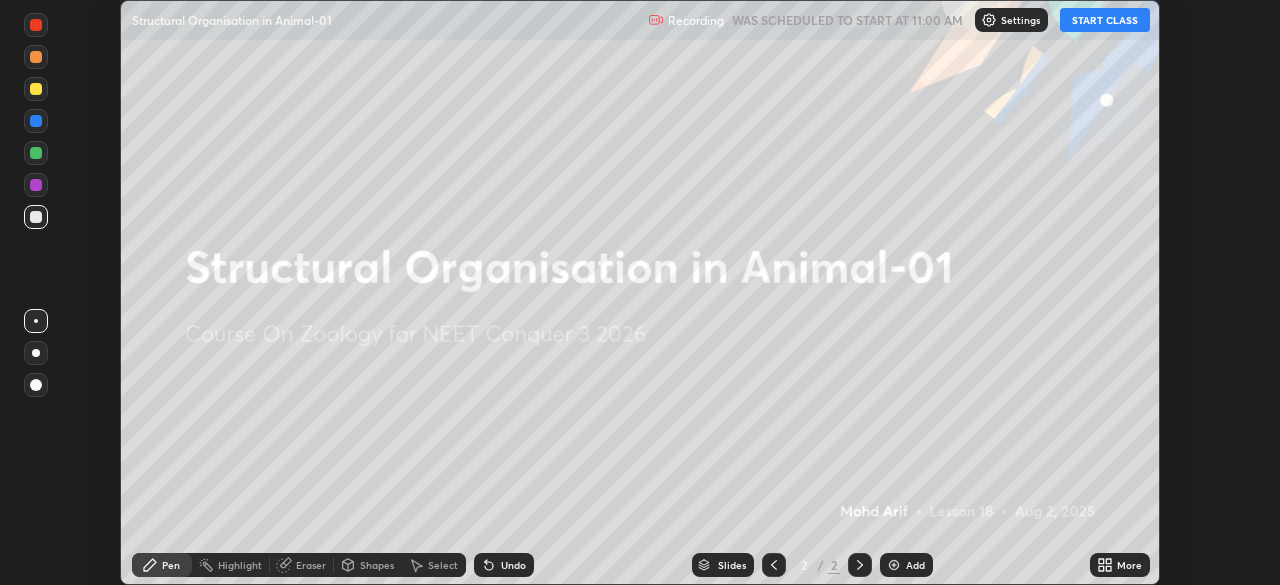 click on "More" at bounding box center [1120, 565] 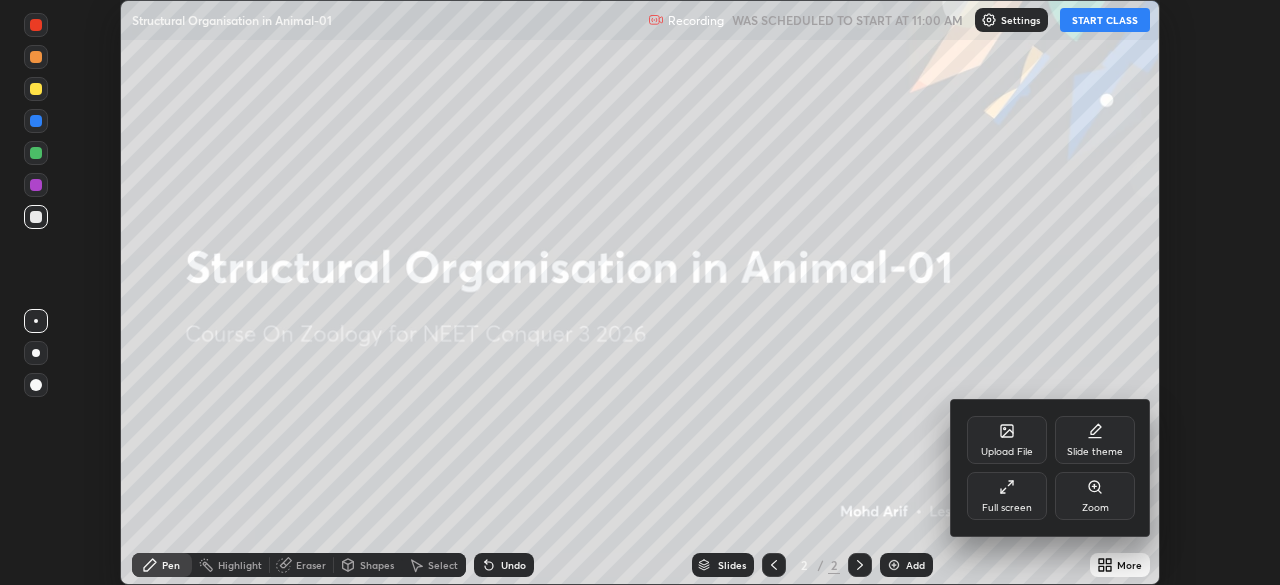 click on "Full screen" at bounding box center (1007, 508) 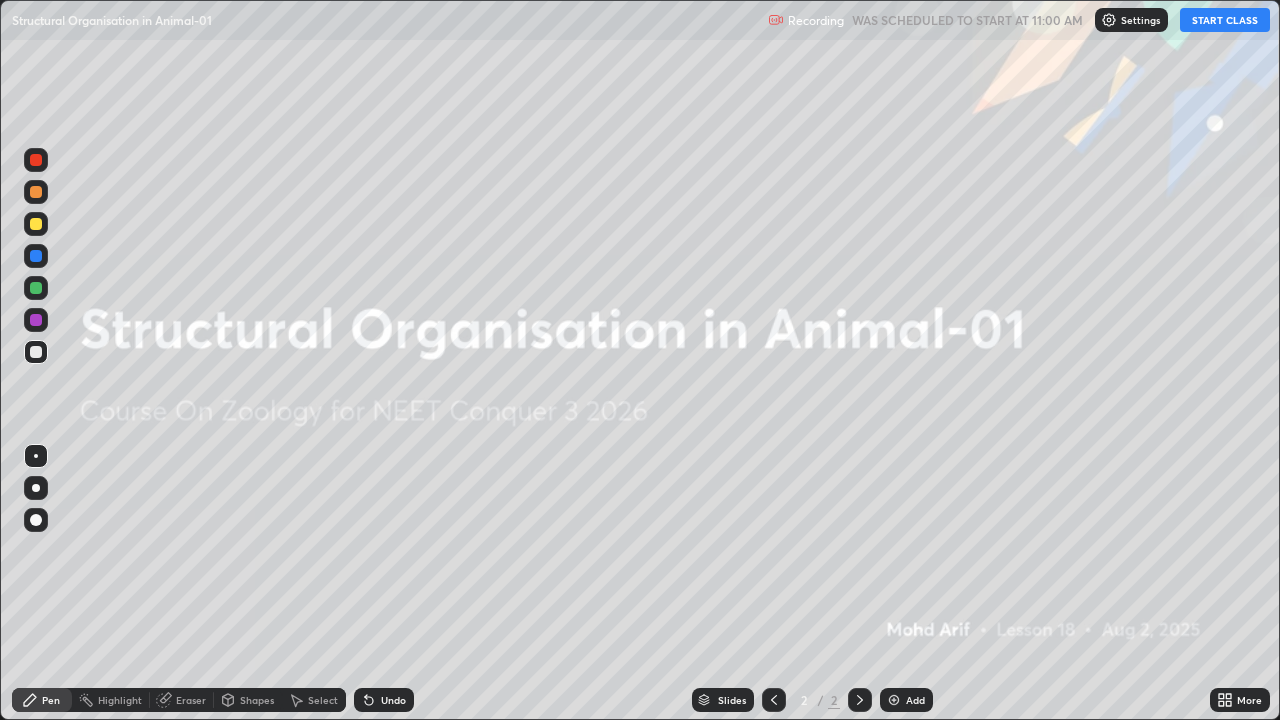 scroll, scrollTop: 99280, scrollLeft: 98720, axis: both 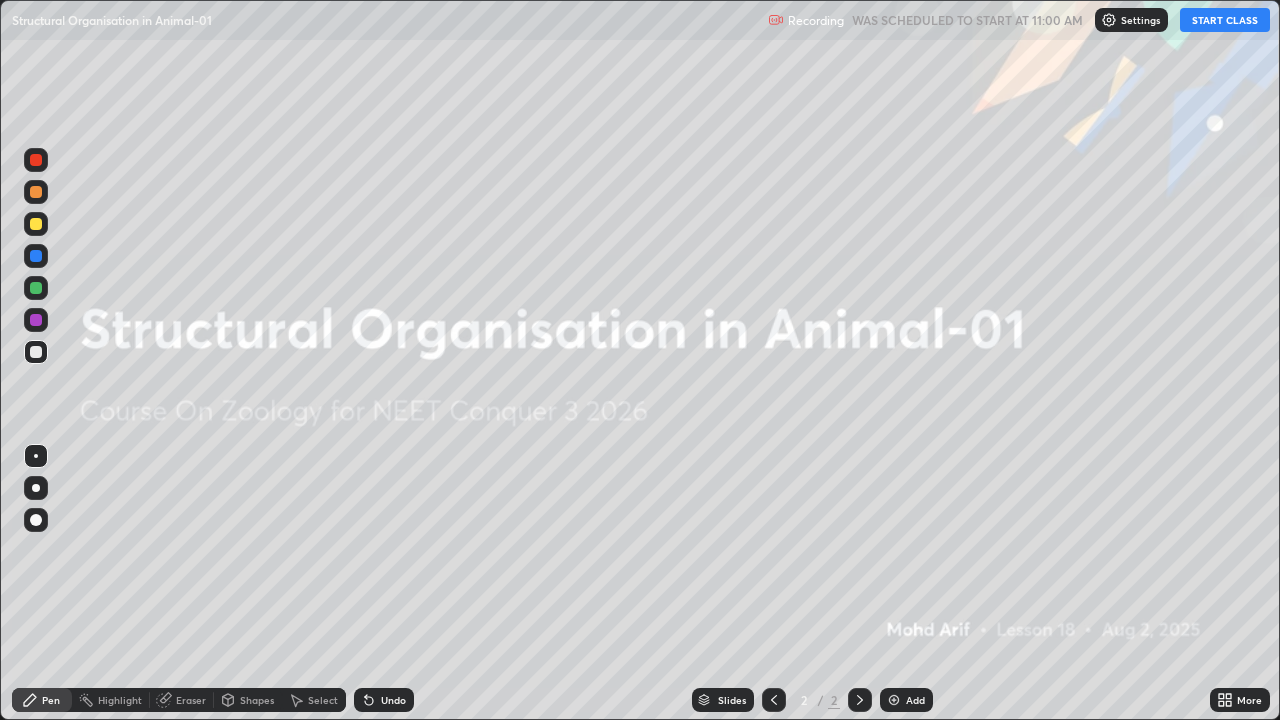 click on "START CLASS" at bounding box center [1225, 20] 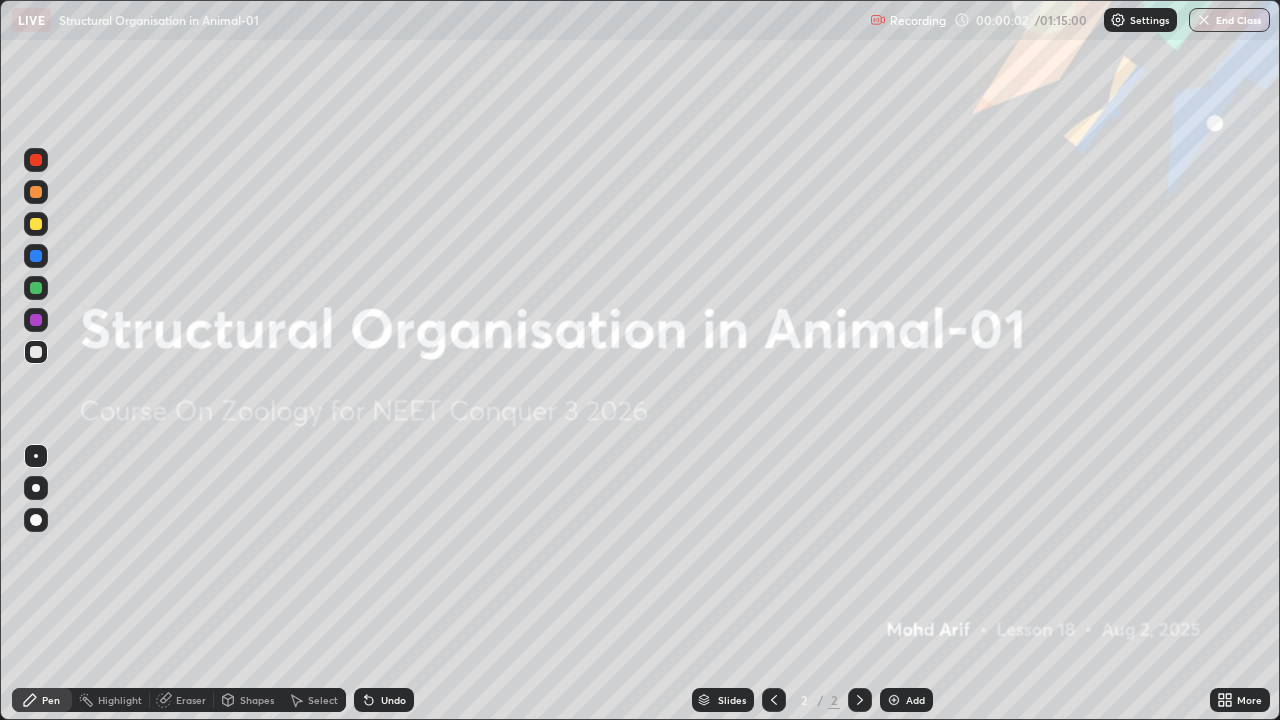 click on "Add" at bounding box center [915, 700] 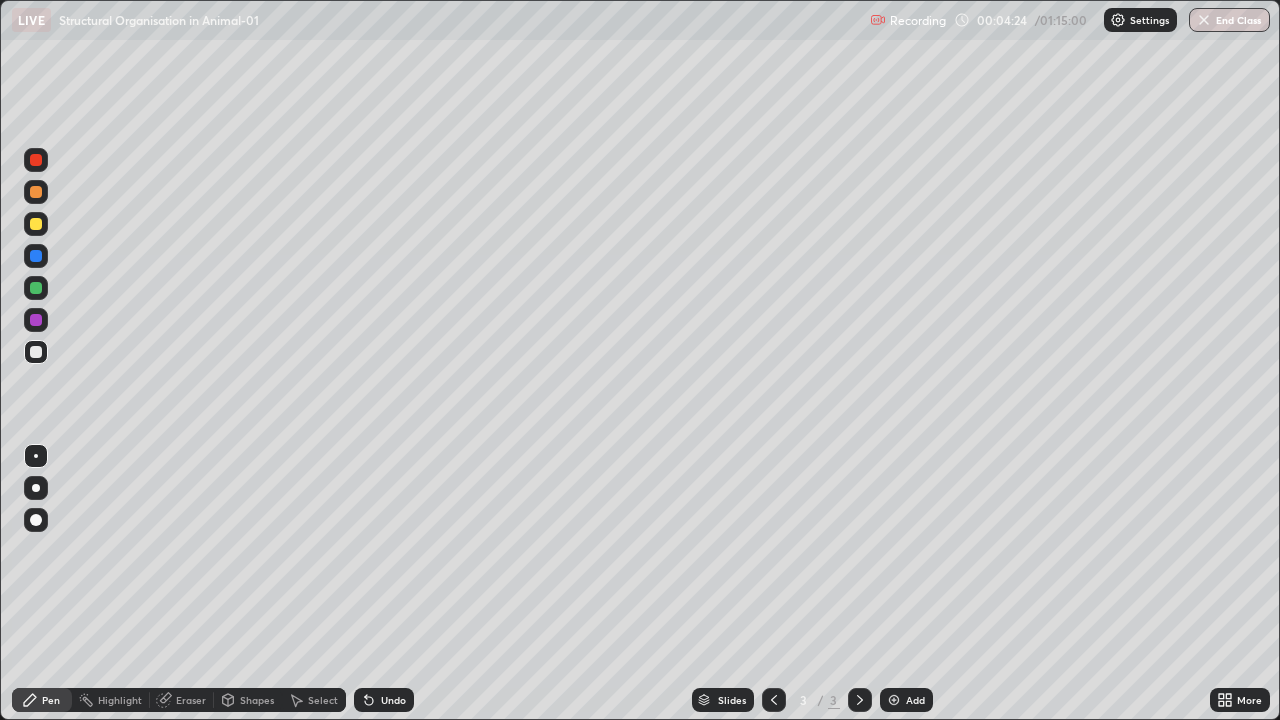click at bounding box center (36, 224) 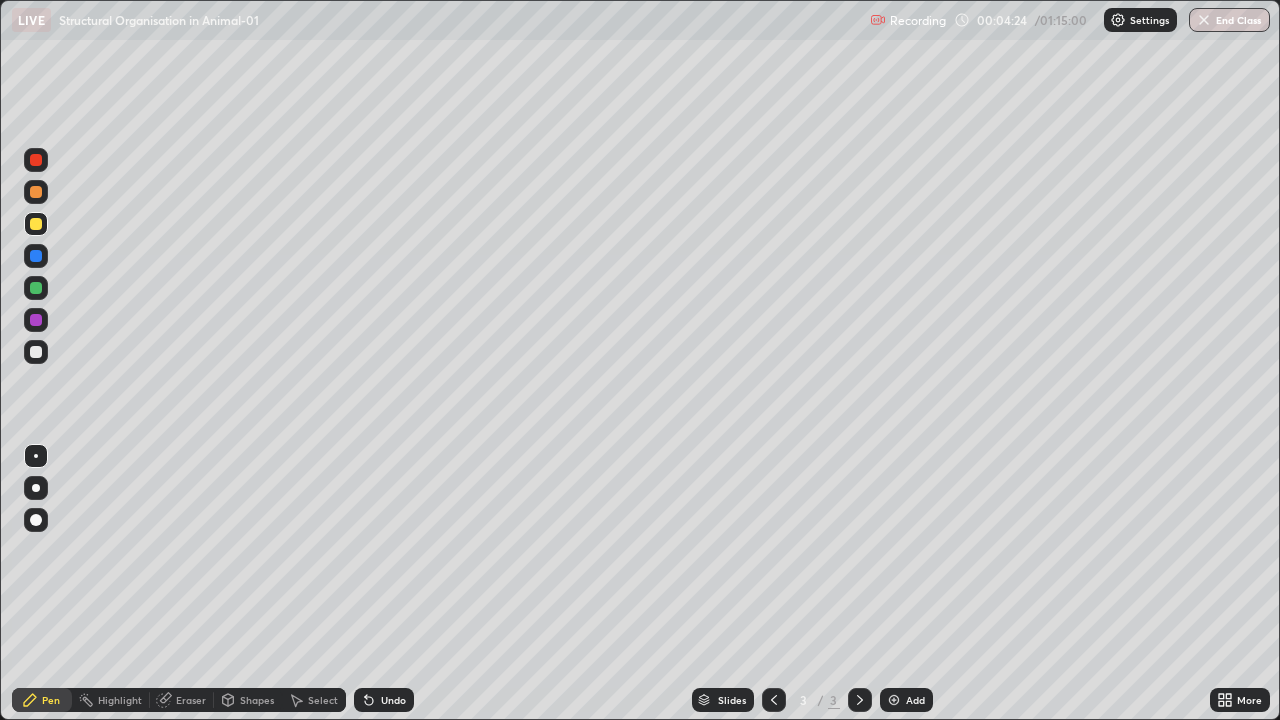 click at bounding box center [36, 224] 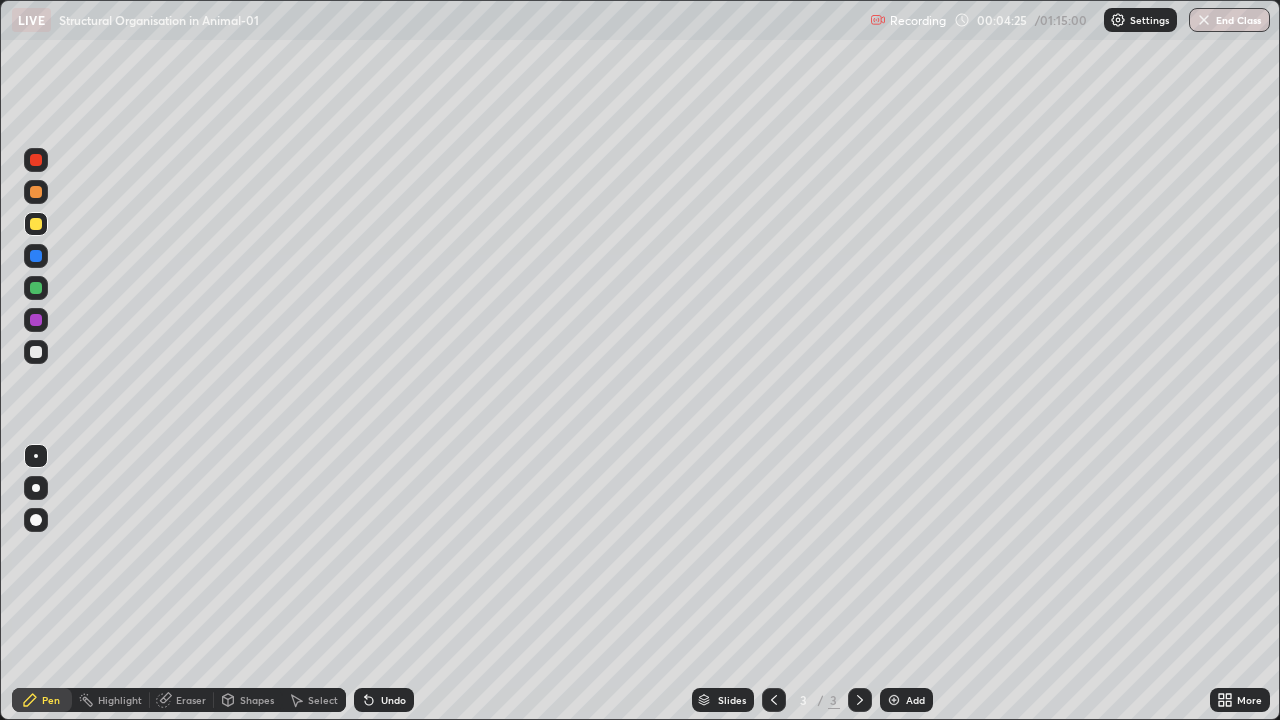 click at bounding box center (36, 520) 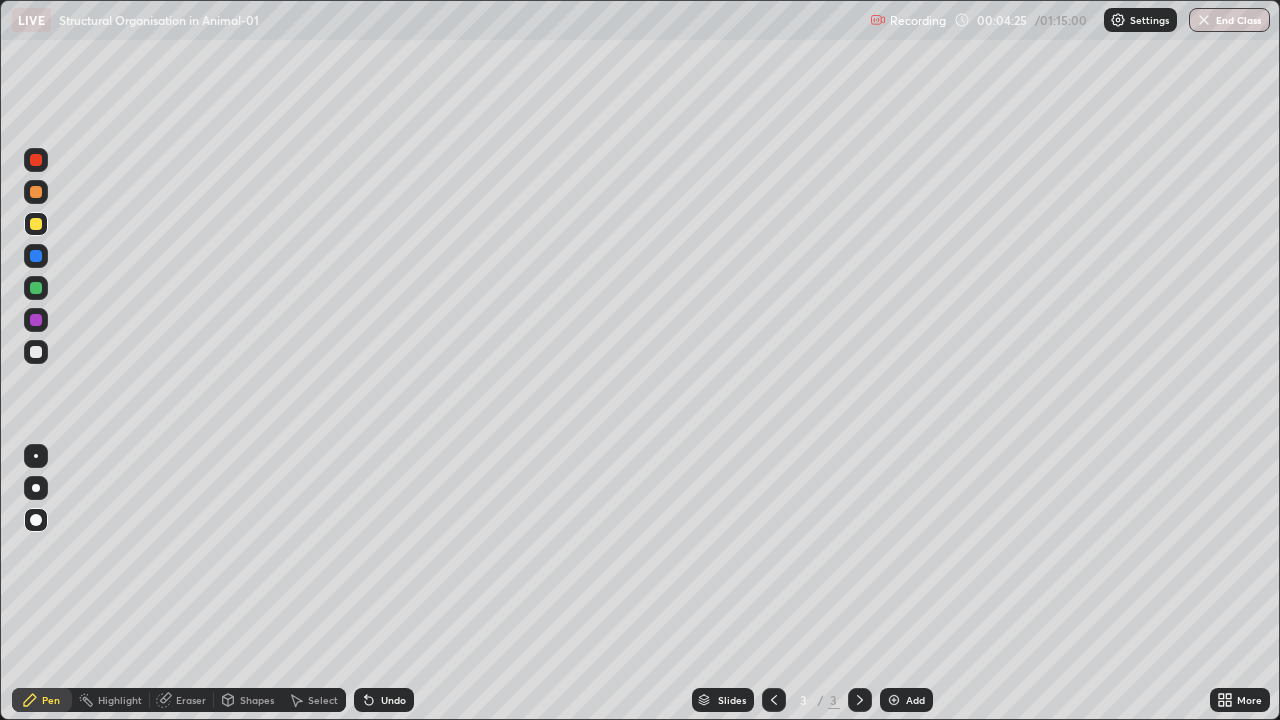 click at bounding box center [36, 520] 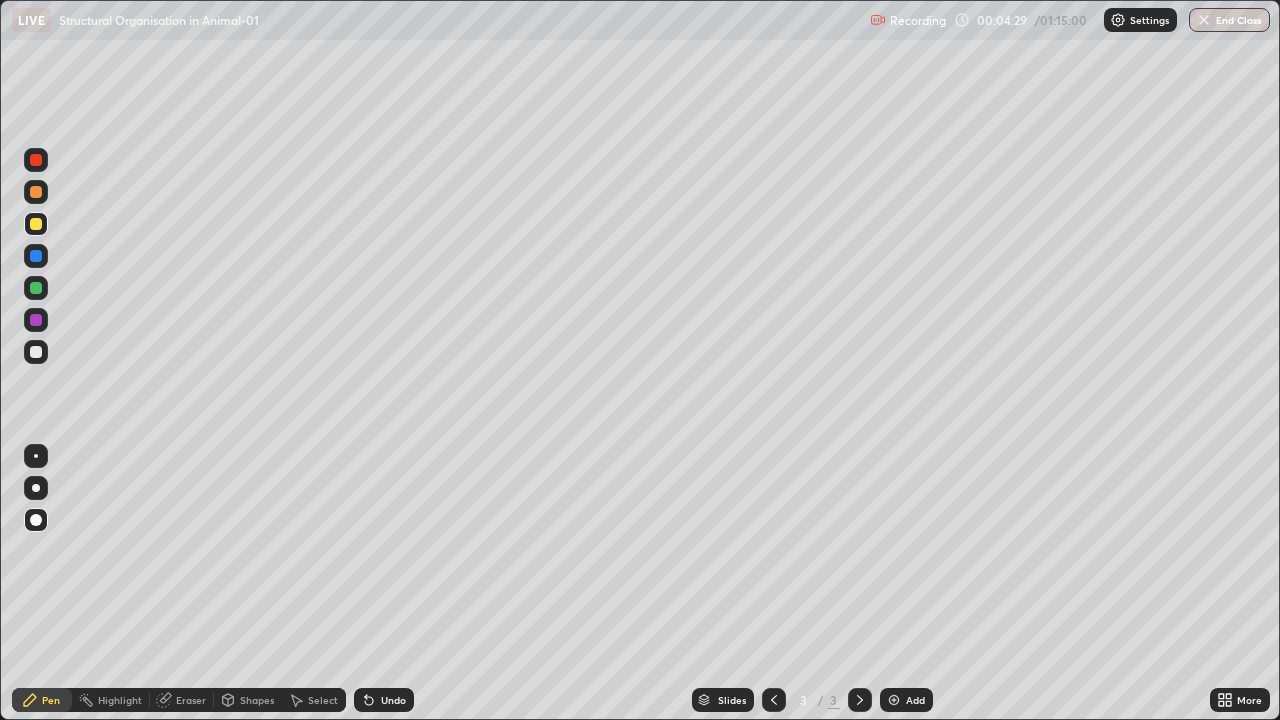click at bounding box center (36, 224) 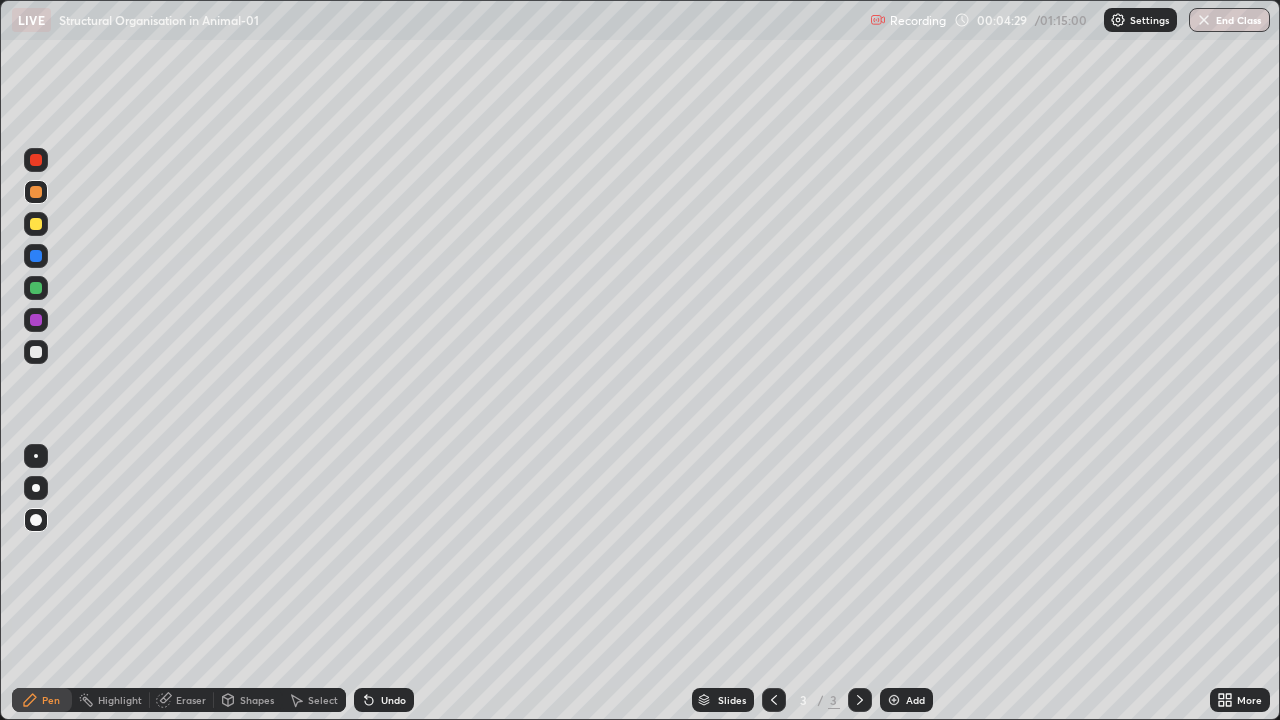 click at bounding box center (36, 192) 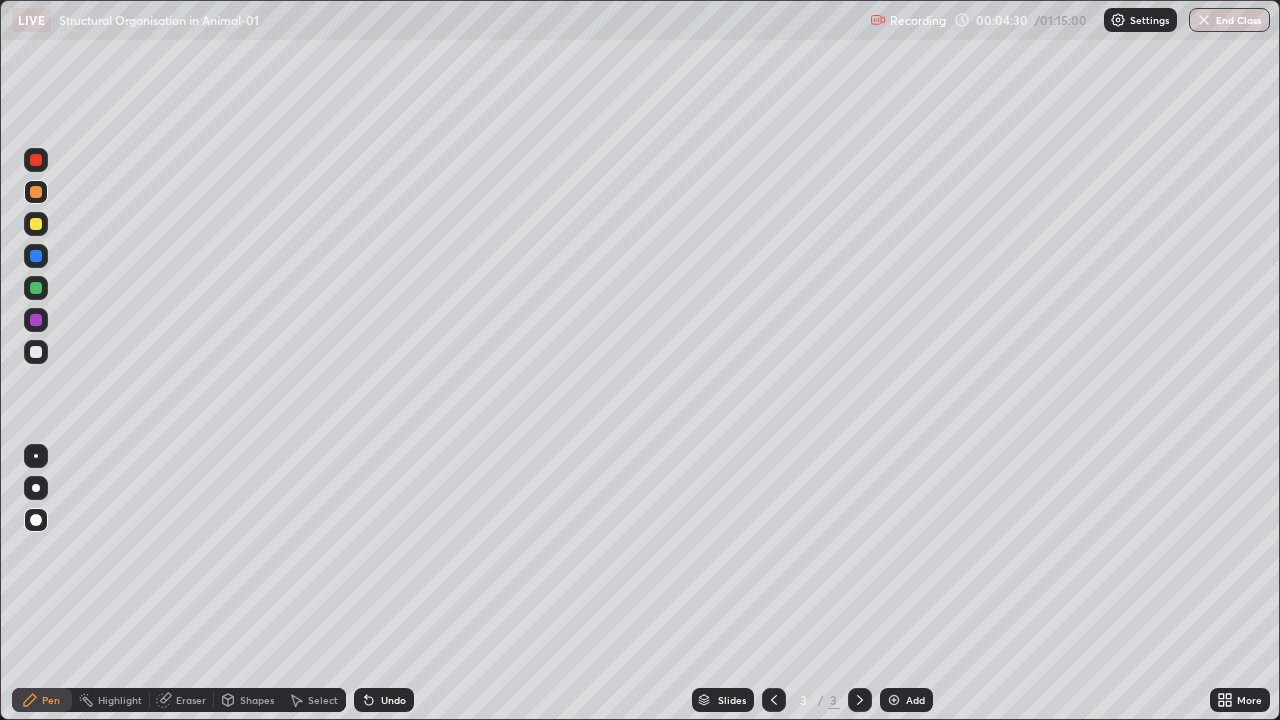 click at bounding box center [36, 488] 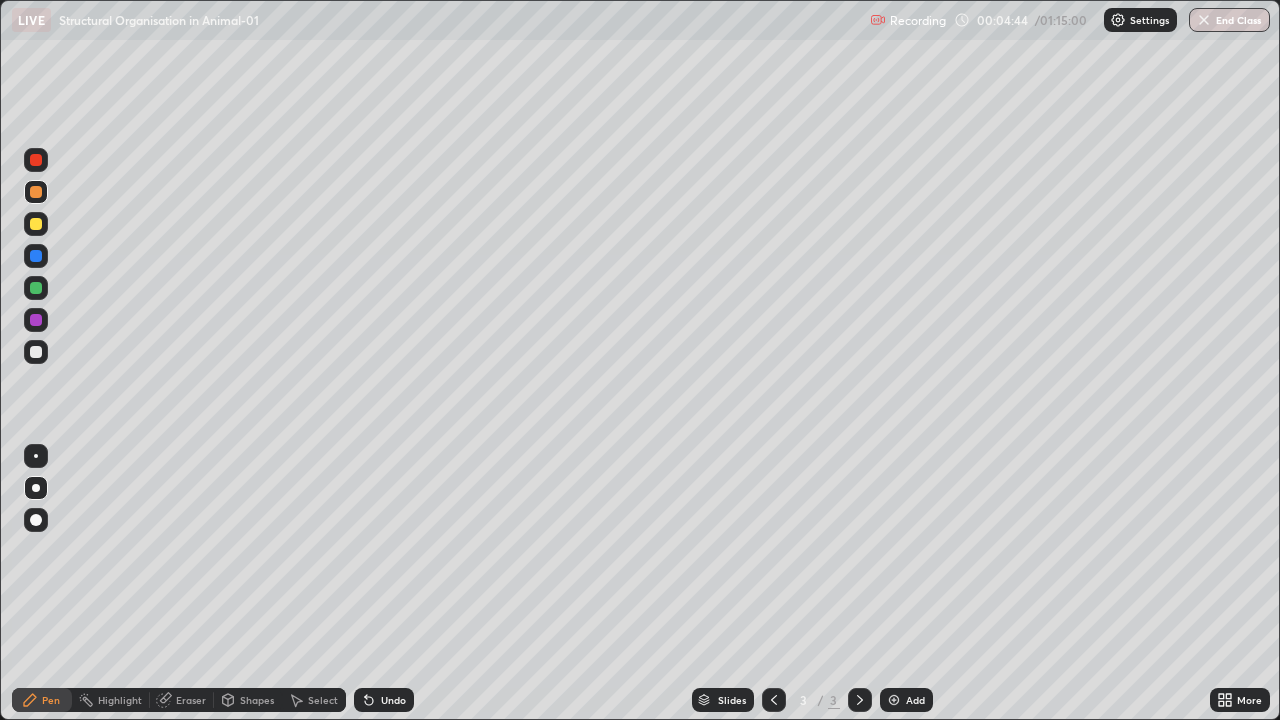 click at bounding box center [36, 224] 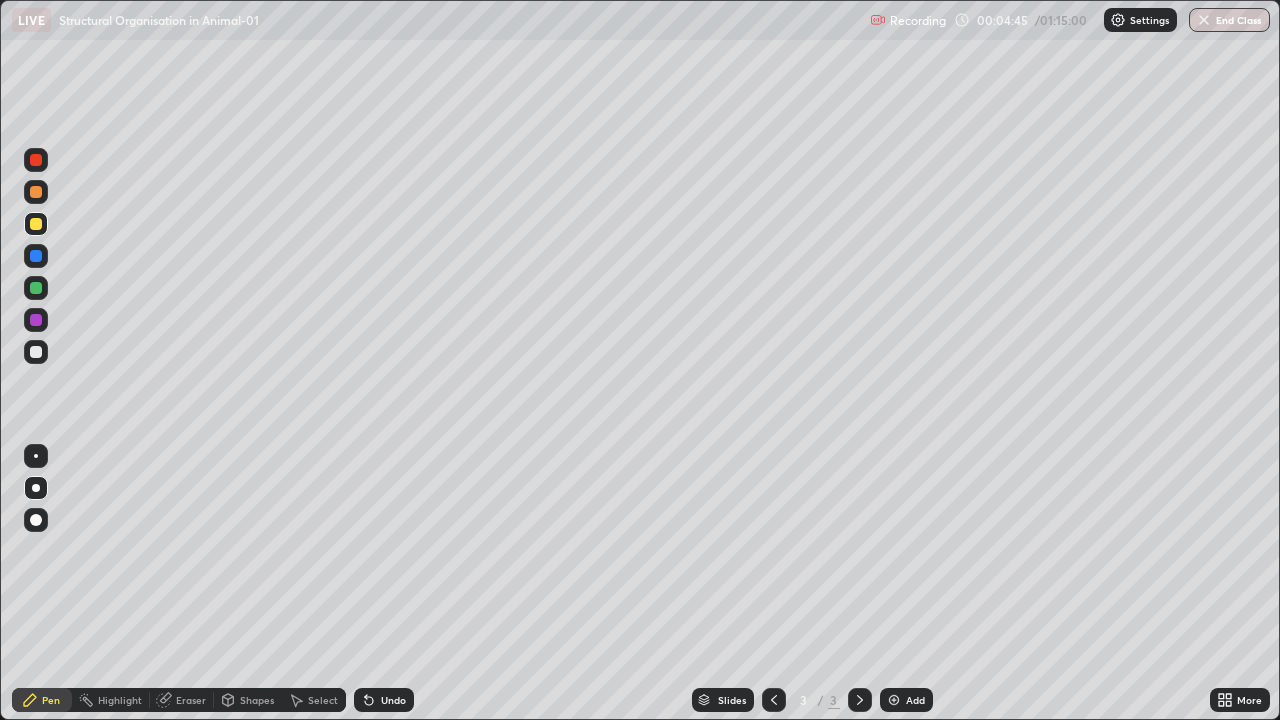 click at bounding box center (36, 352) 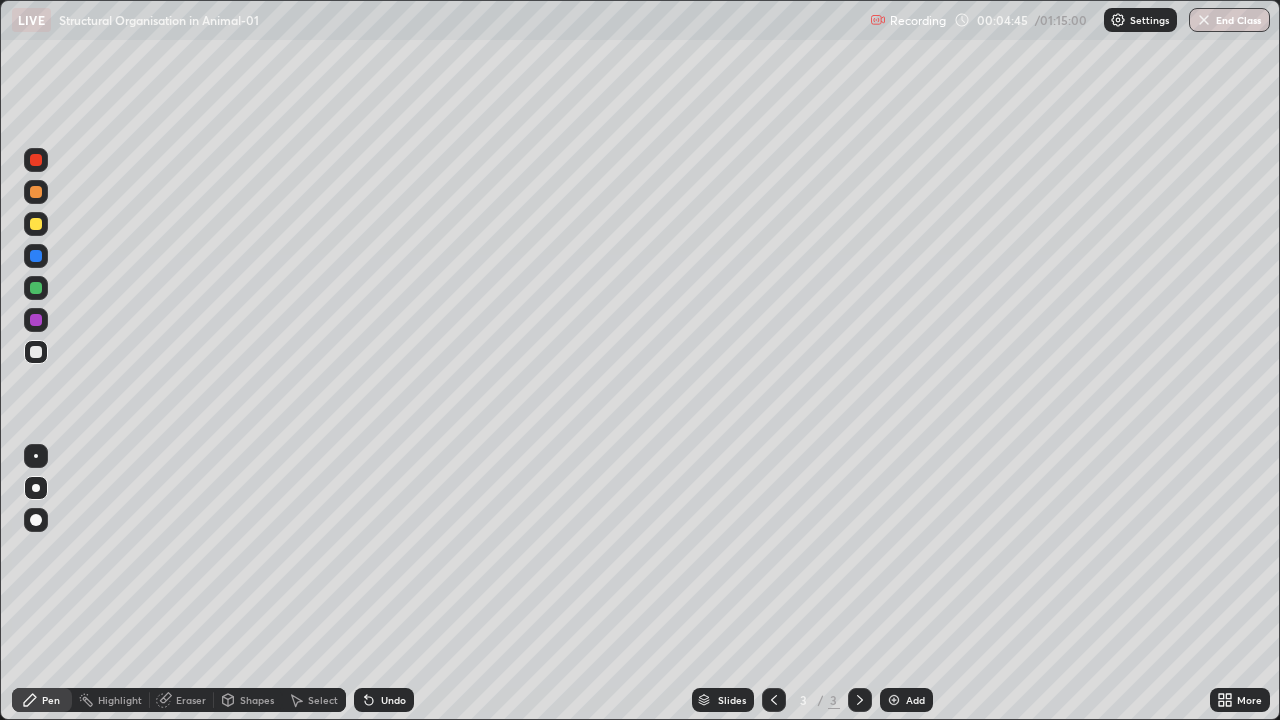 click at bounding box center (36, 488) 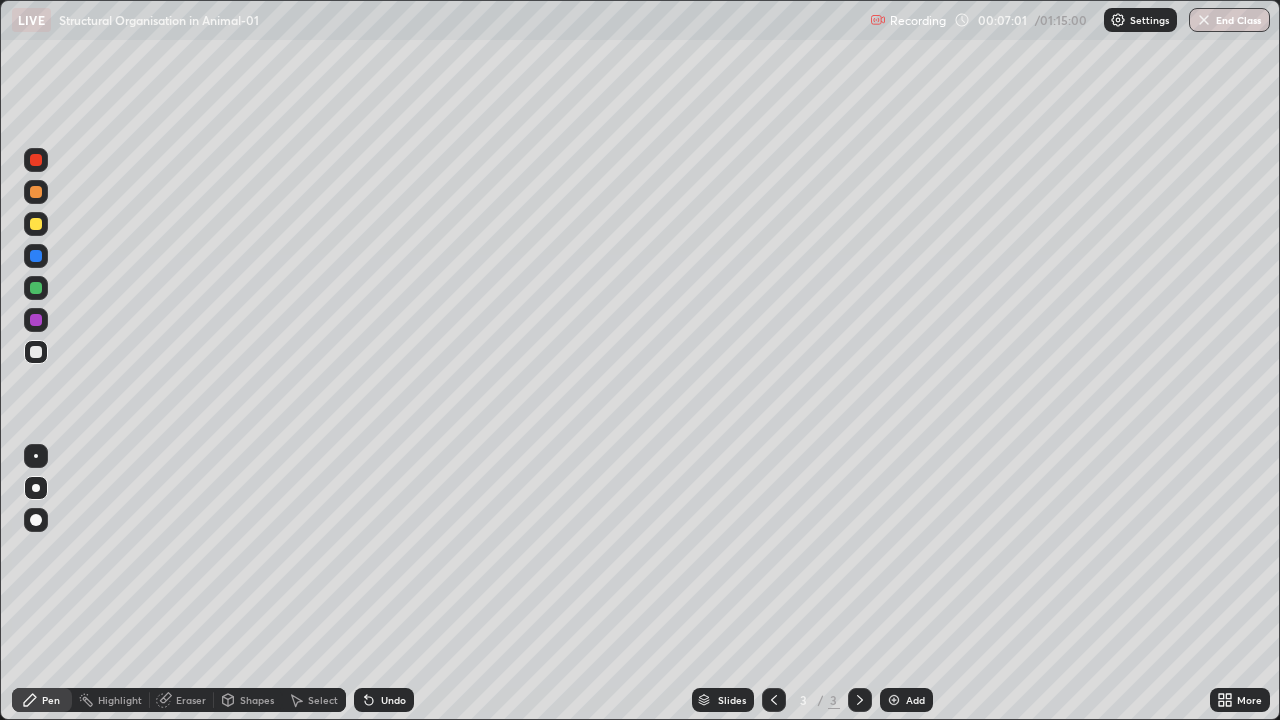click 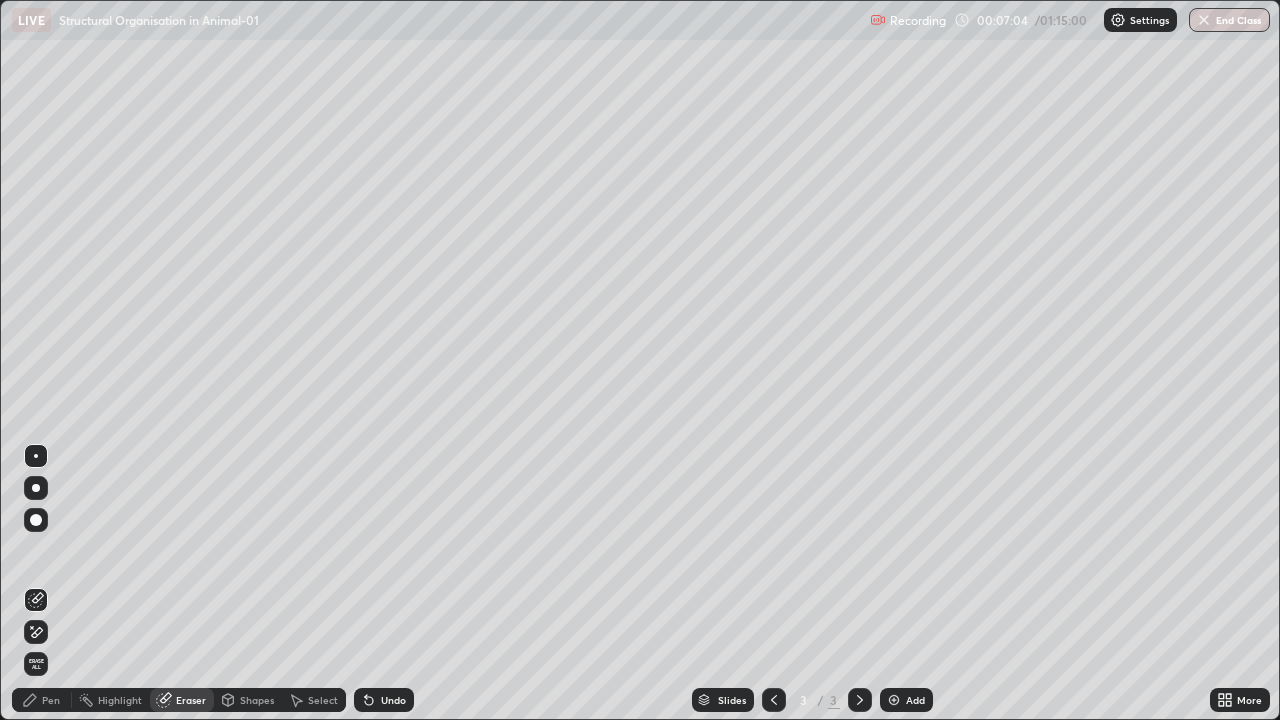 click on "Pen" at bounding box center [51, 700] 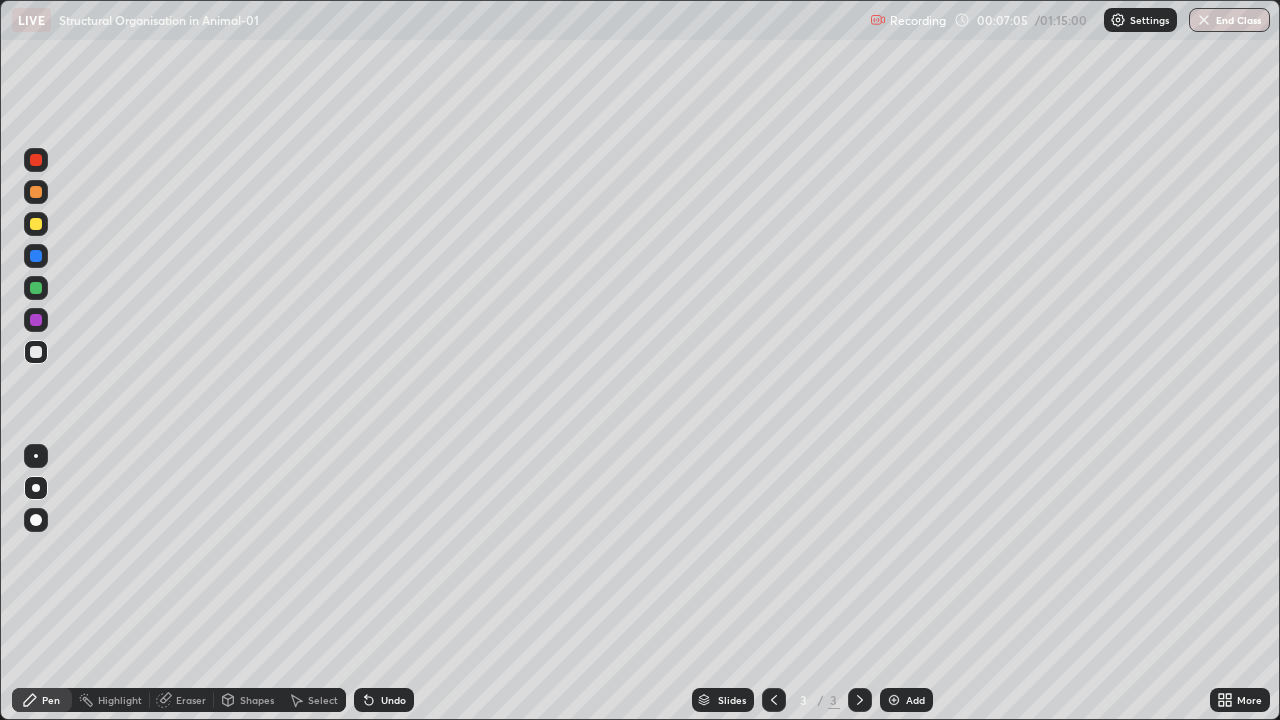click on "Pen" at bounding box center (51, 700) 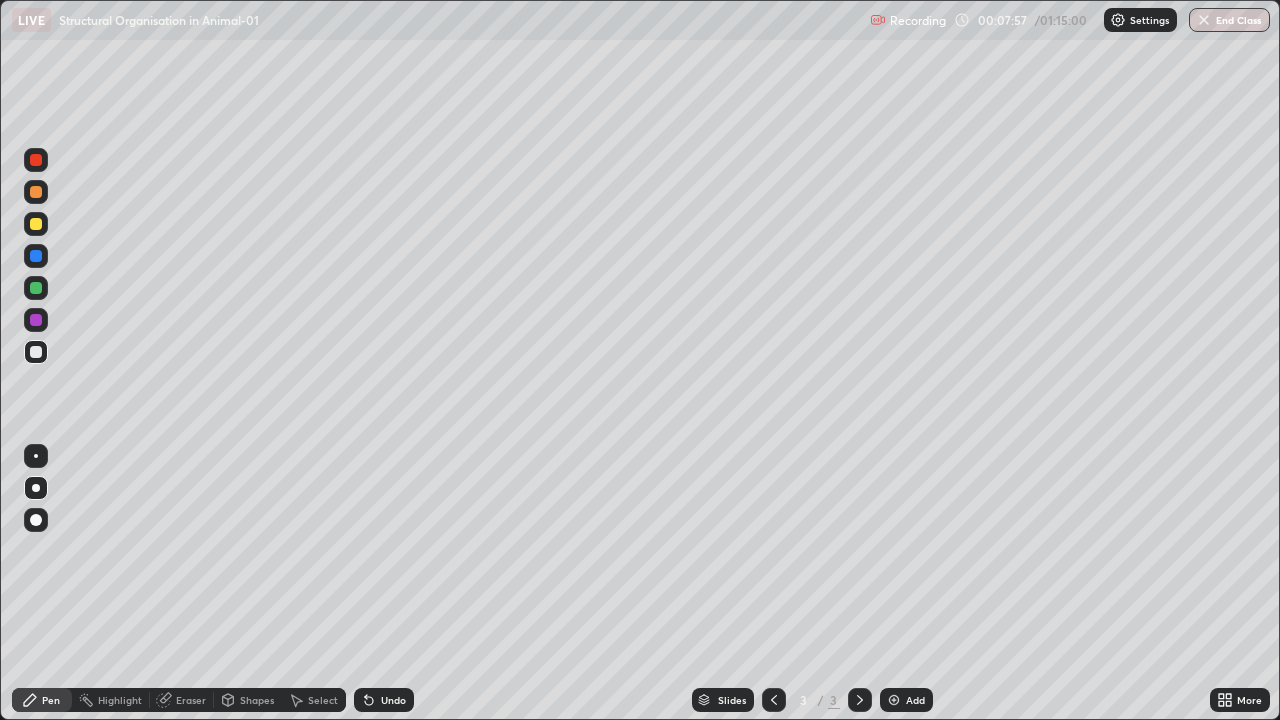 click at bounding box center (36, 352) 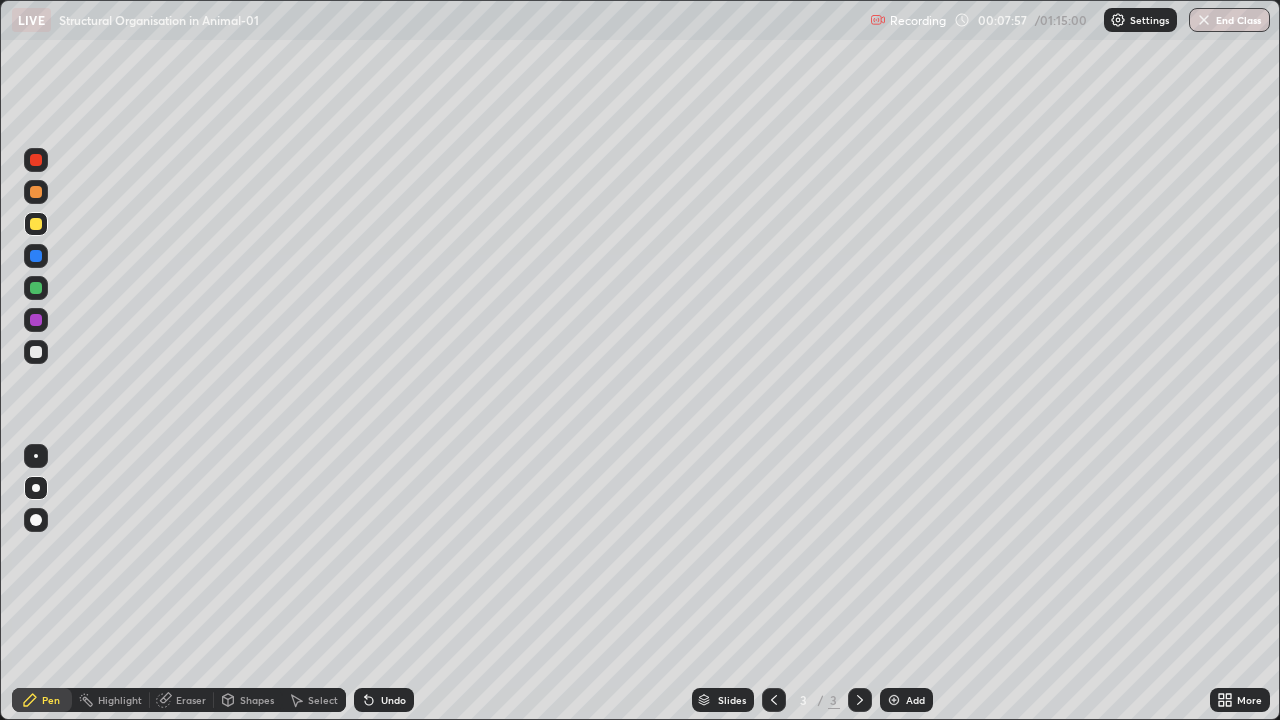click at bounding box center [36, 224] 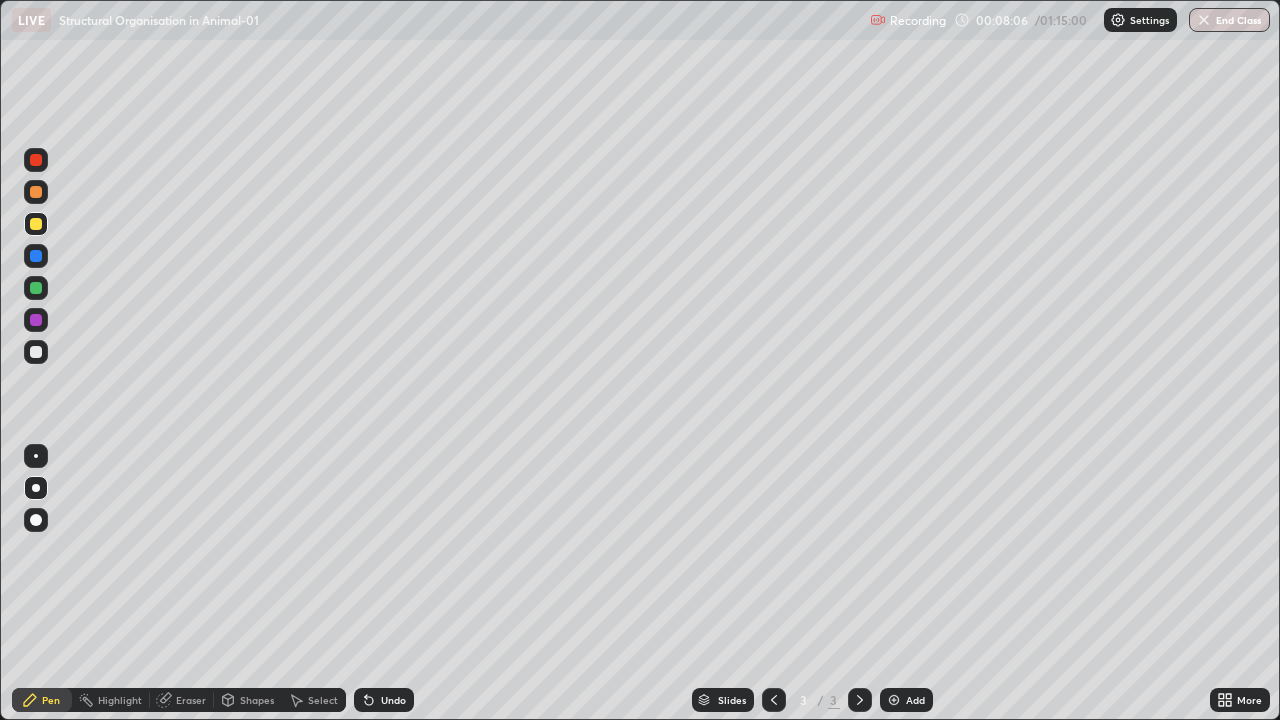 click on "Eraser" at bounding box center (191, 700) 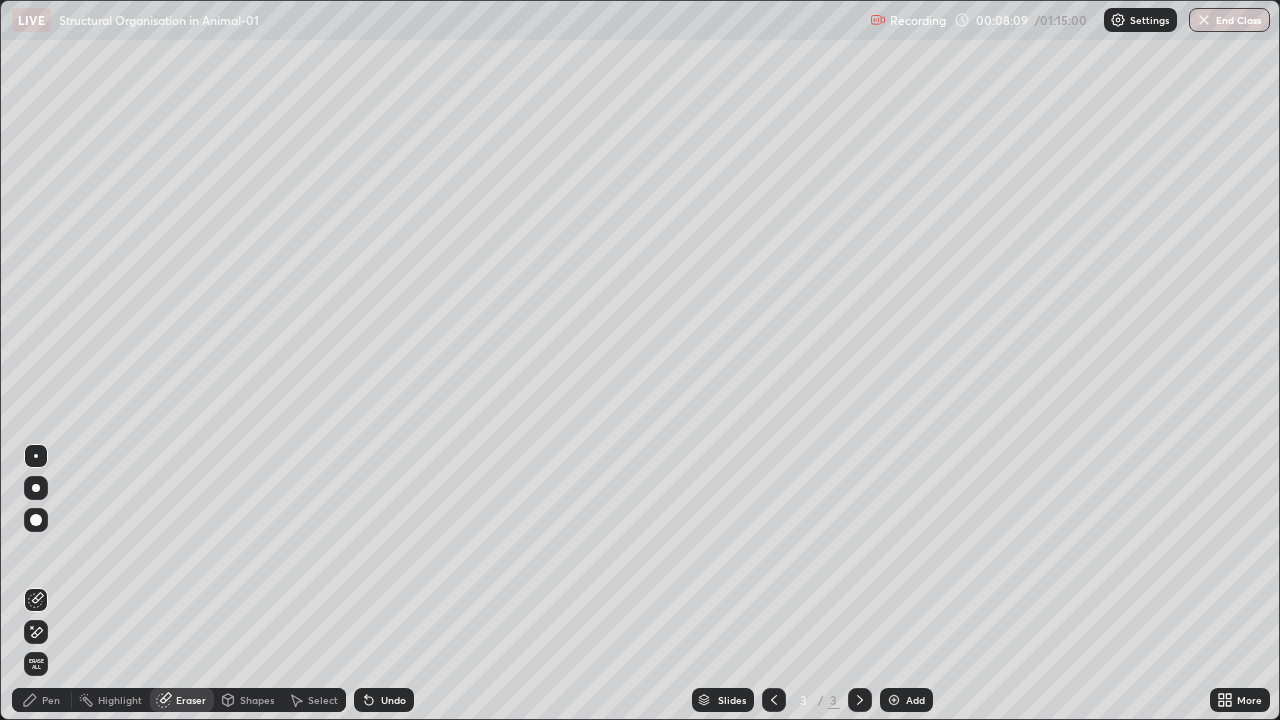 click on "Pen" at bounding box center (51, 700) 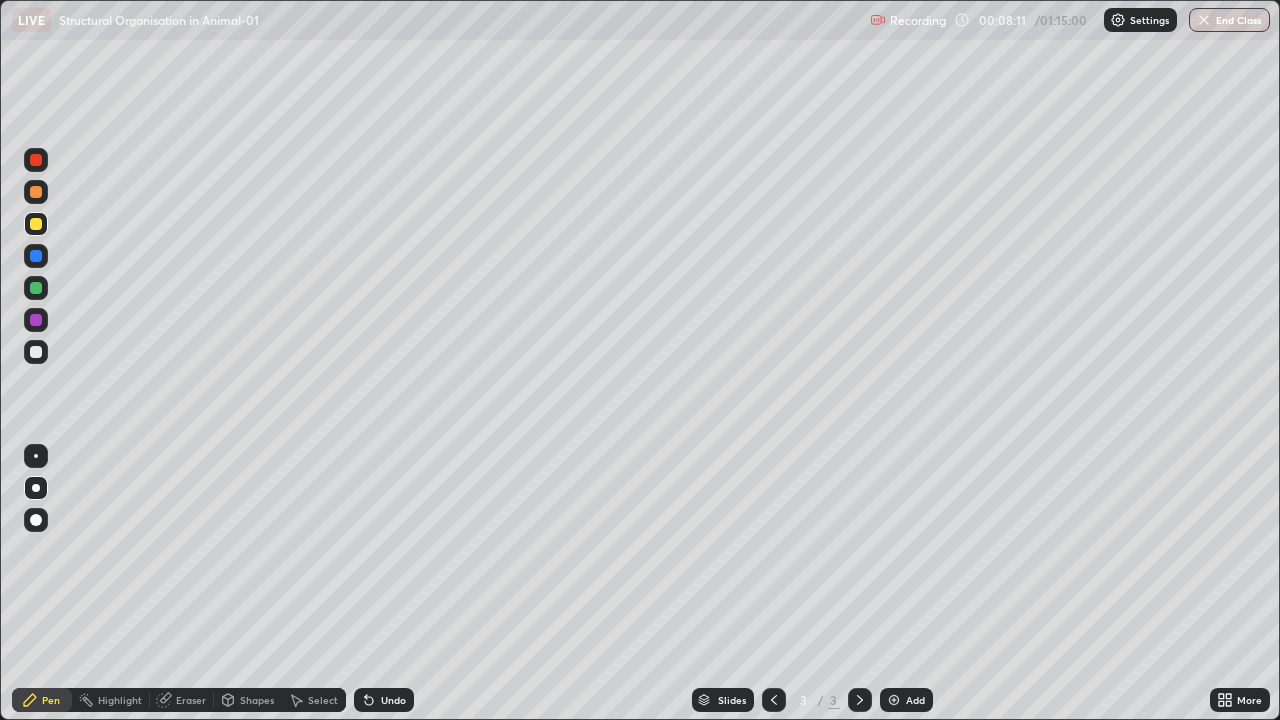 click at bounding box center [36, 352] 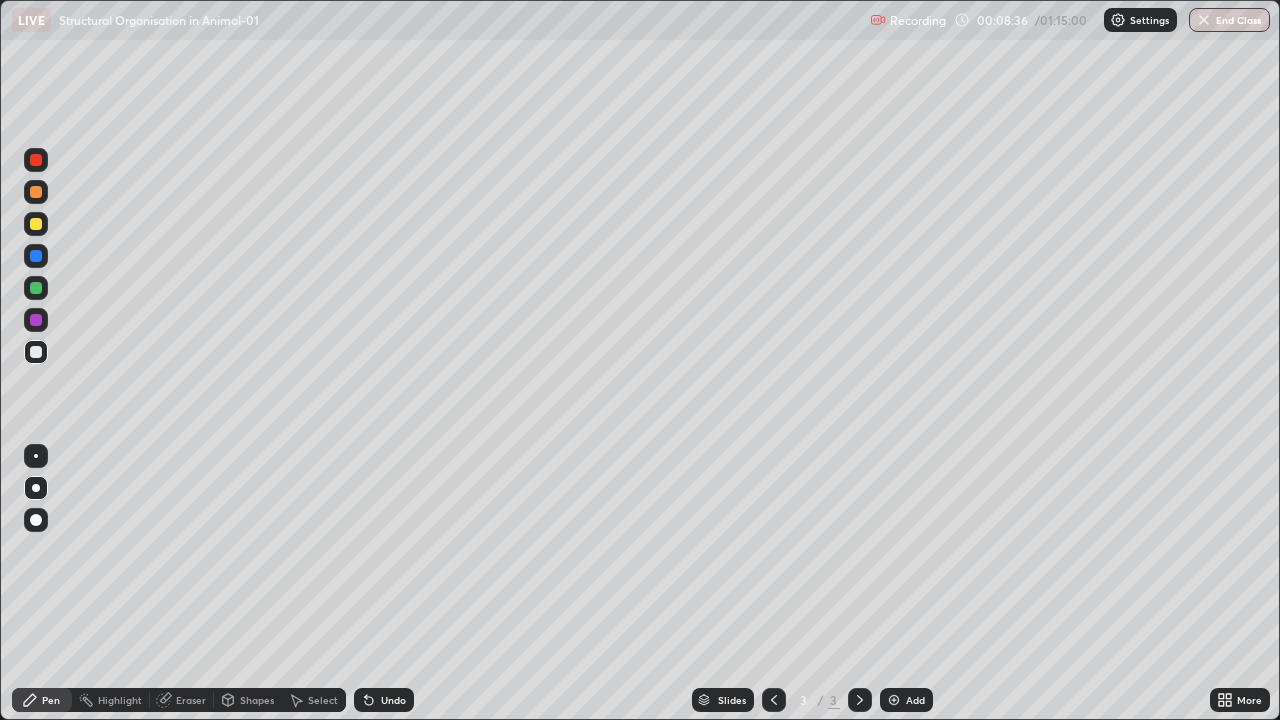 click at bounding box center (36, 192) 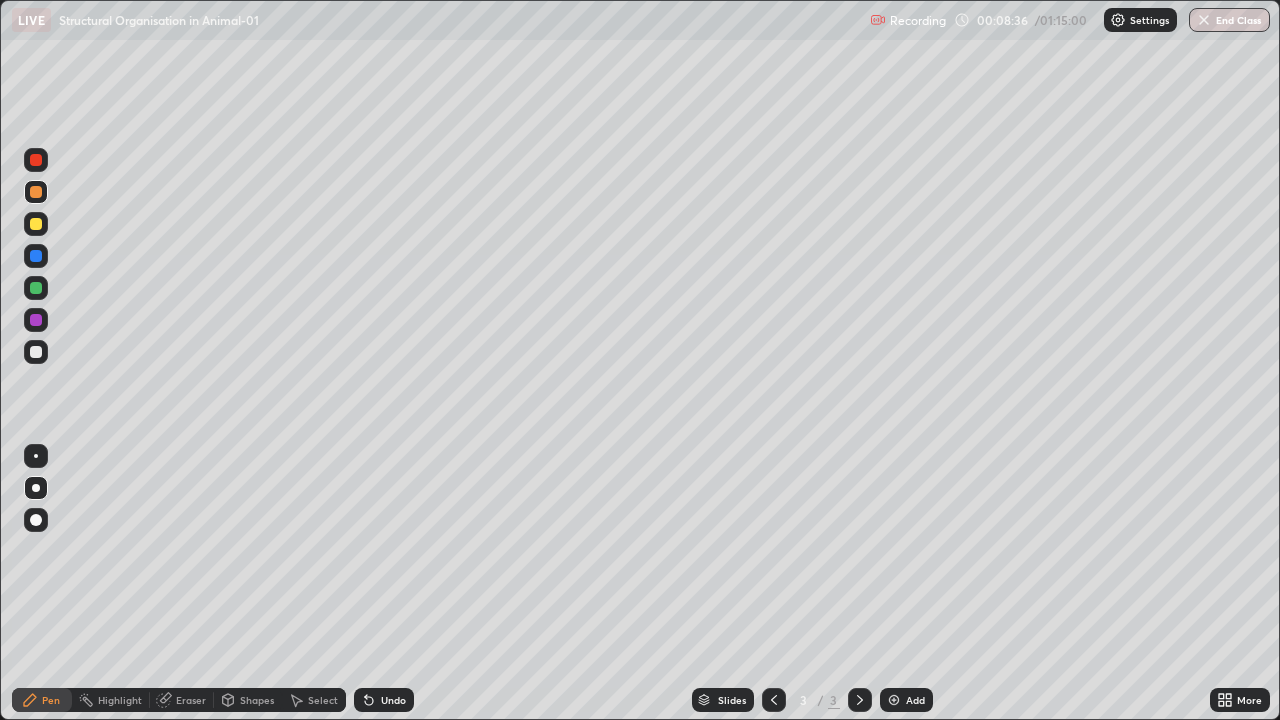 click at bounding box center [36, 192] 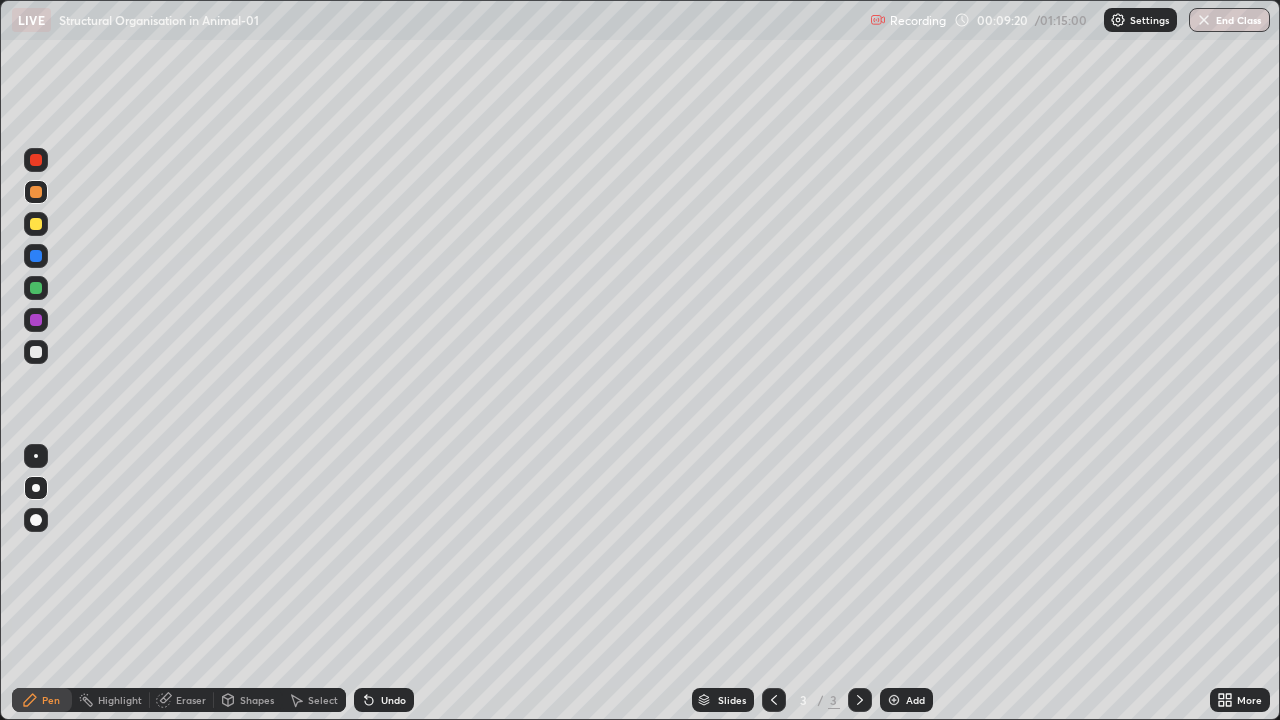 click at bounding box center [36, 352] 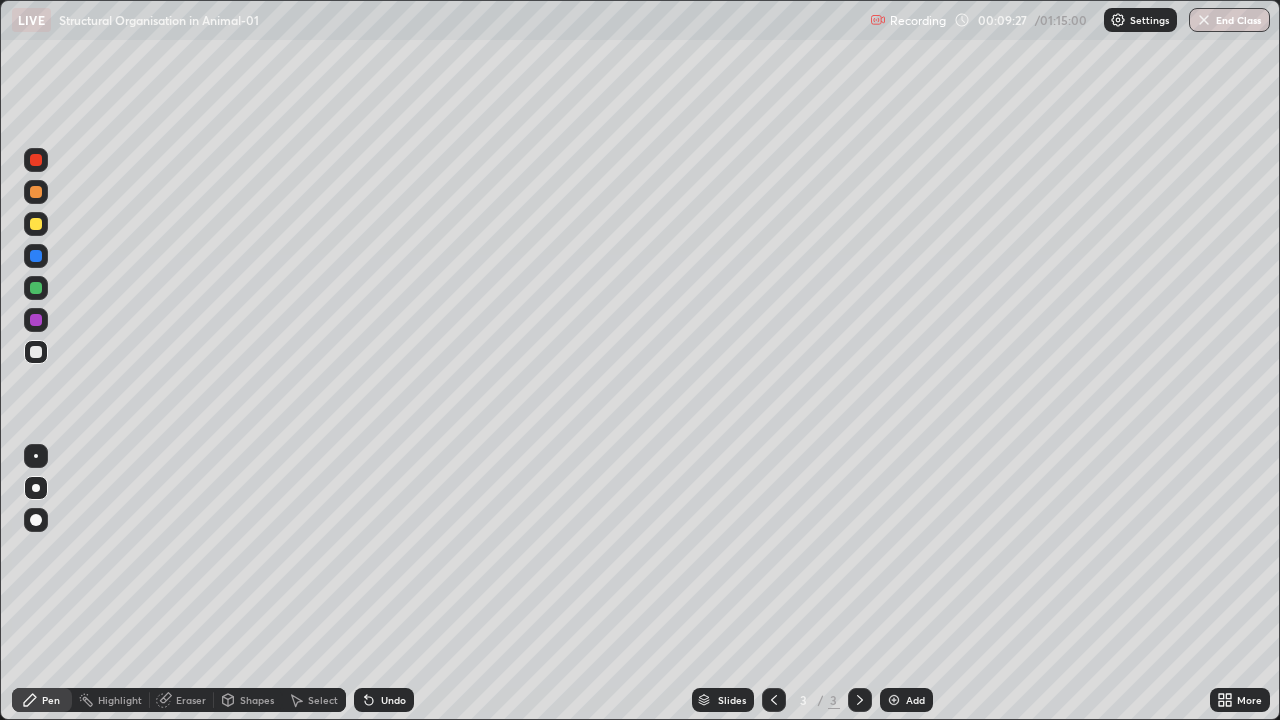 click at bounding box center [36, 224] 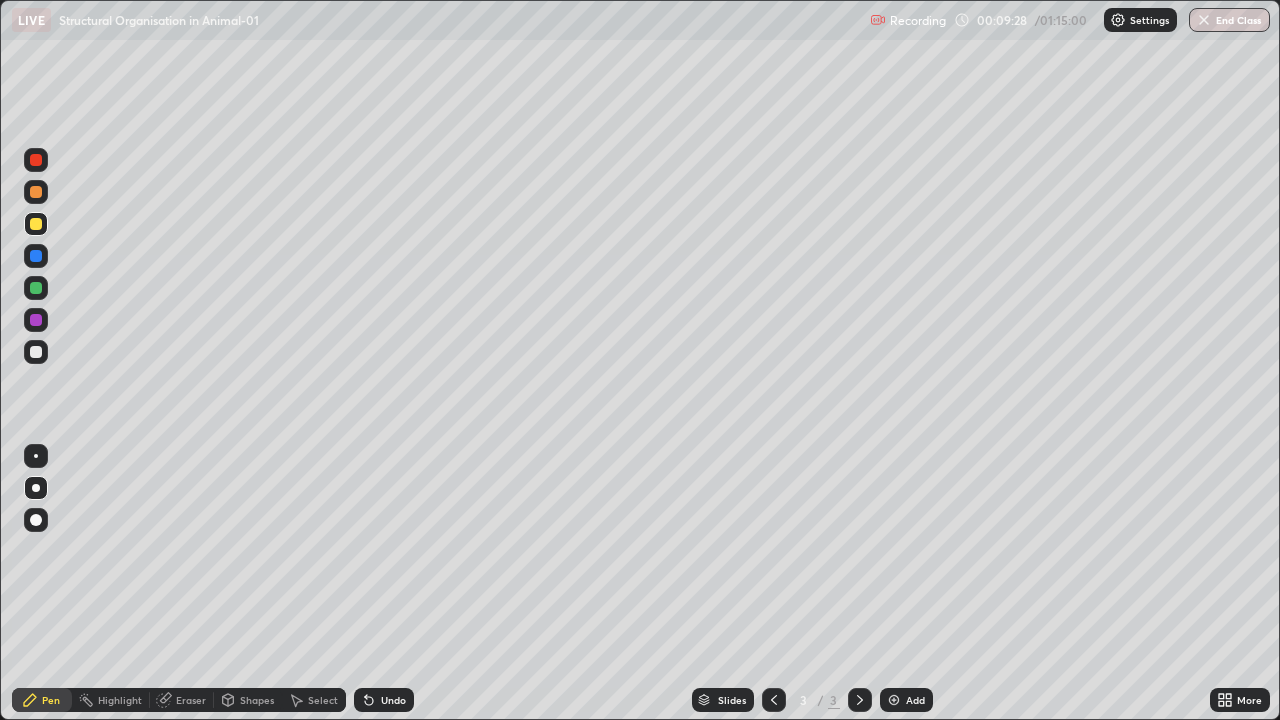 click at bounding box center [36, 488] 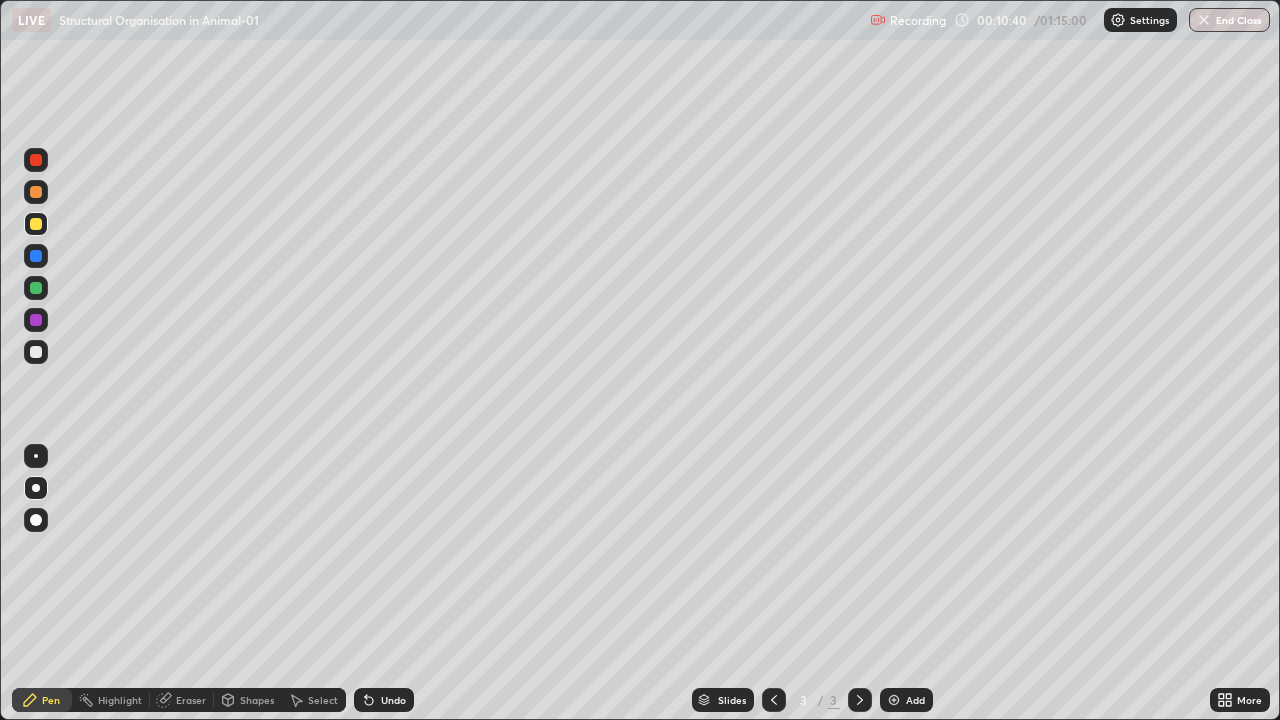 click at bounding box center (36, 288) 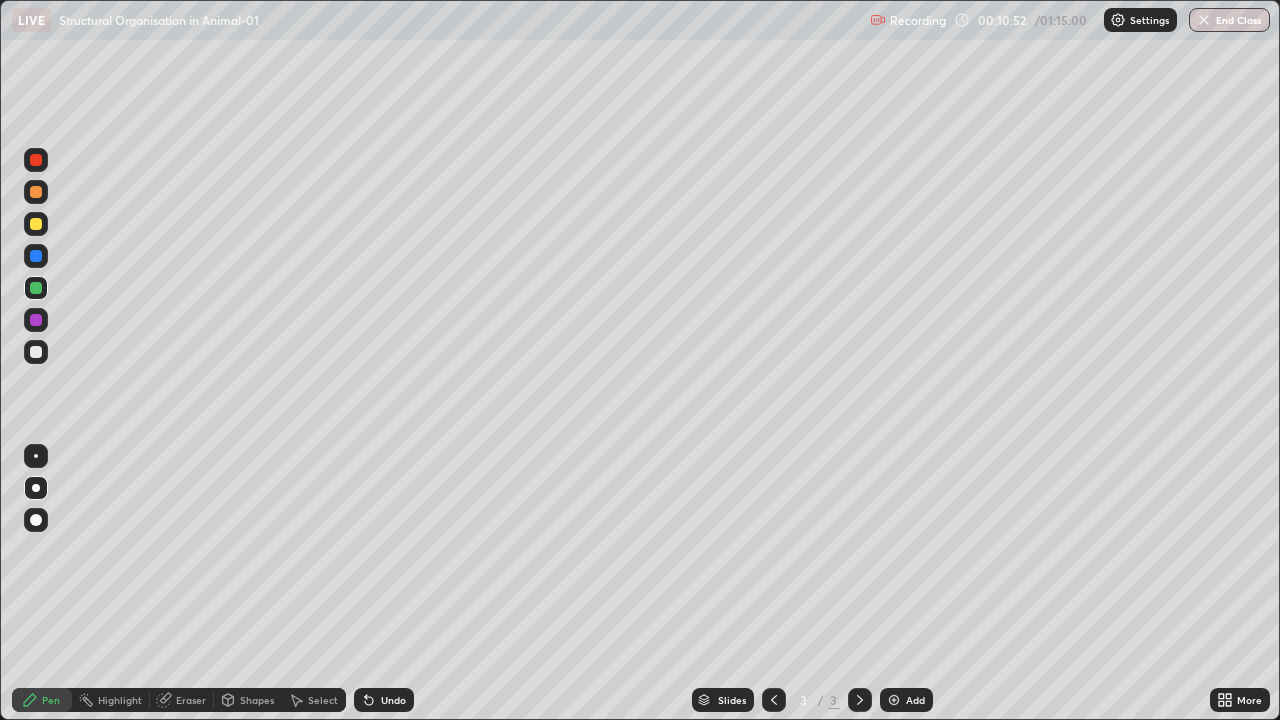 click at bounding box center (36, 320) 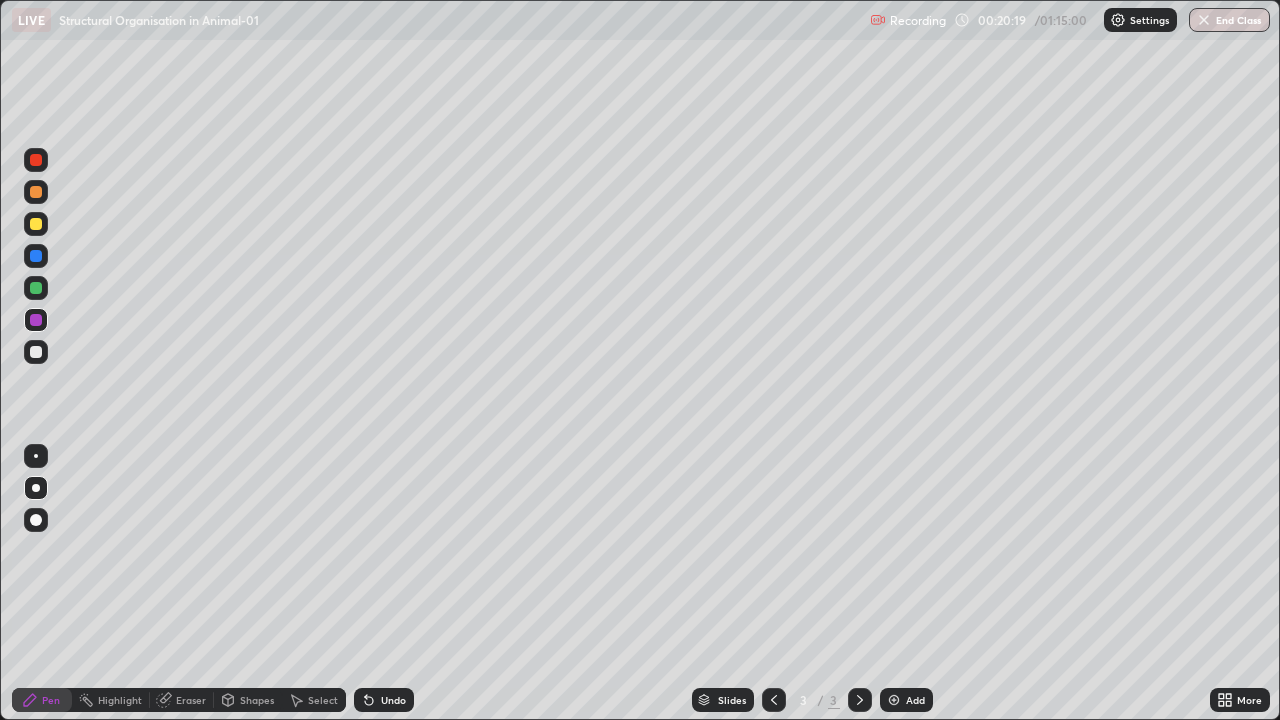 click at bounding box center (36, 224) 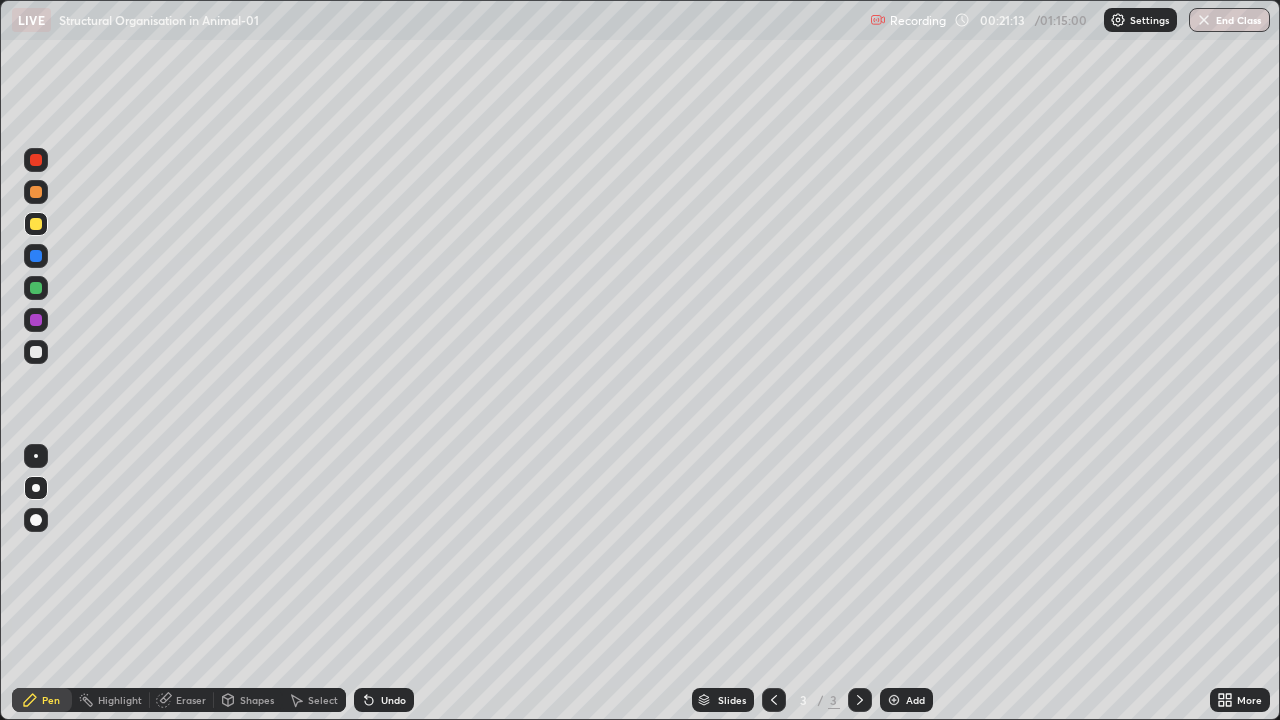 click at bounding box center [36, 352] 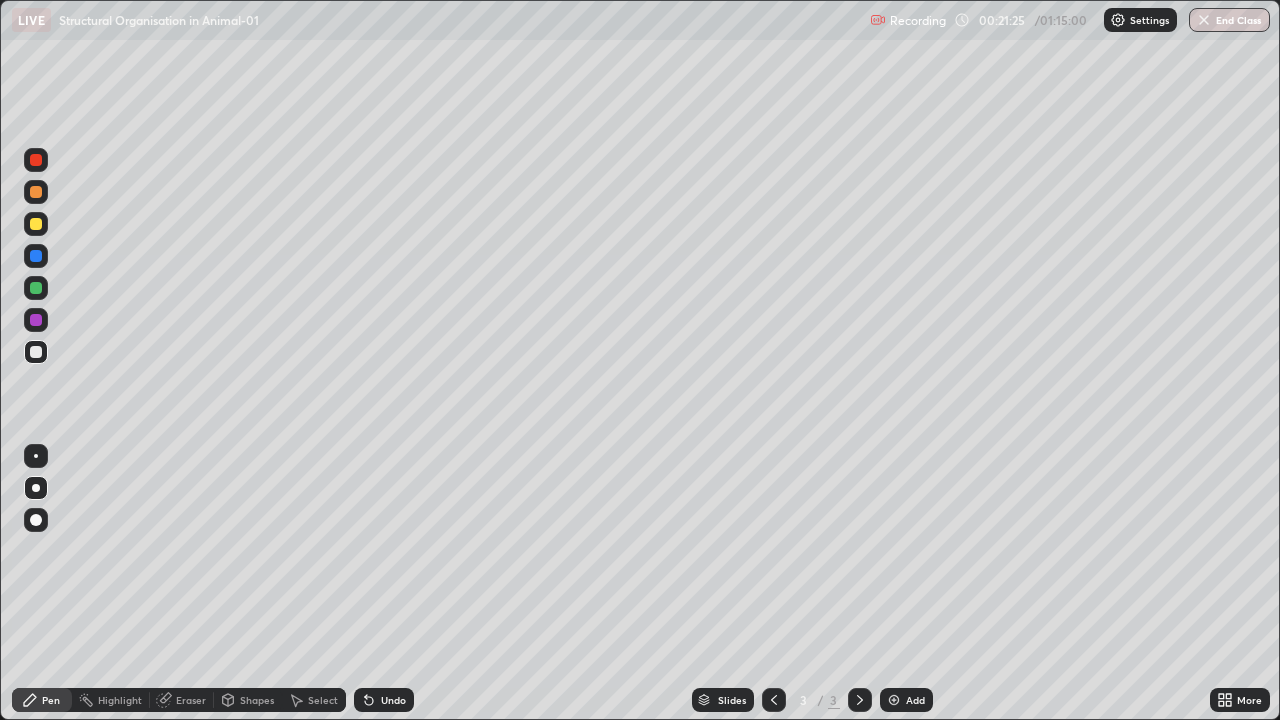 click at bounding box center (36, 256) 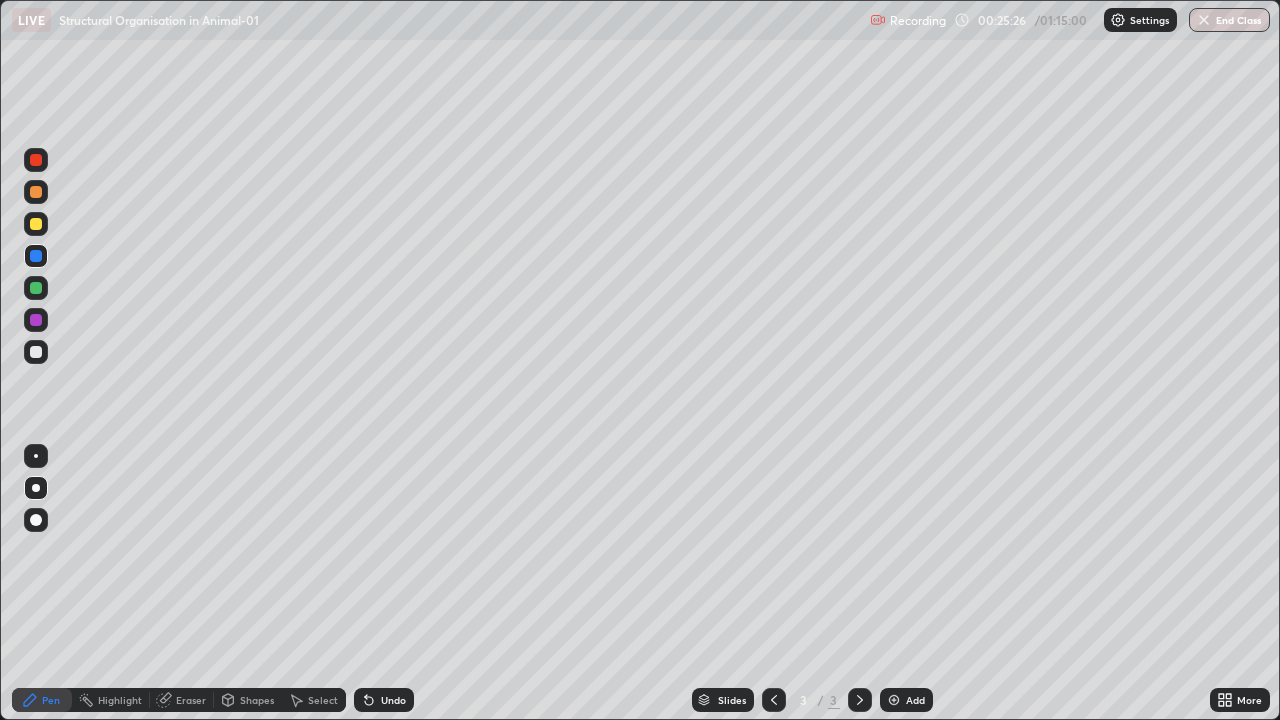 click at bounding box center (894, 700) 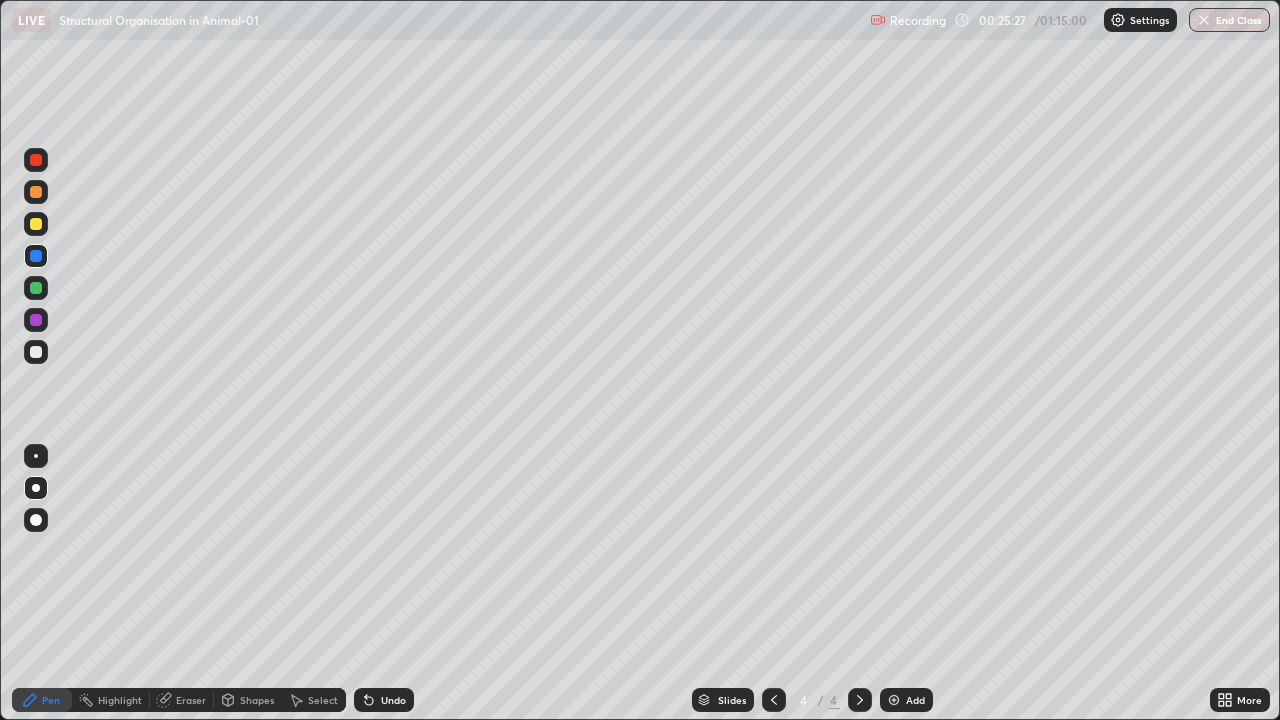 click at bounding box center [36, 520] 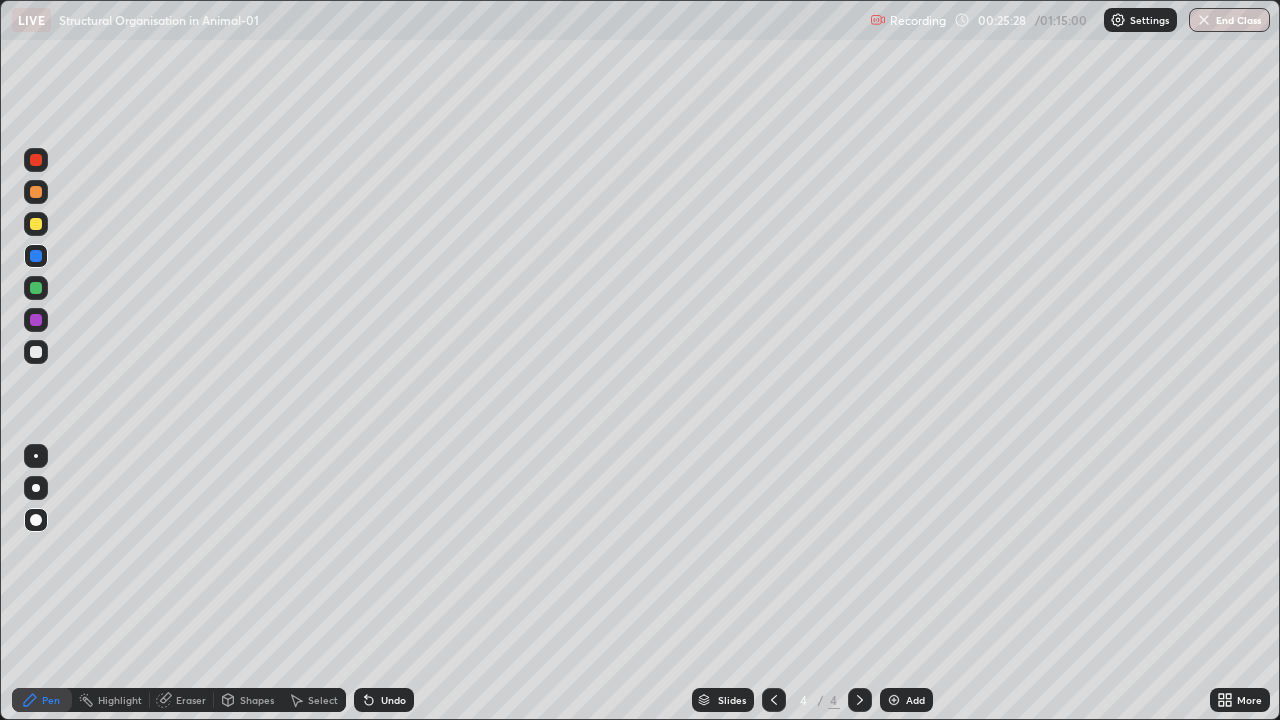 click at bounding box center (36, 352) 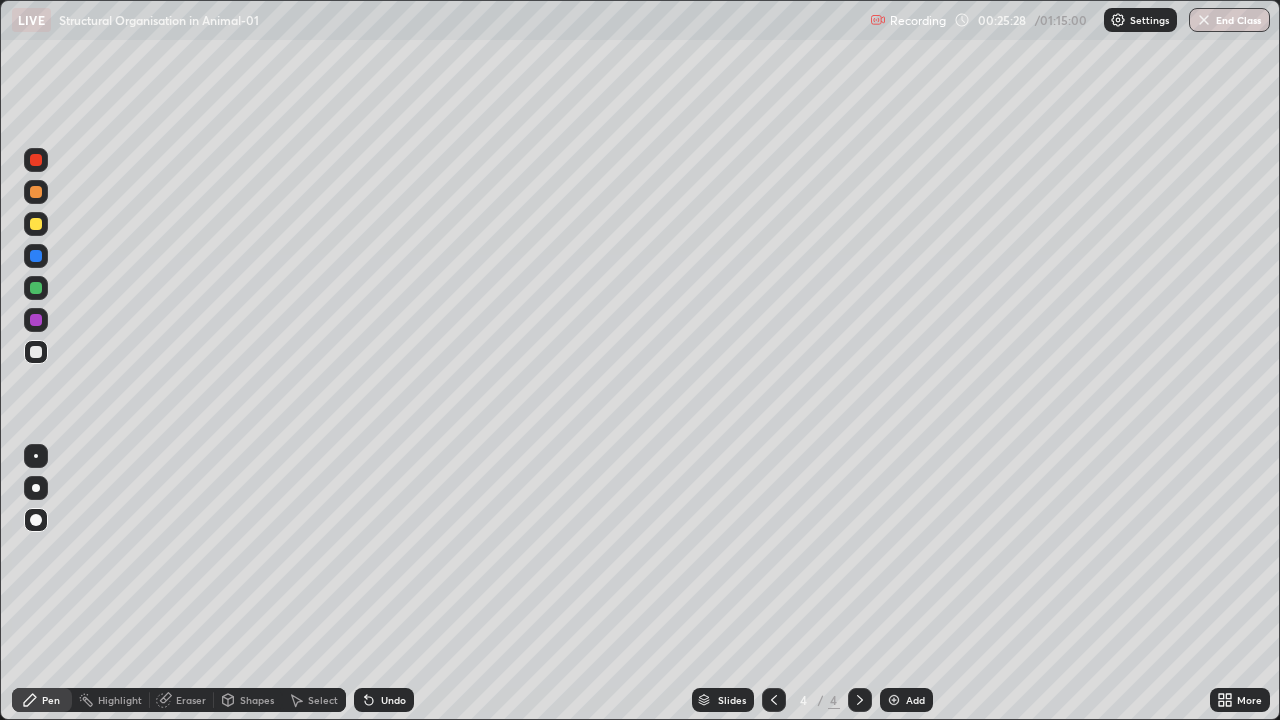 click at bounding box center (36, 352) 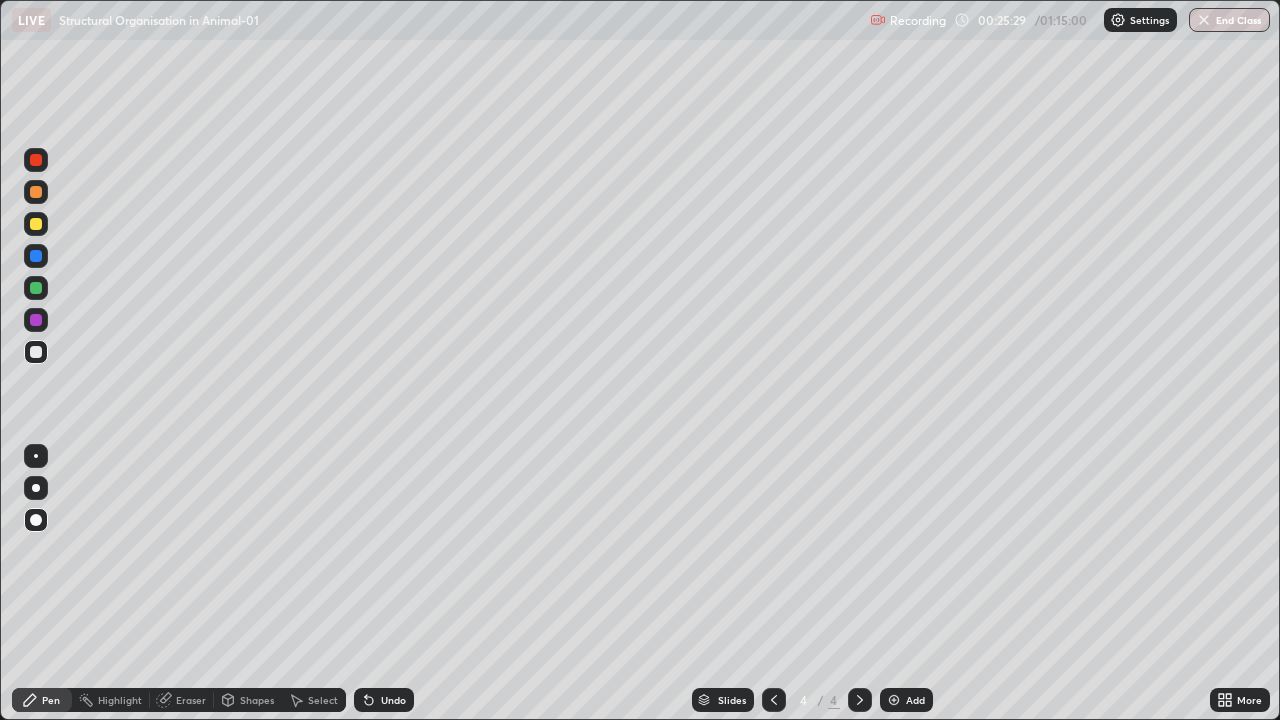 click at bounding box center [36, 192] 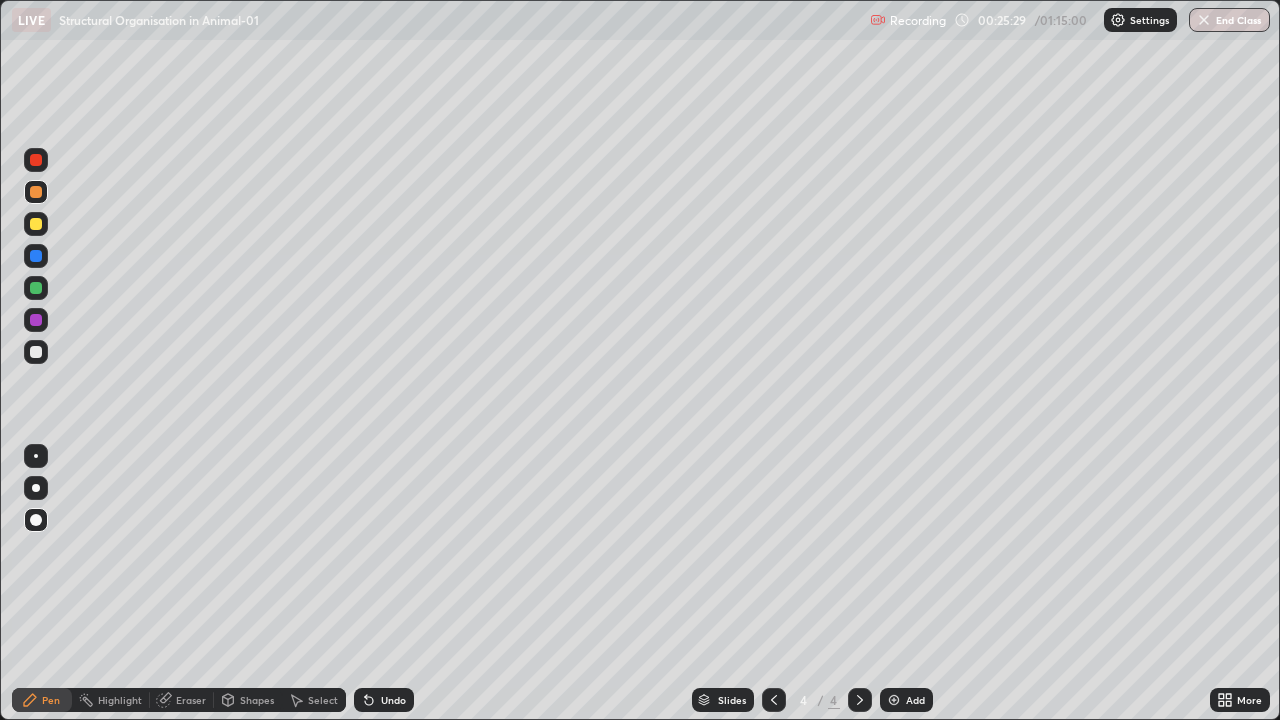 click at bounding box center [36, 192] 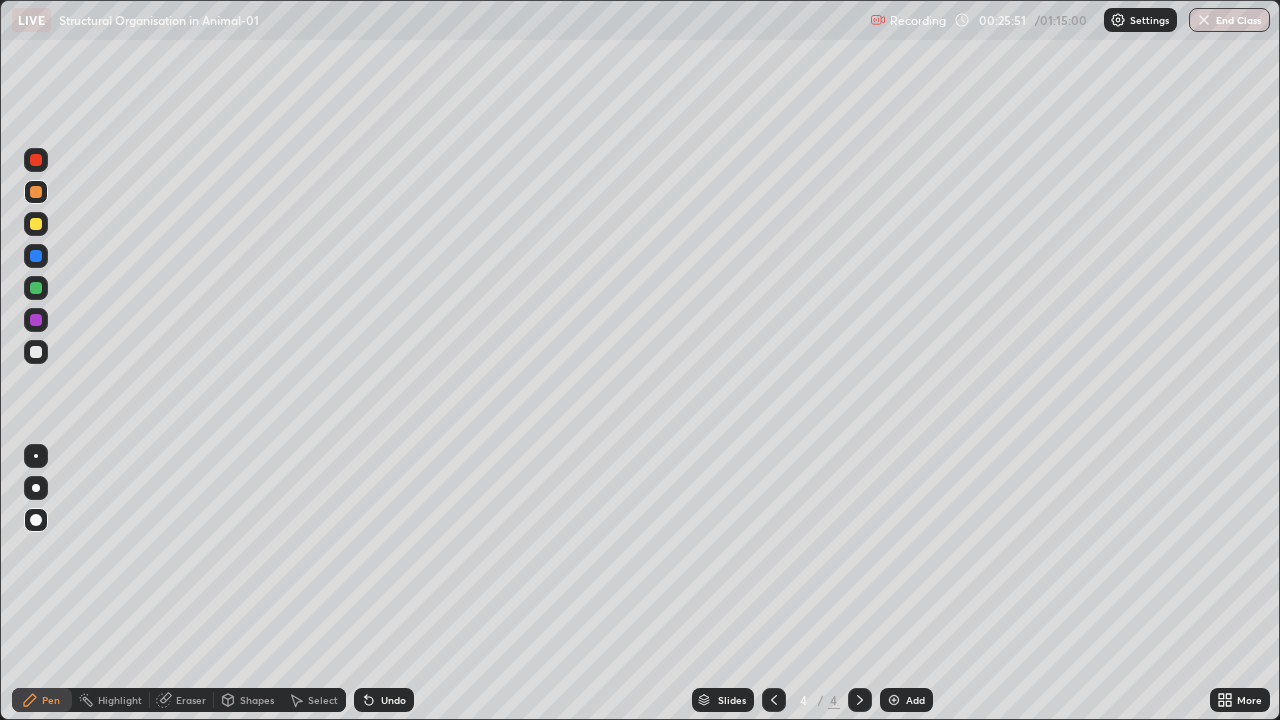 click at bounding box center (36, 192) 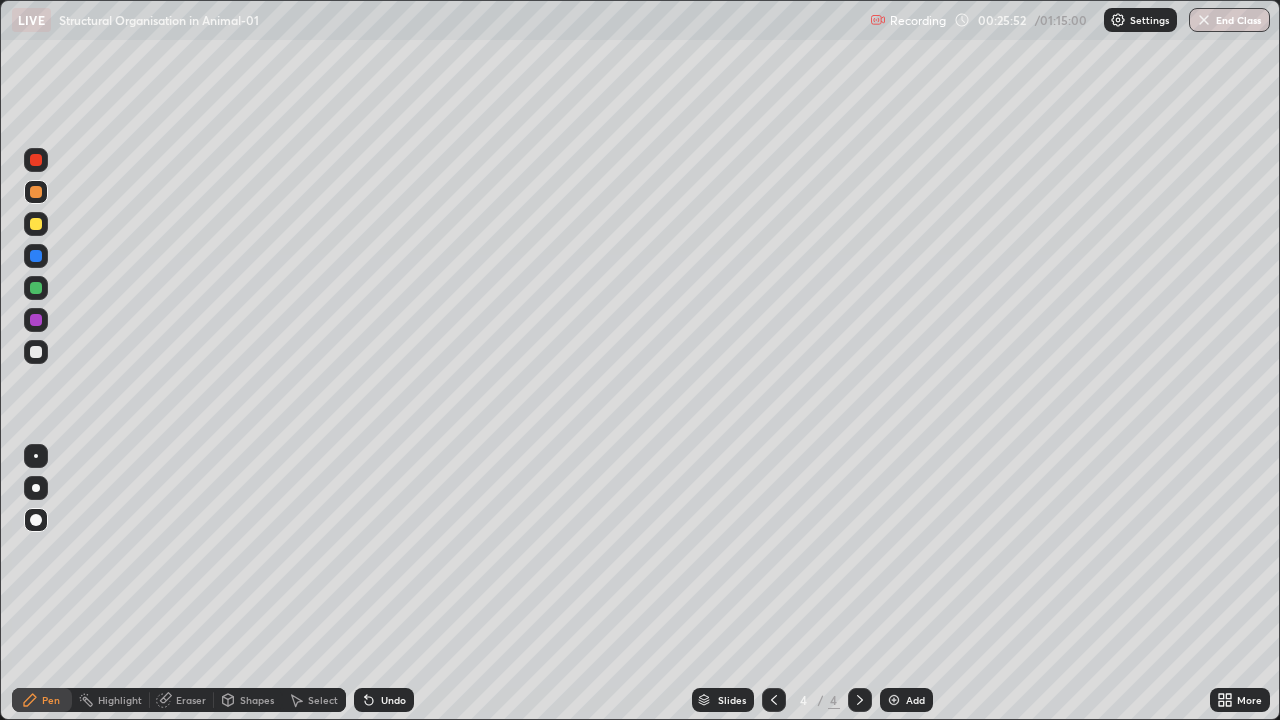 click at bounding box center (36, 352) 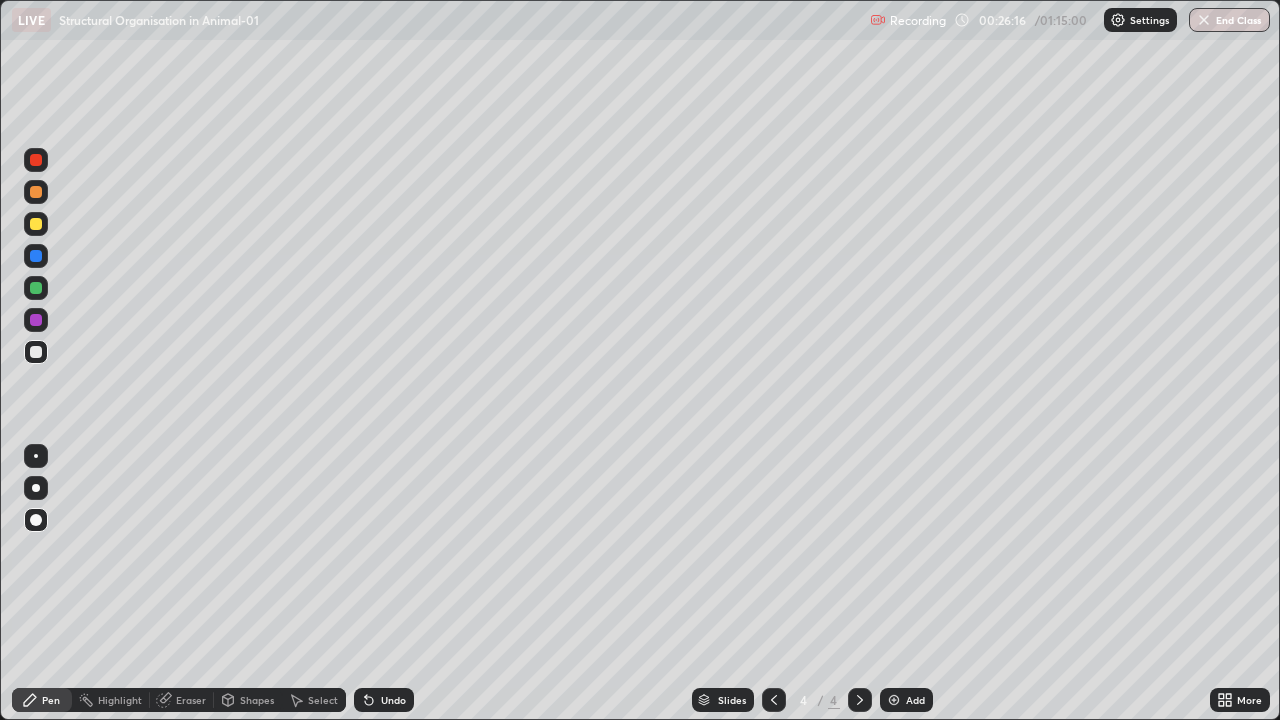 click on "Undo" at bounding box center (393, 700) 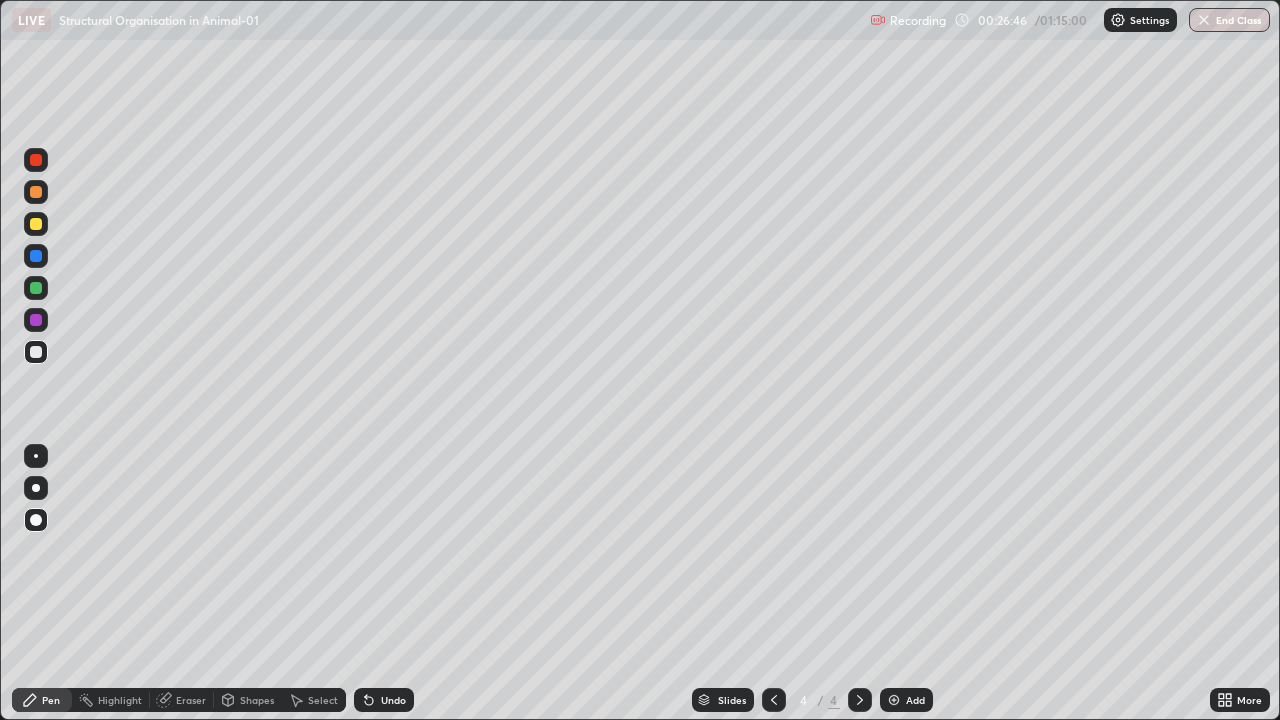 click on "Undo" at bounding box center [393, 700] 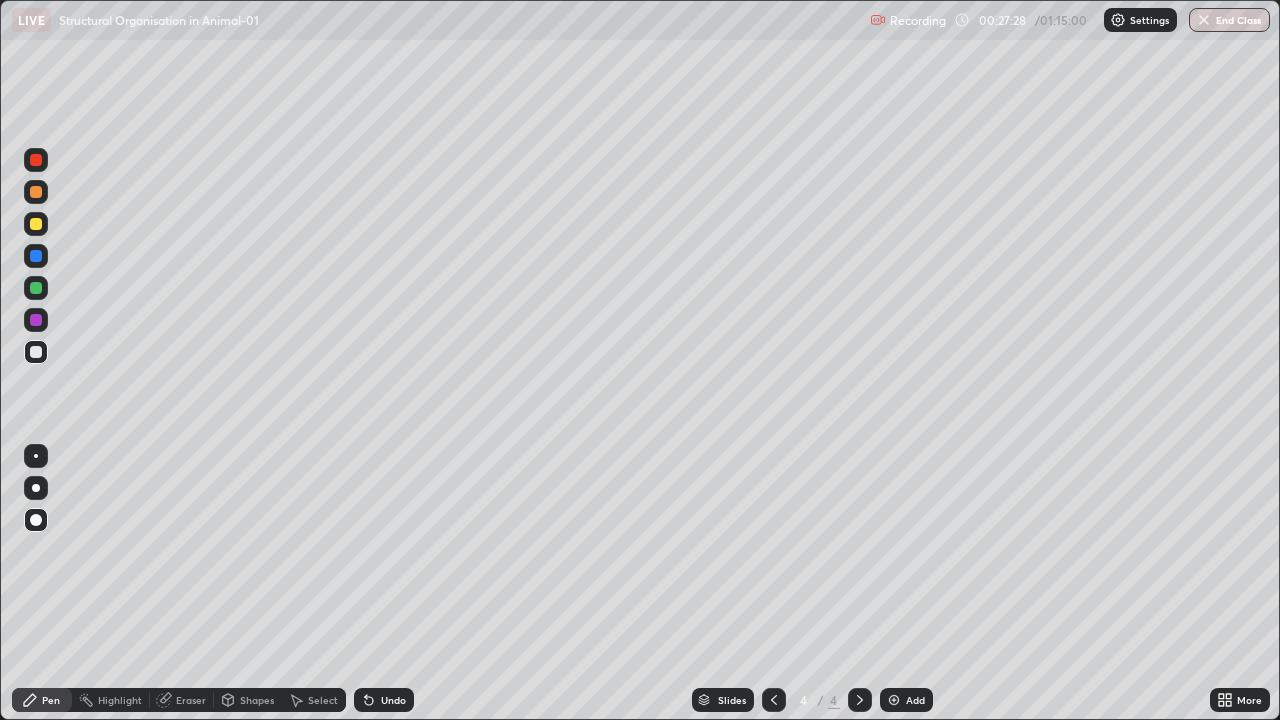 click at bounding box center [36, 456] 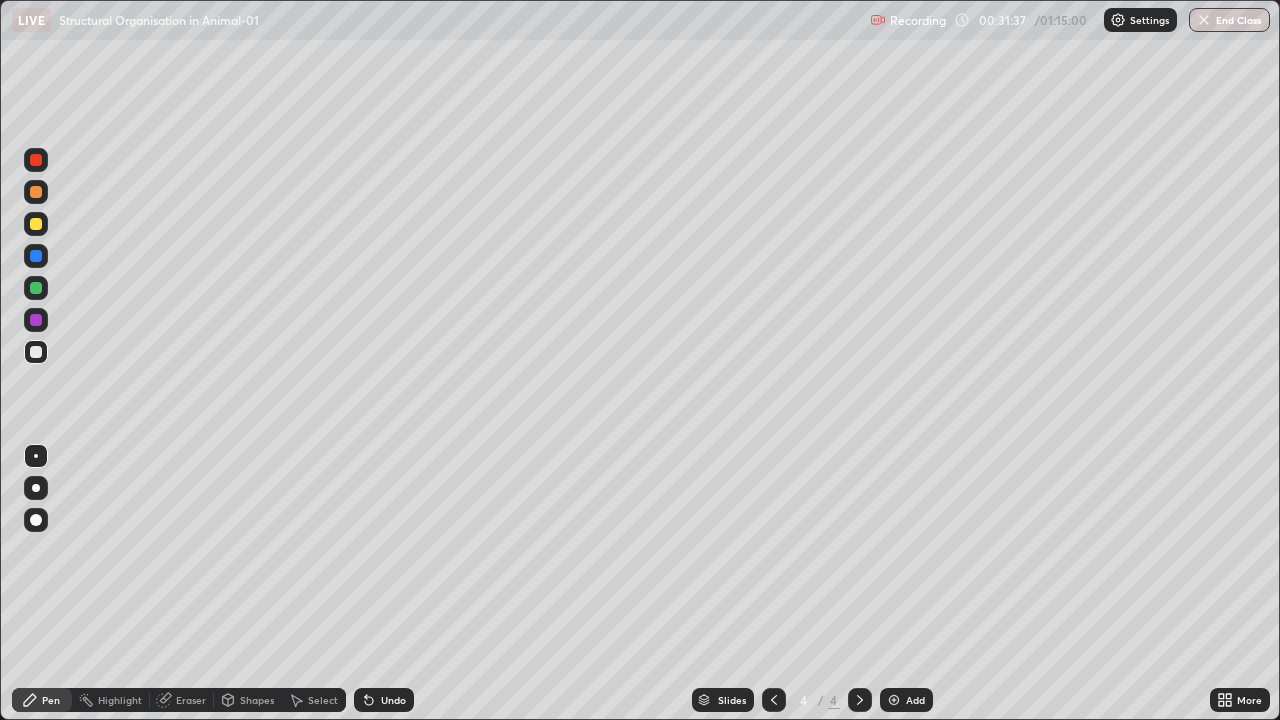 click at bounding box center [36, 224] 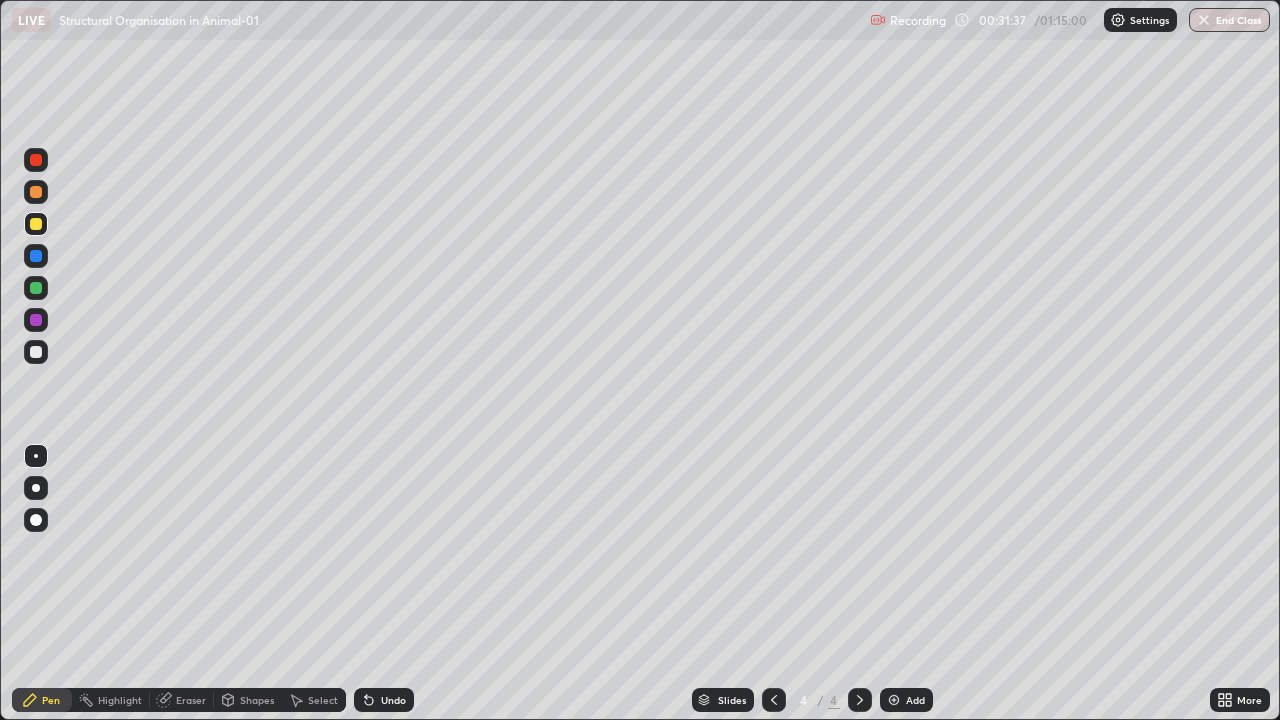 click at bounding box center (36, 488) 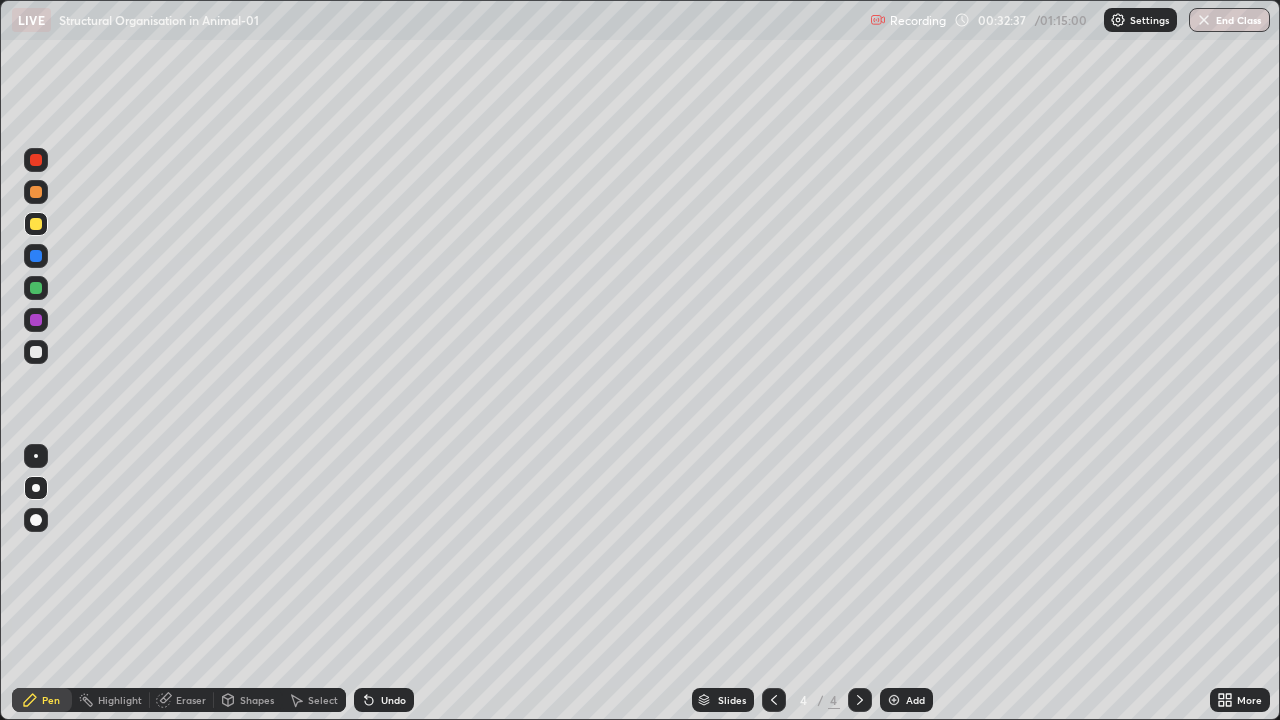 click at bounding box center (36, 352) 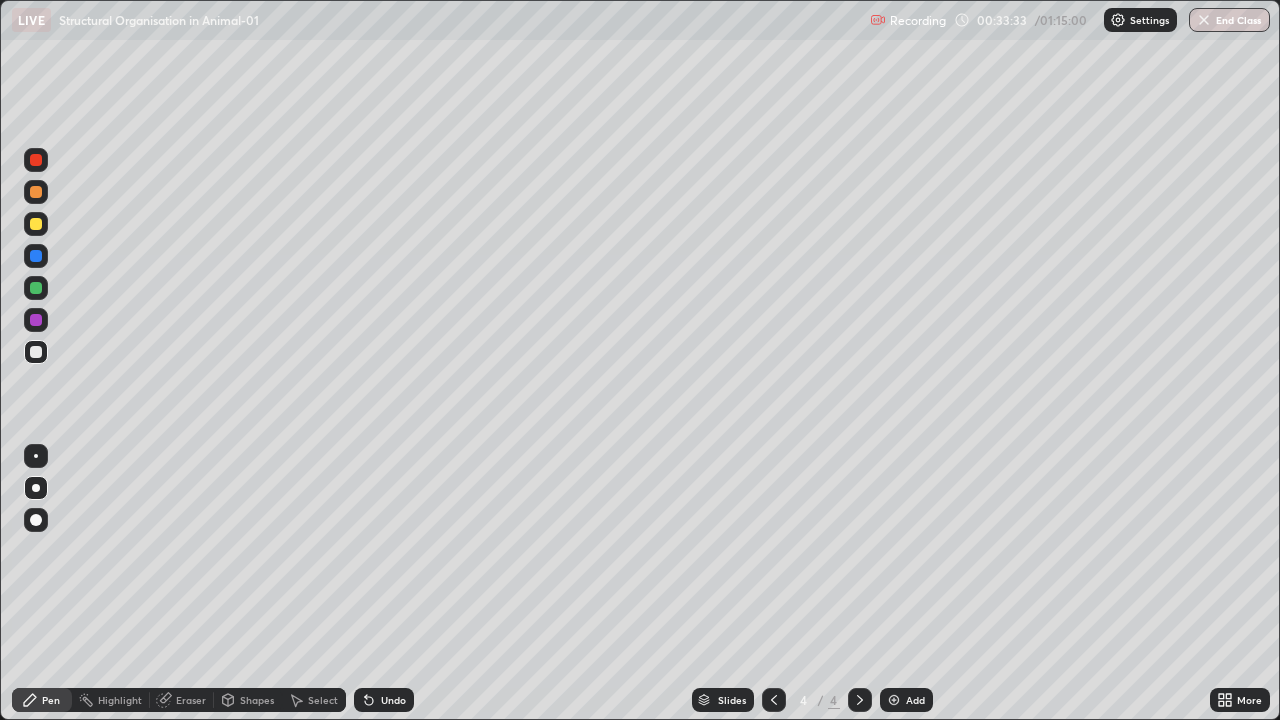 click at bounding box center [36, 288] 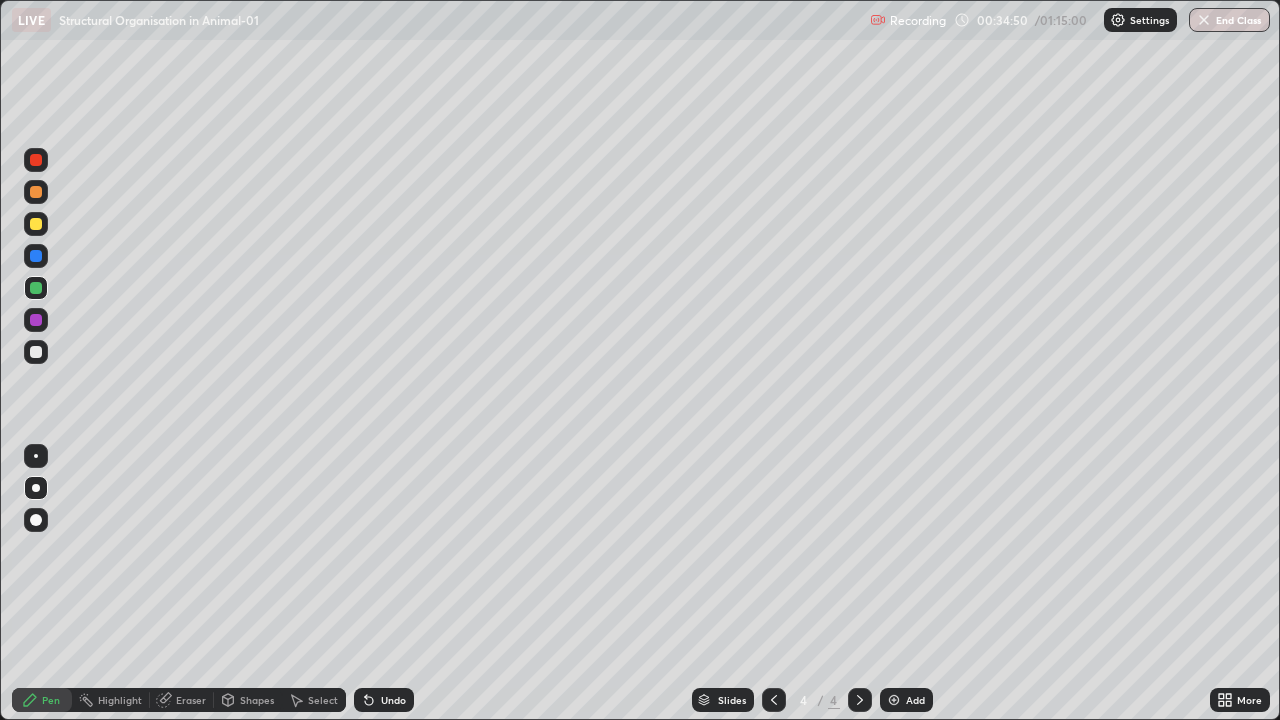 click on "Add" at bounding box center [915, 700] 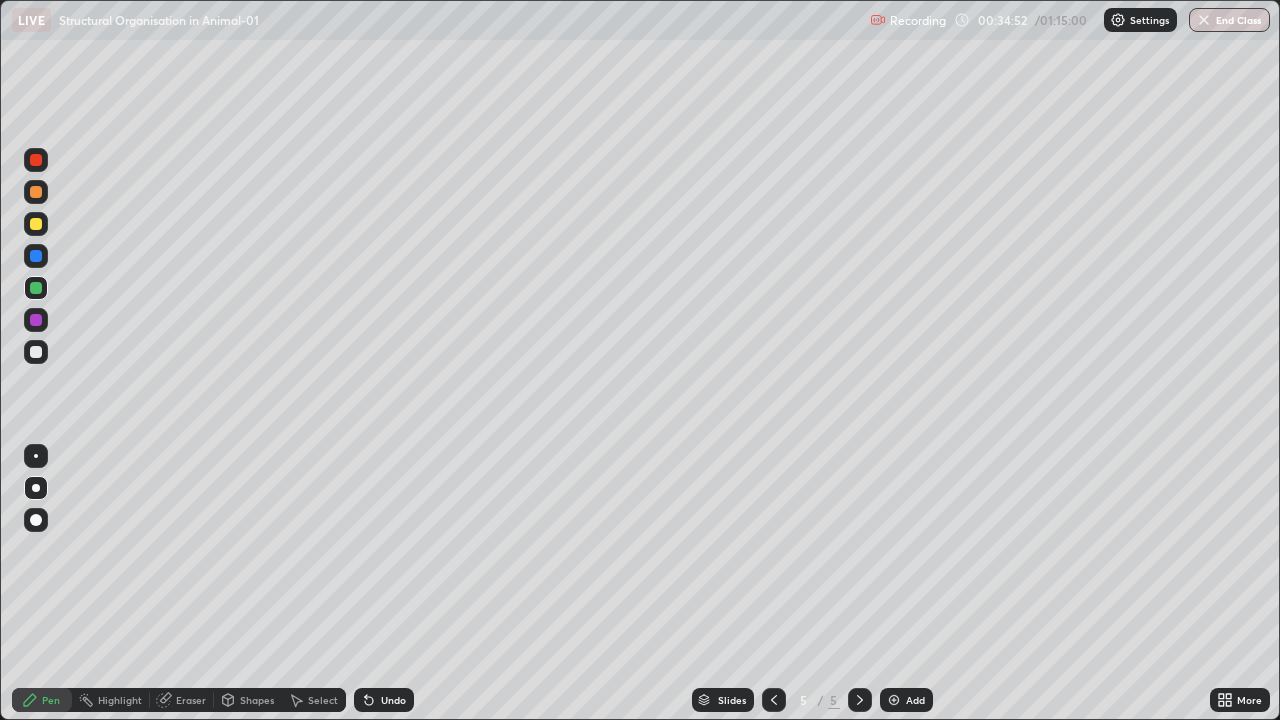 click at bounding box center (36, 224) 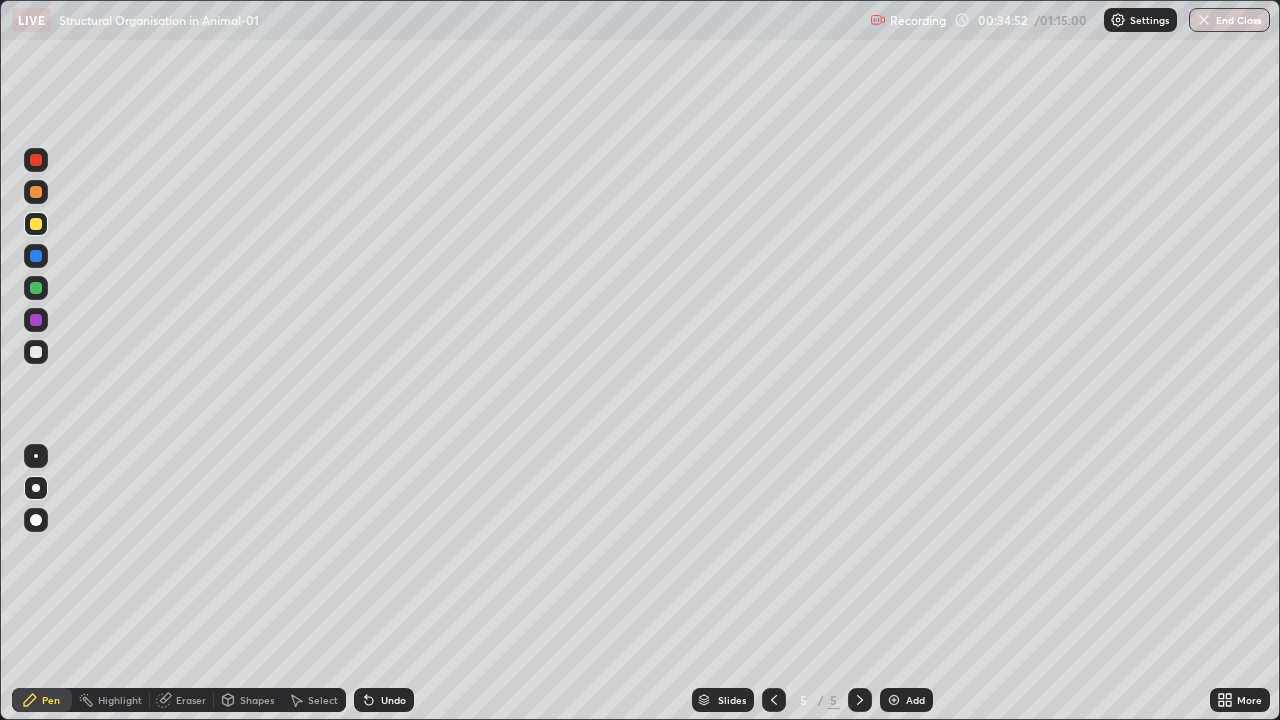 click at bounding box center [36, 520] 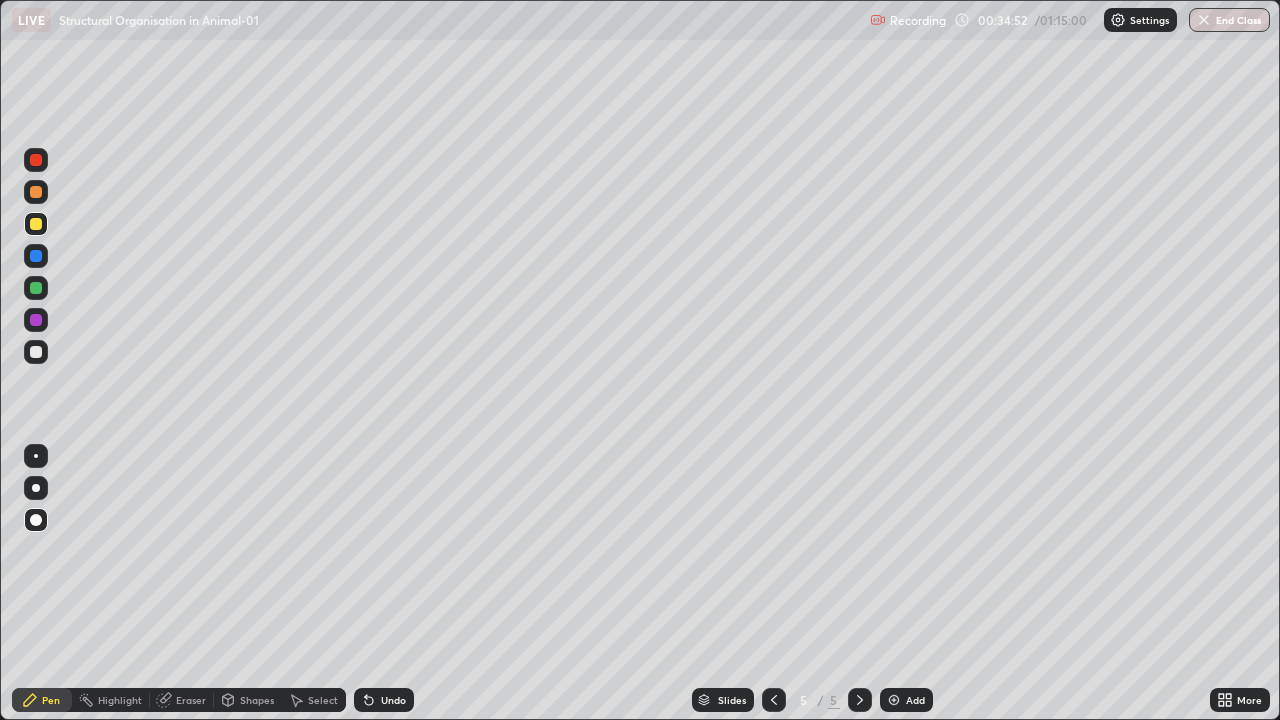 click at bounding box center [36, 520] 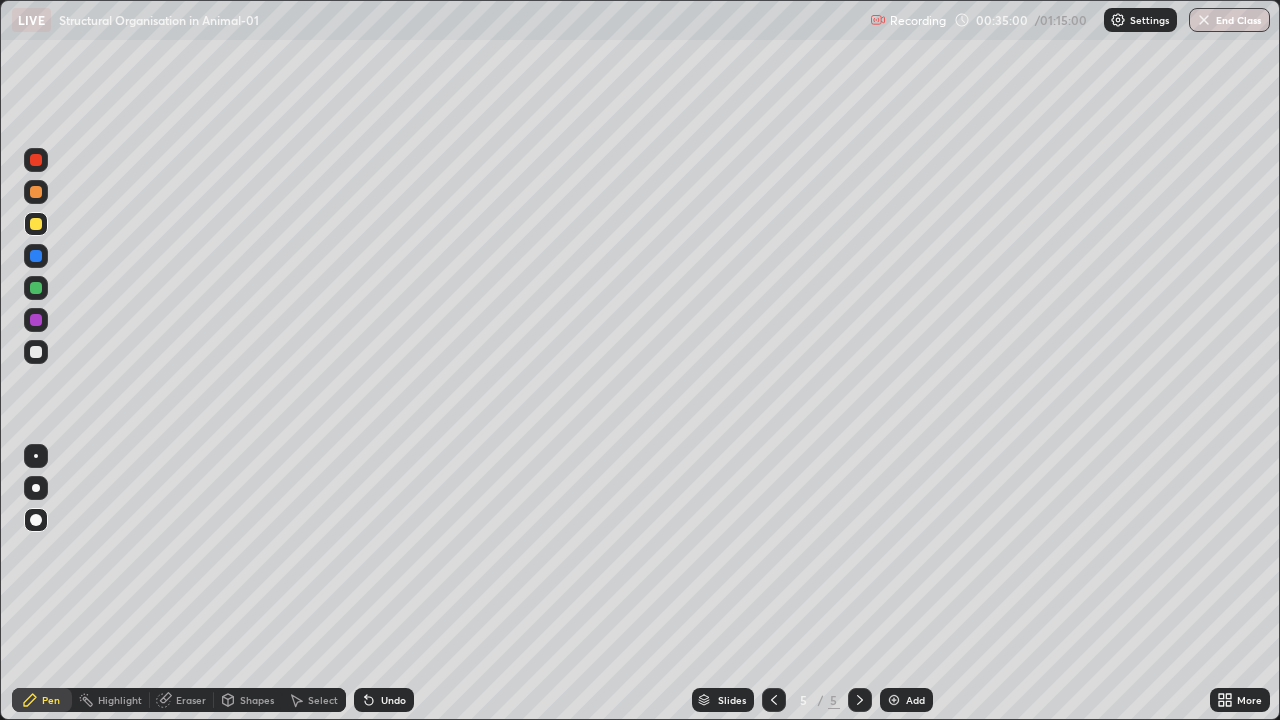 click at bounding box center [36, 192] 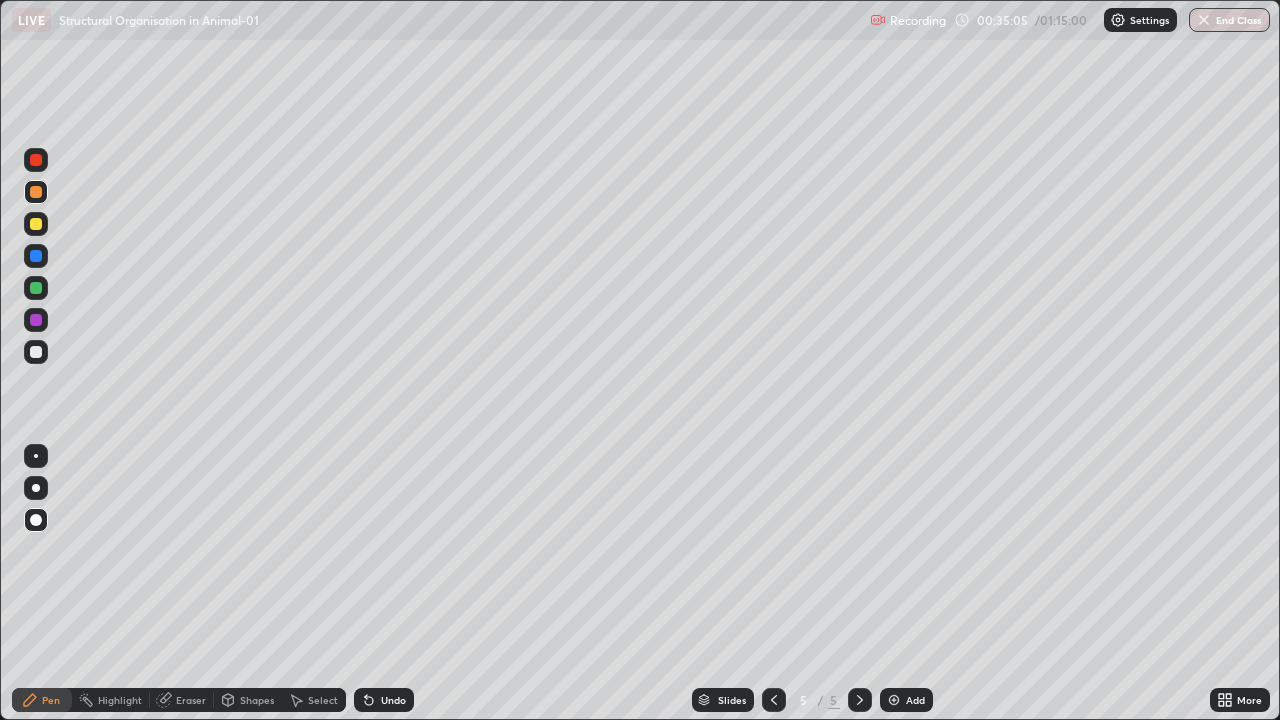 click at bounding box center [36, 224] 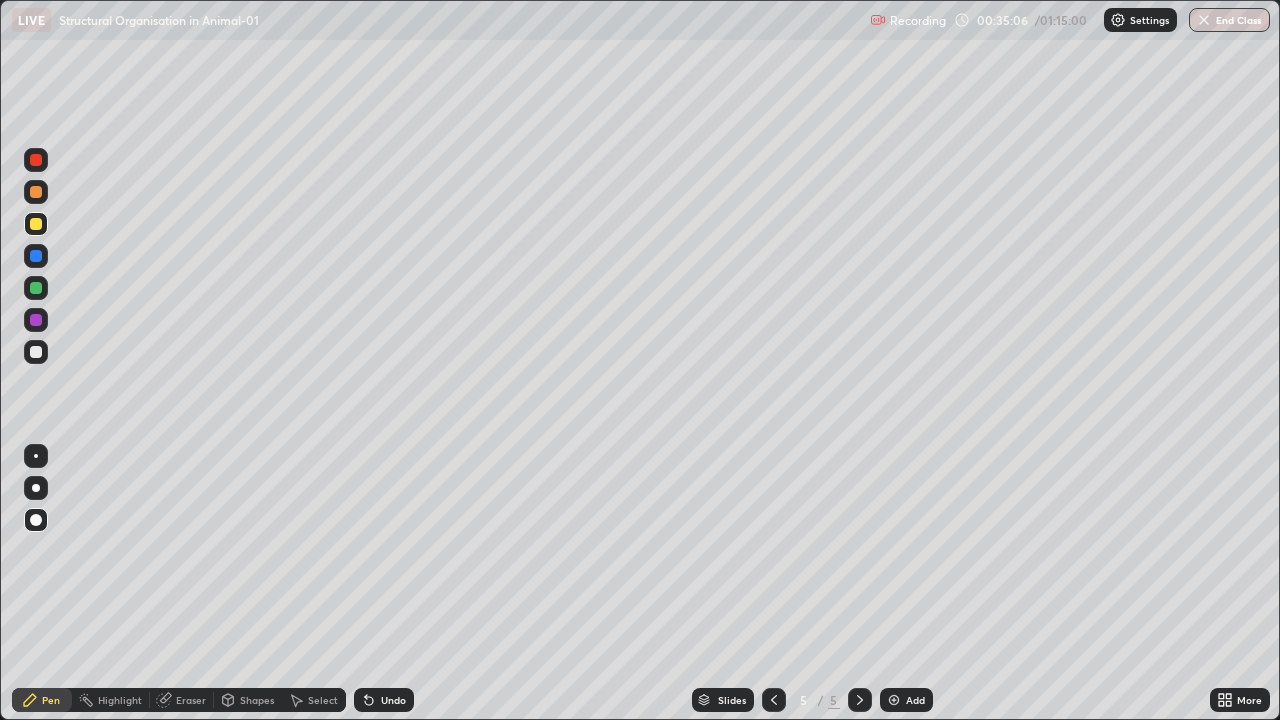 click at bounding box center (36, 352) 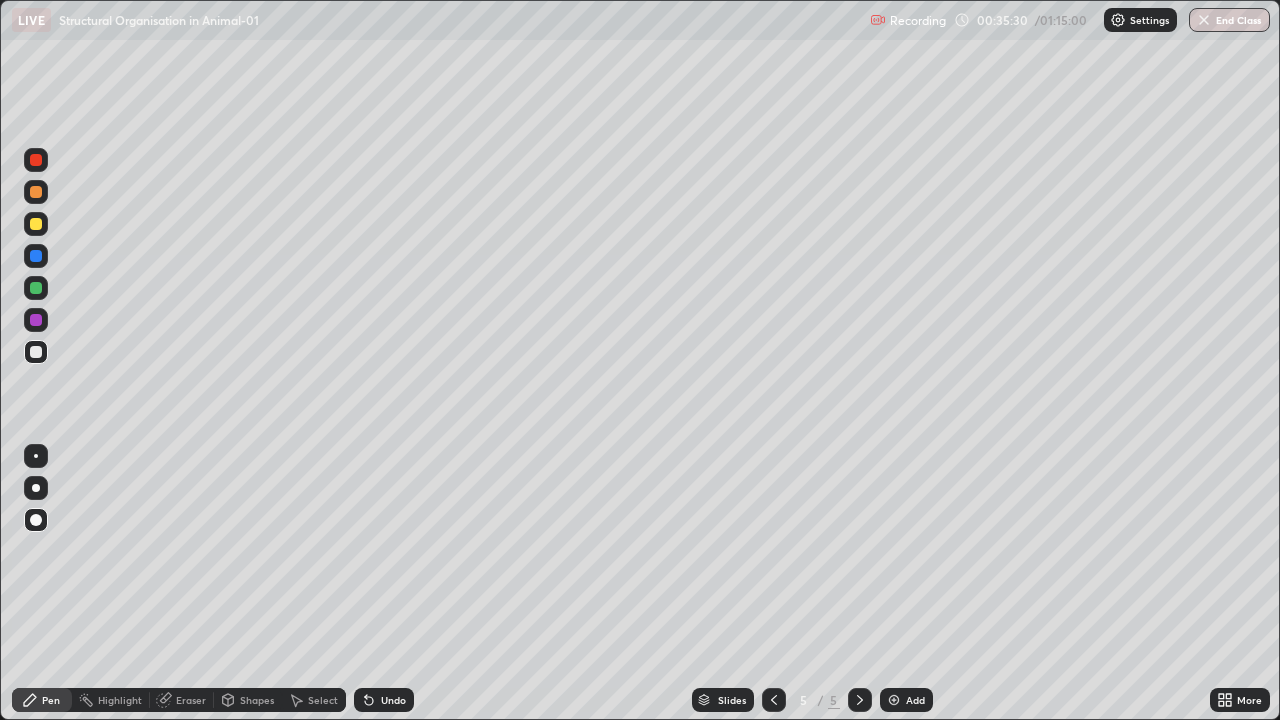 click at bounding box center [36, 288] 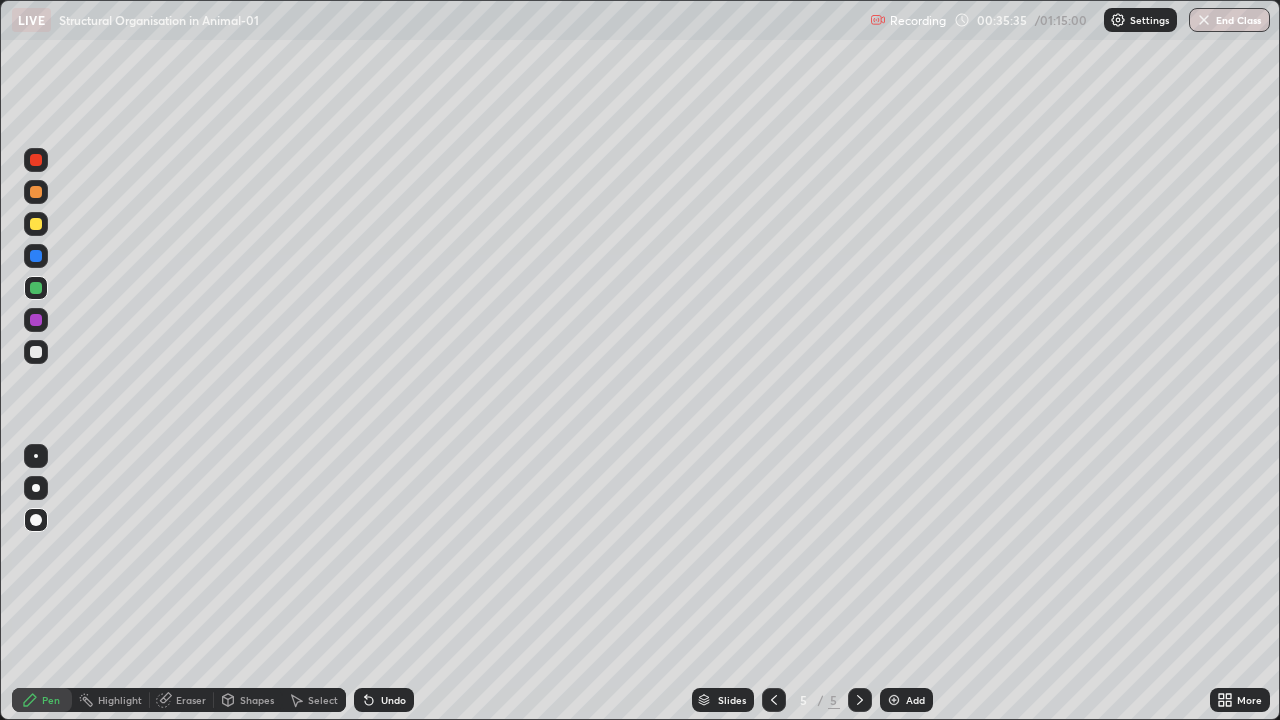click at bounding box center [36, 352] 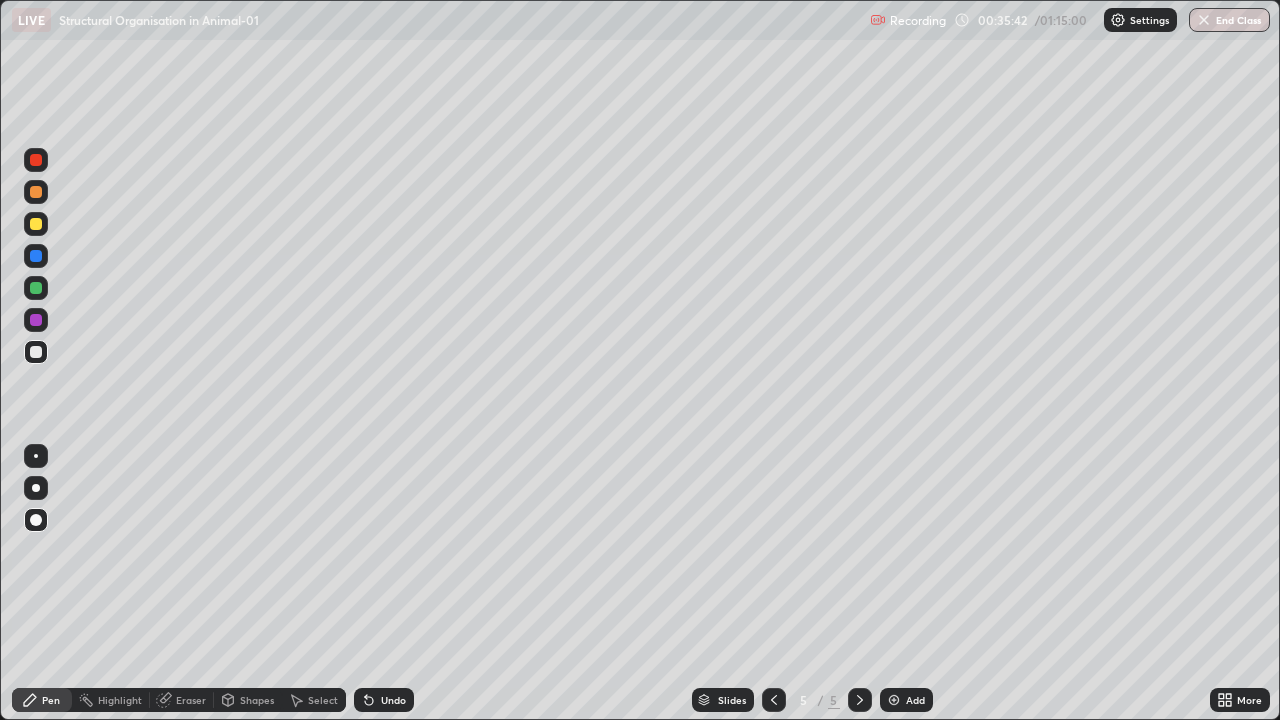 click at bounding box center (36, 456) 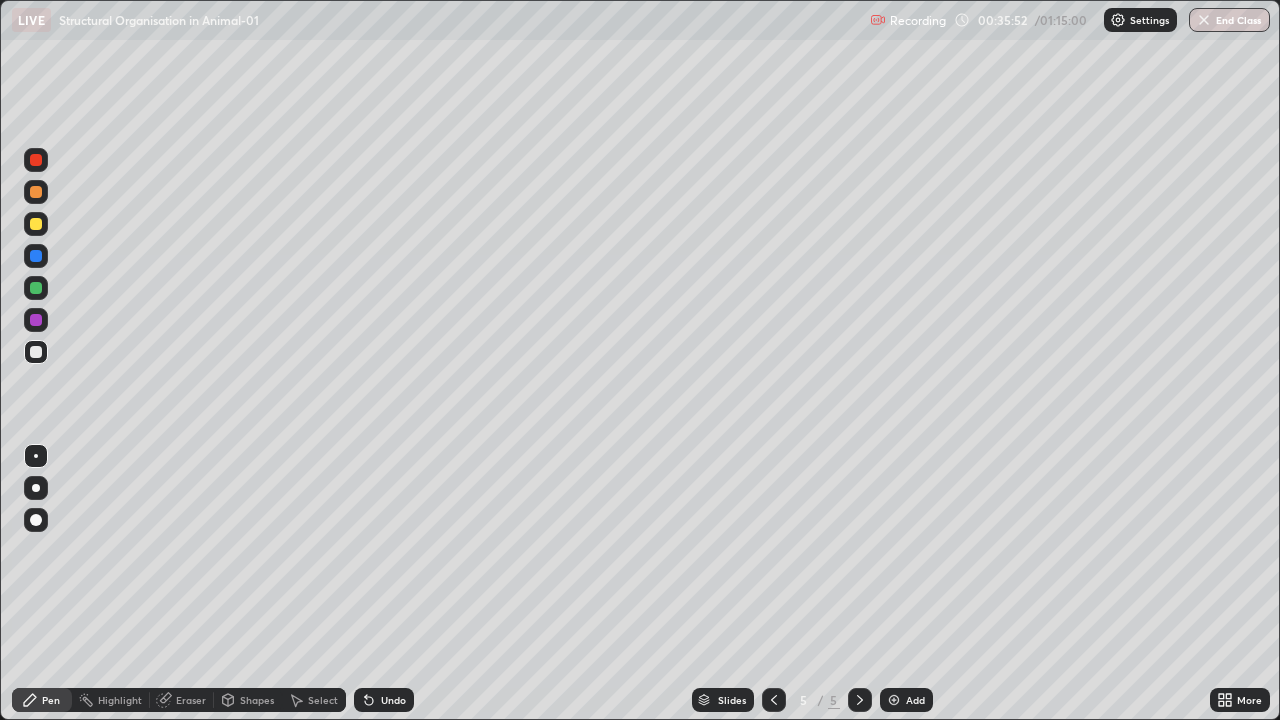 click at bounding box center (36, 256) 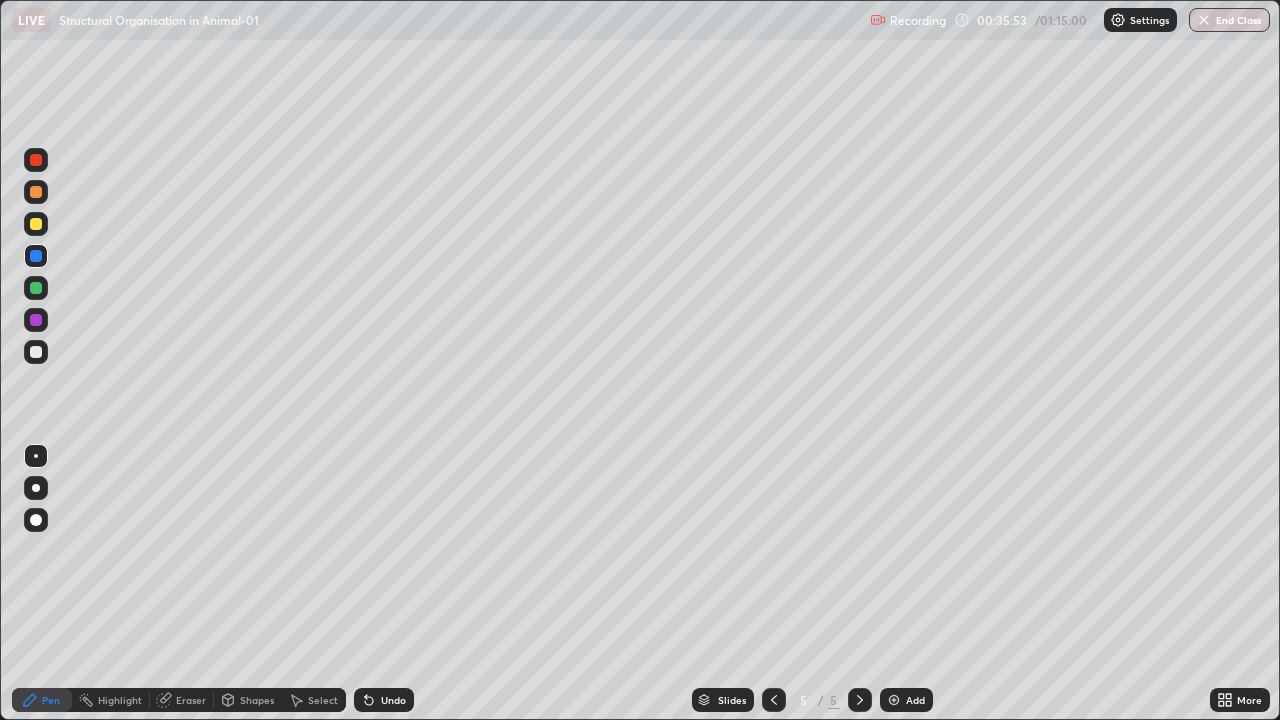 click on "Eraser" at bounding box center [191, 700] 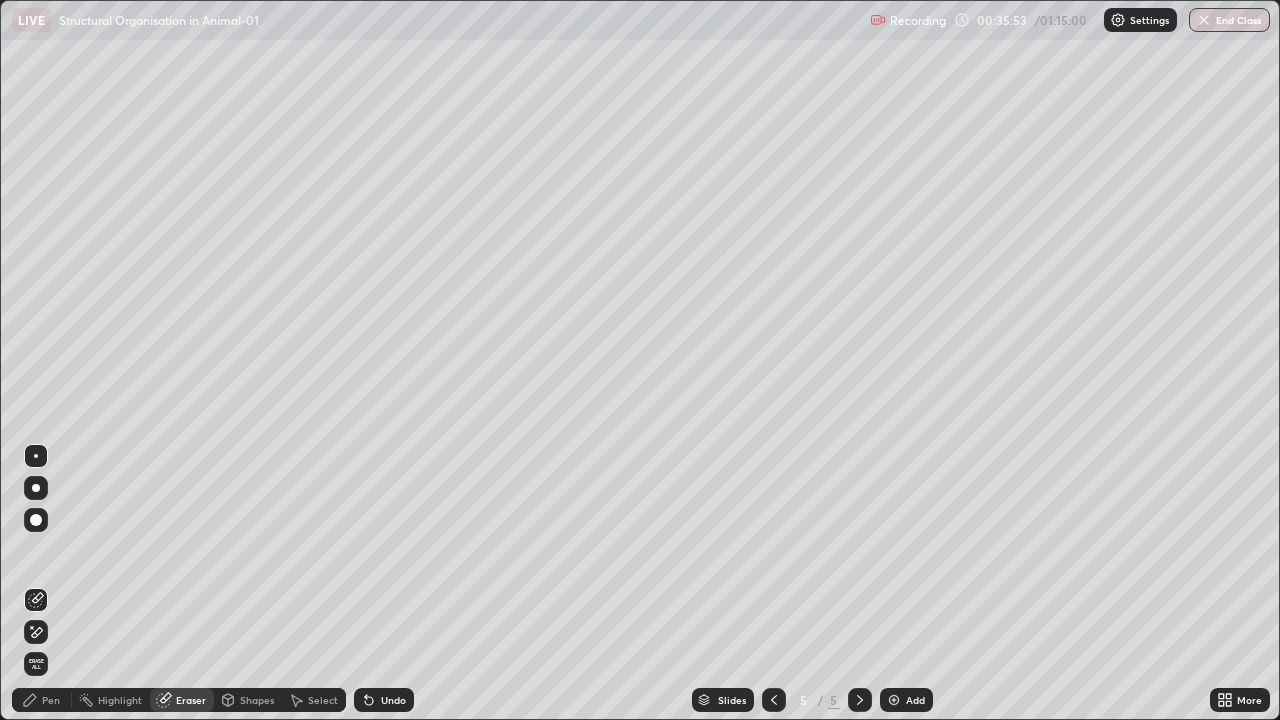 click on "Highlight" at bounding box center [120, 700] 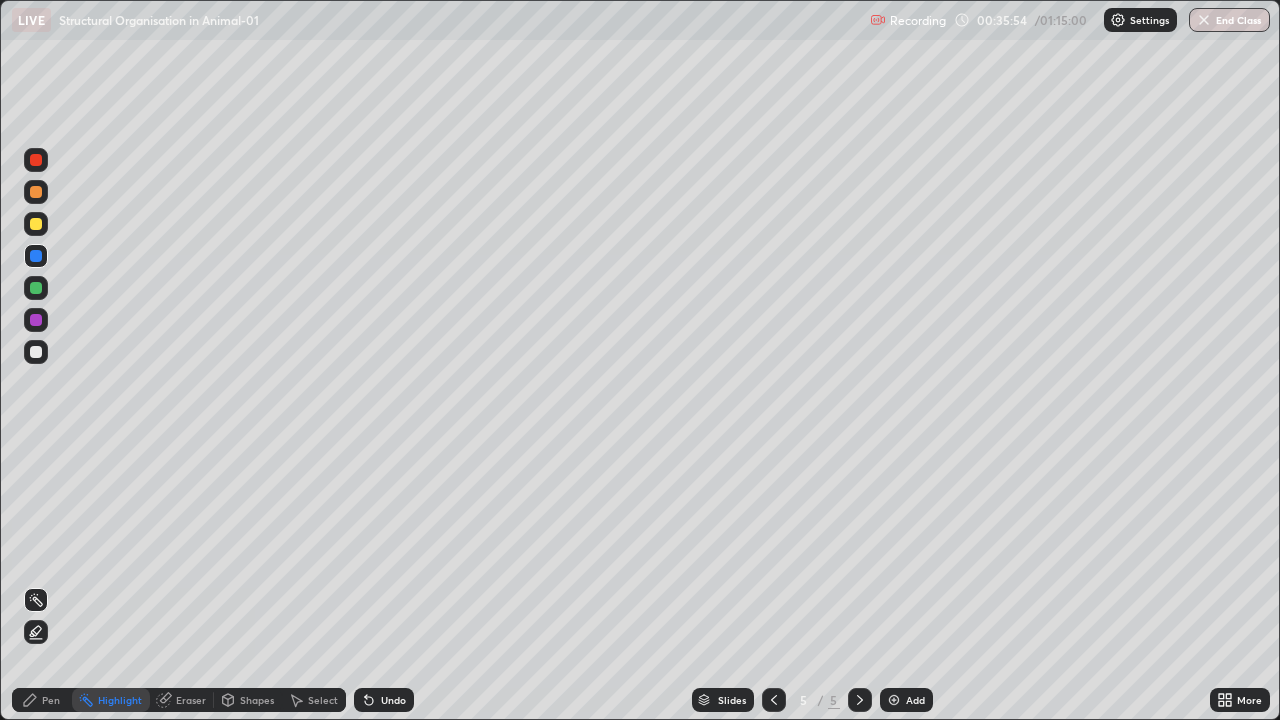 click 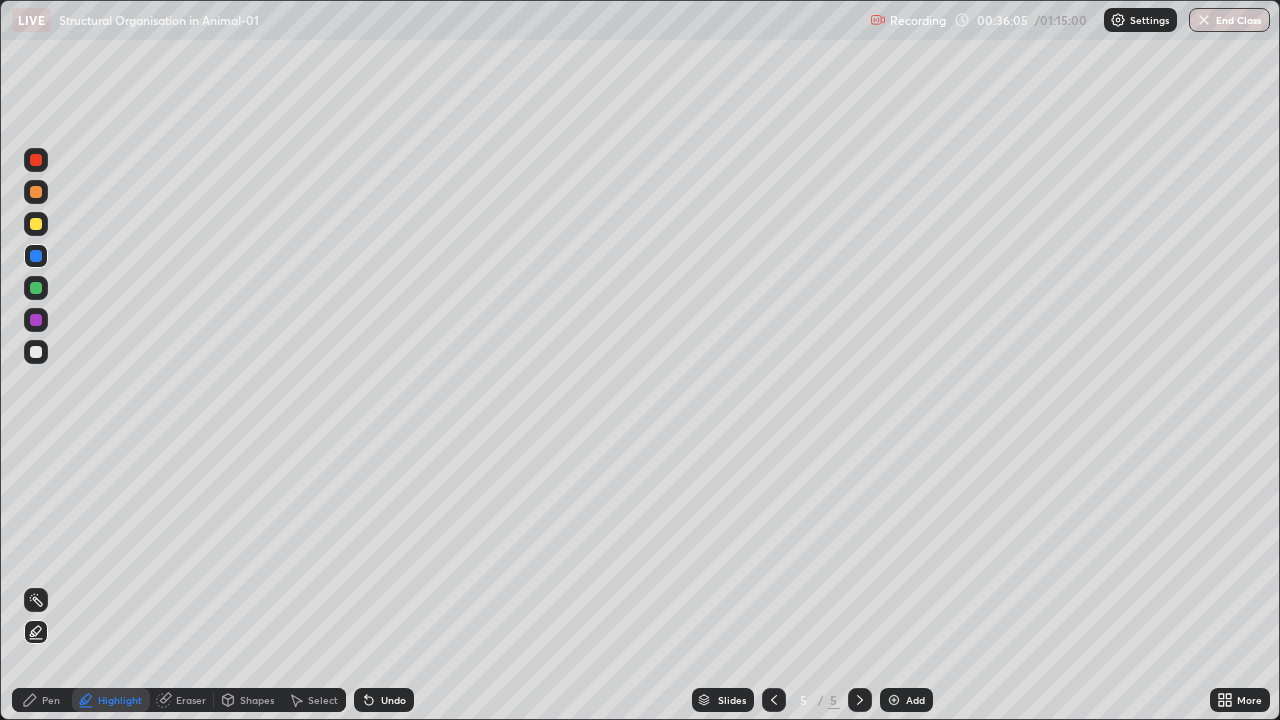 click at bounding box center [36, 352] 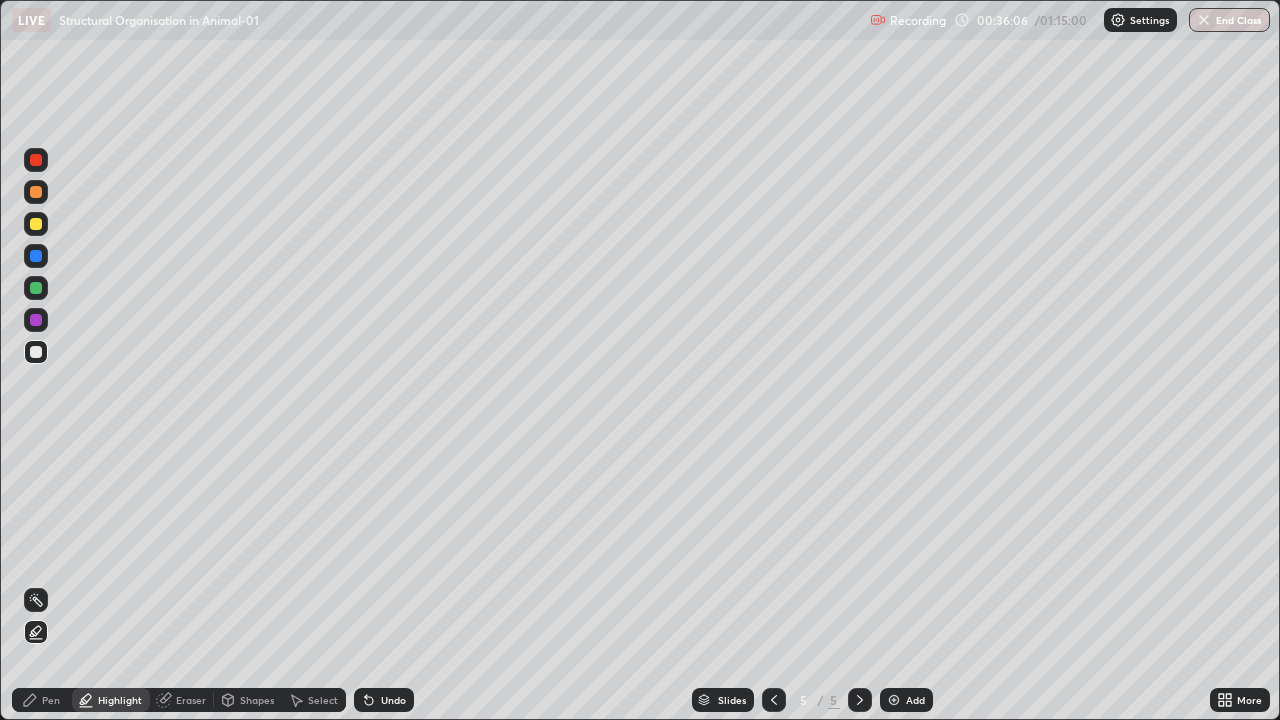 click on "Pen" at bounding box center [51, 700] 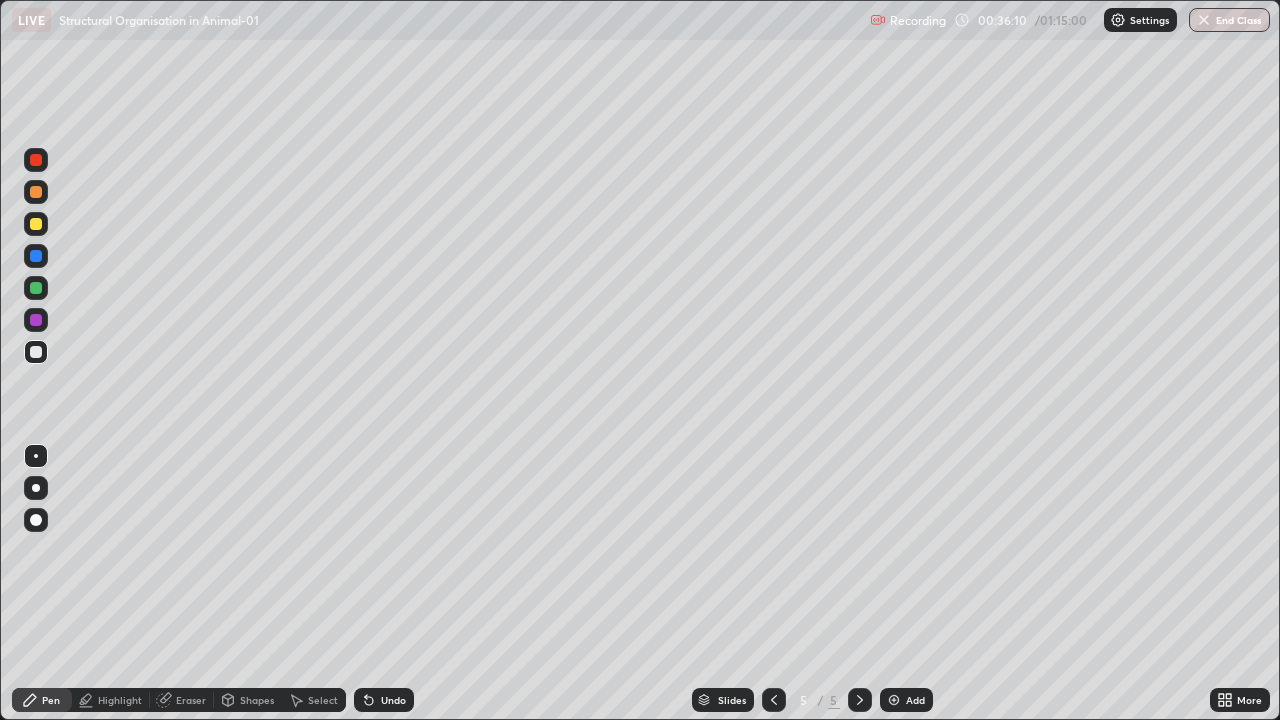 click at bounding box center [36, 320] 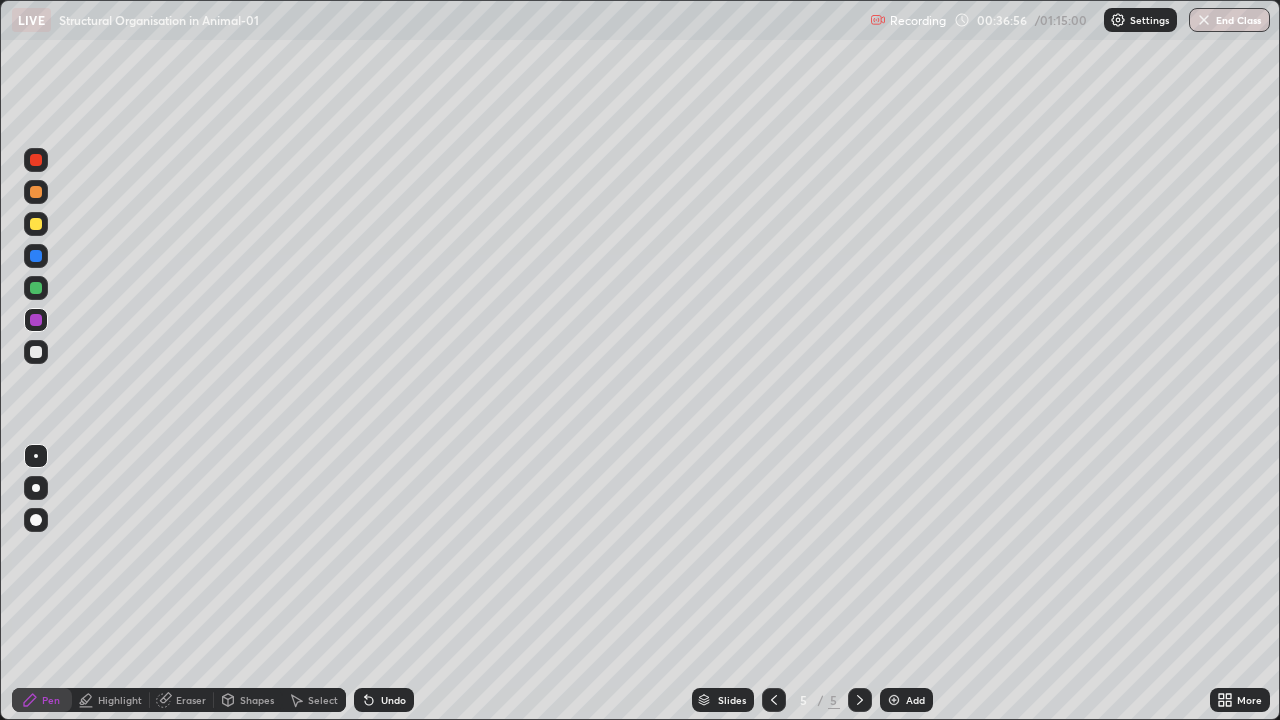 click at bounding box center [36, 224] 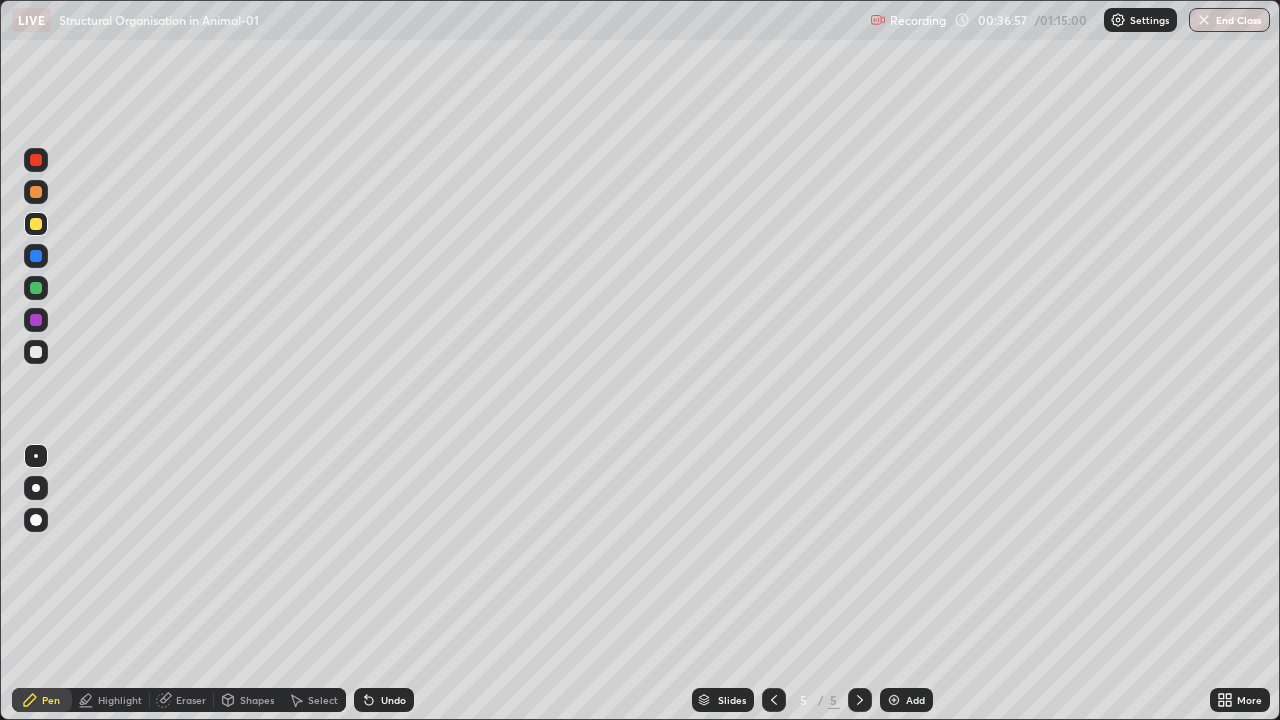click at bounding box center (36, 488) 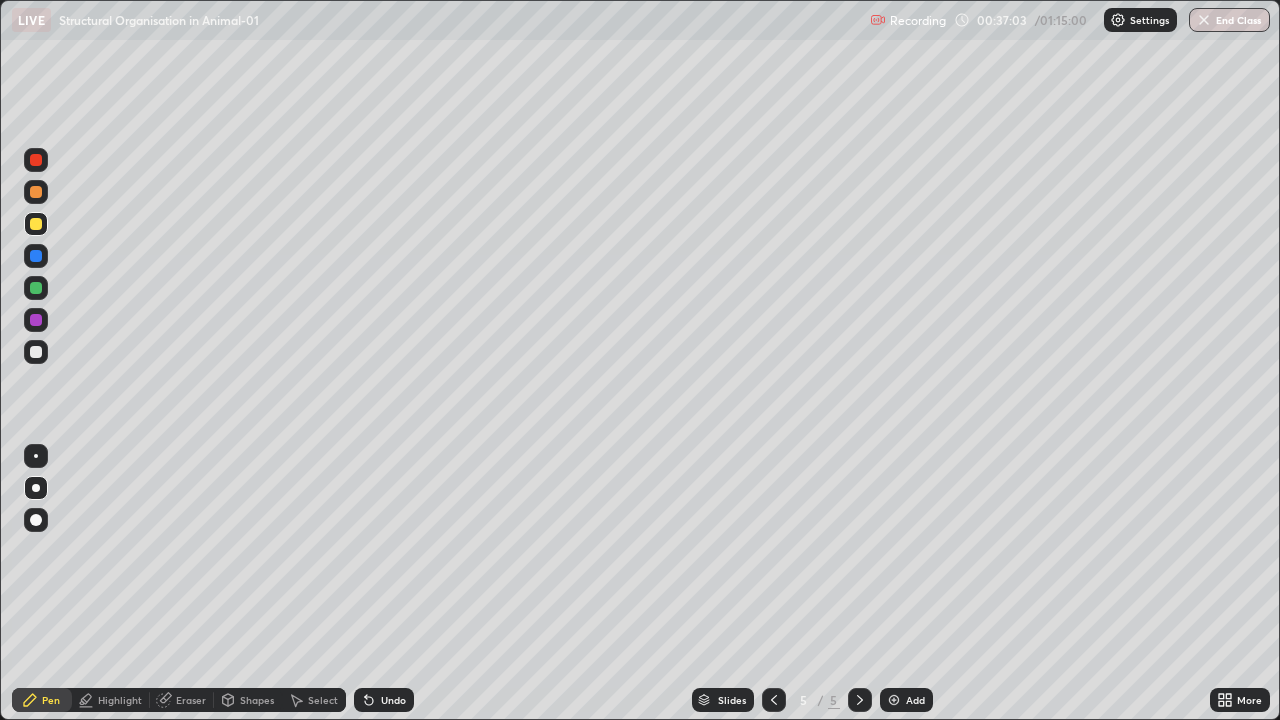 click at bounding box center [36, 288] 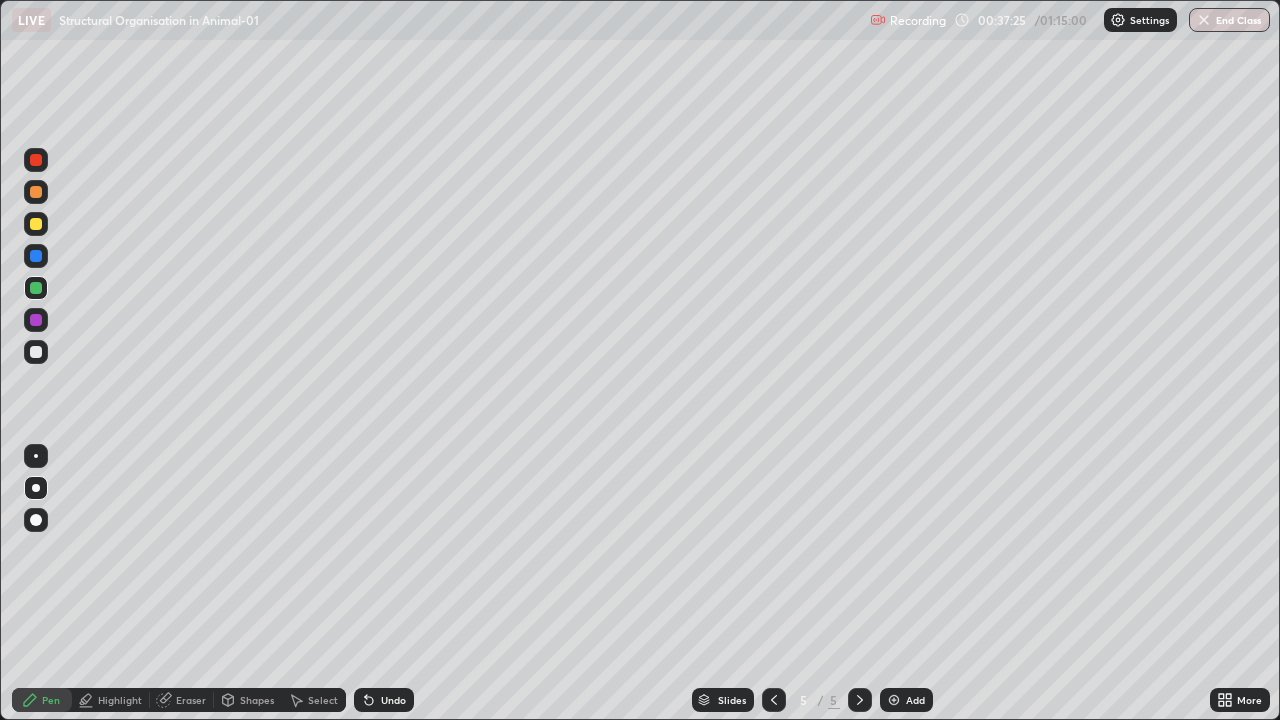 click on "Undo" at bounding box center (393, 700) 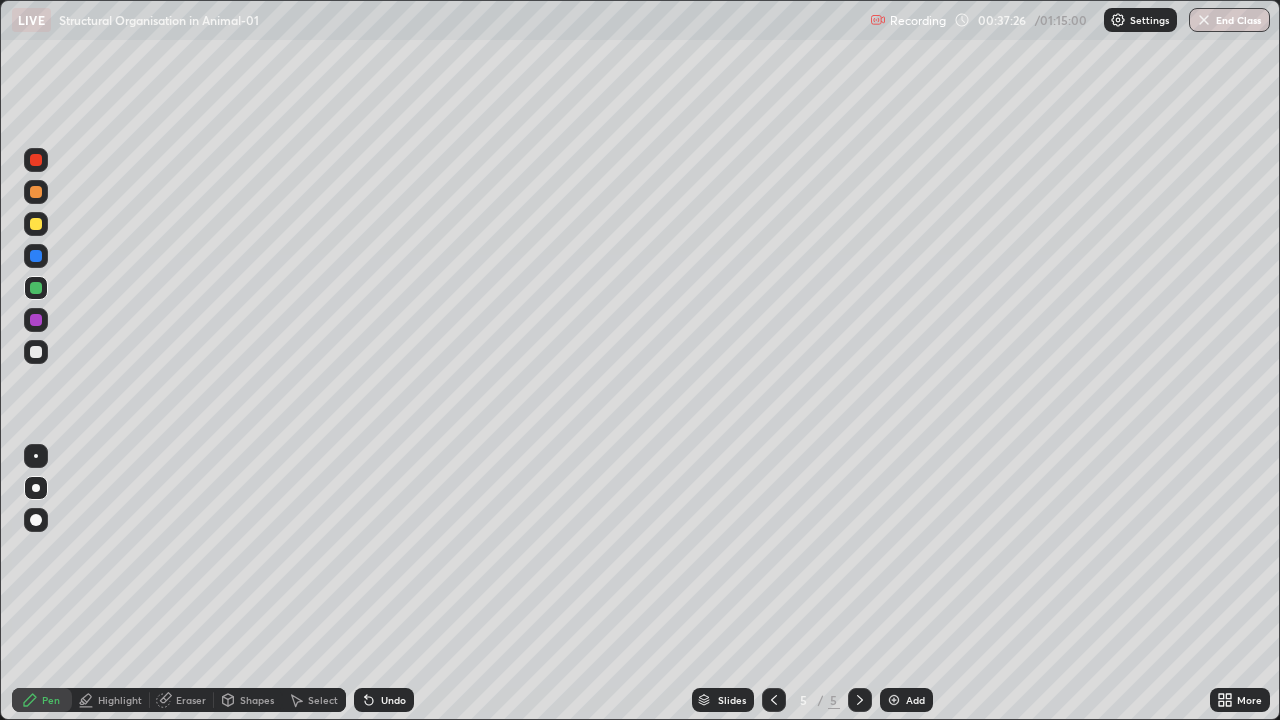 click at bounding box center (36, 256) 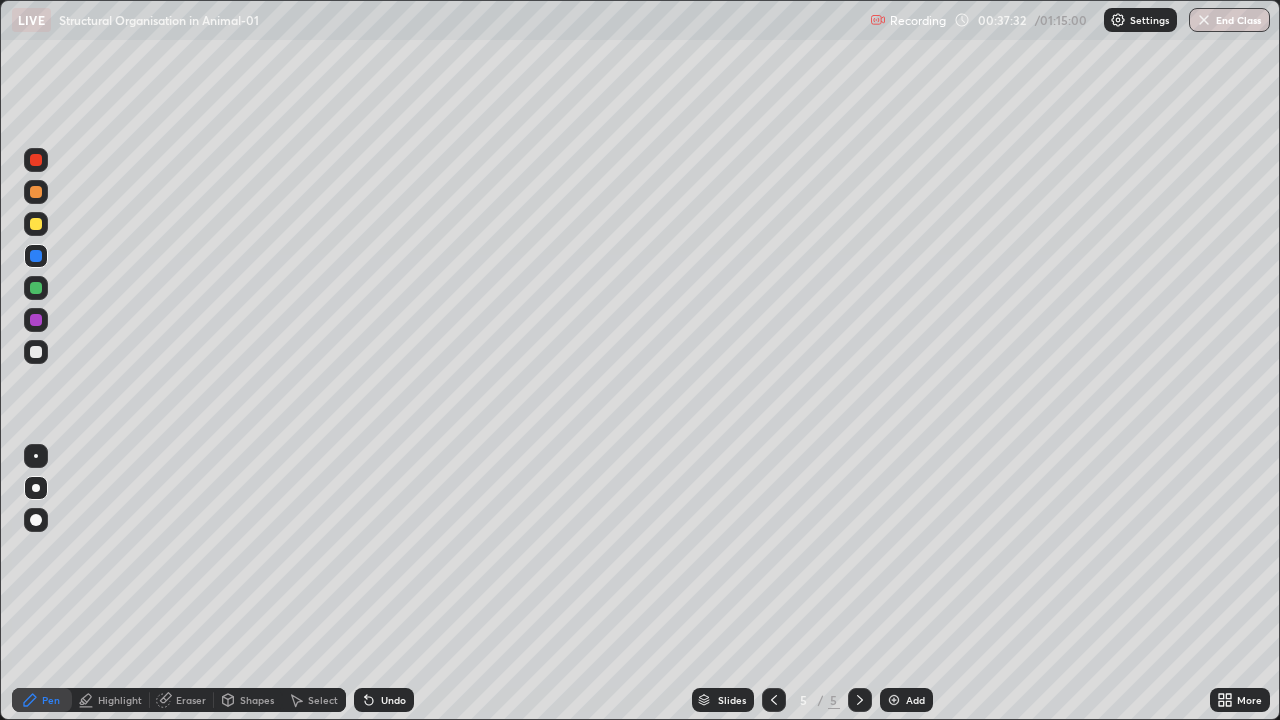 click at bounding box center (36, 160) 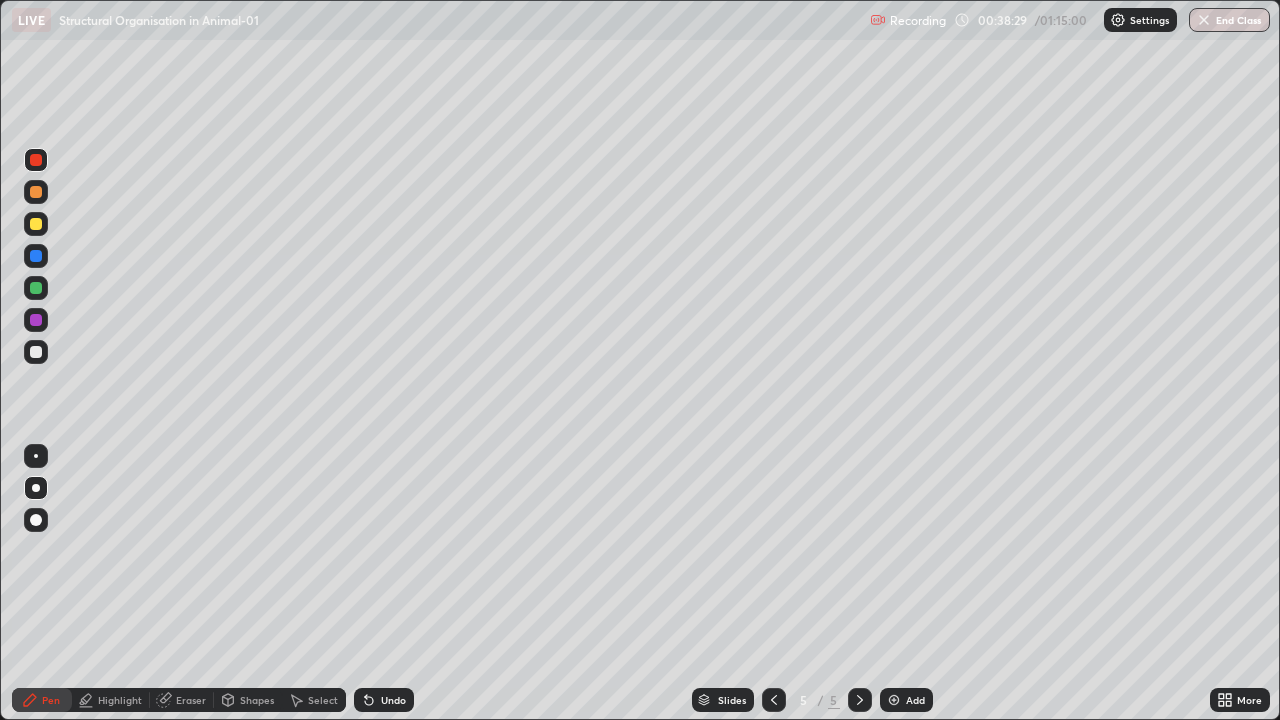 click at bounding box center [36, 352] 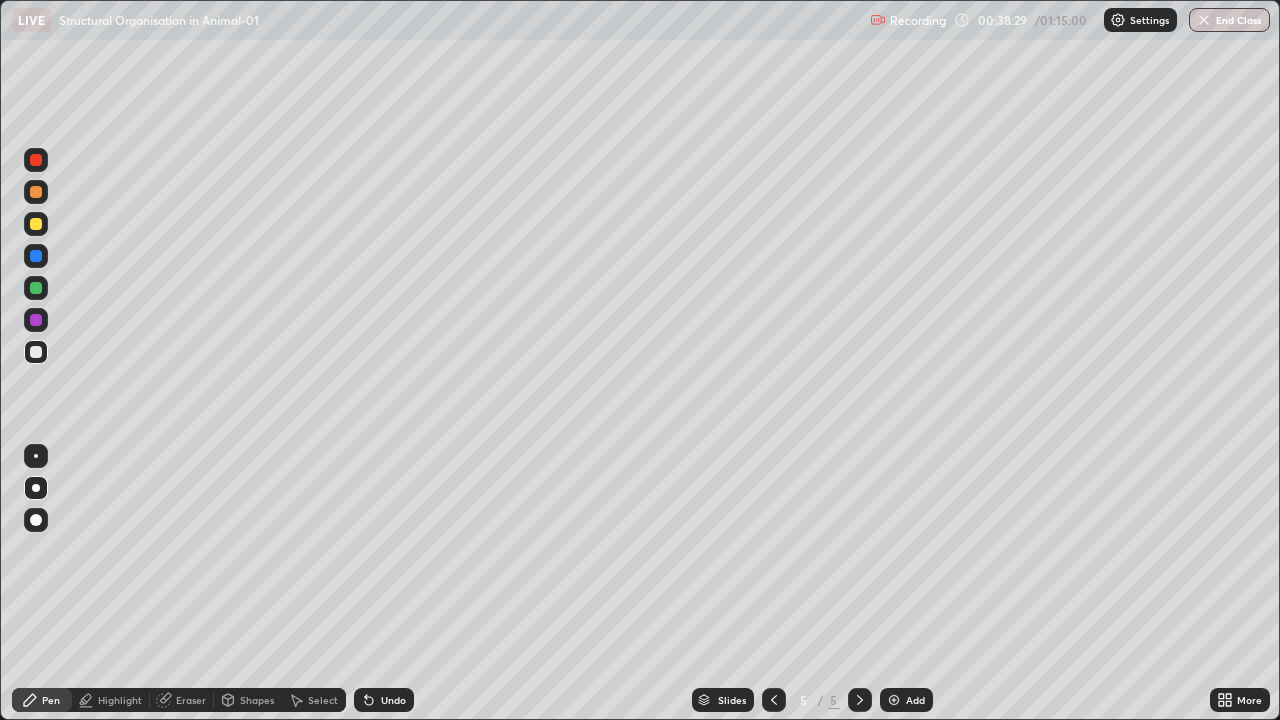 click at bounding box center (36, 456) 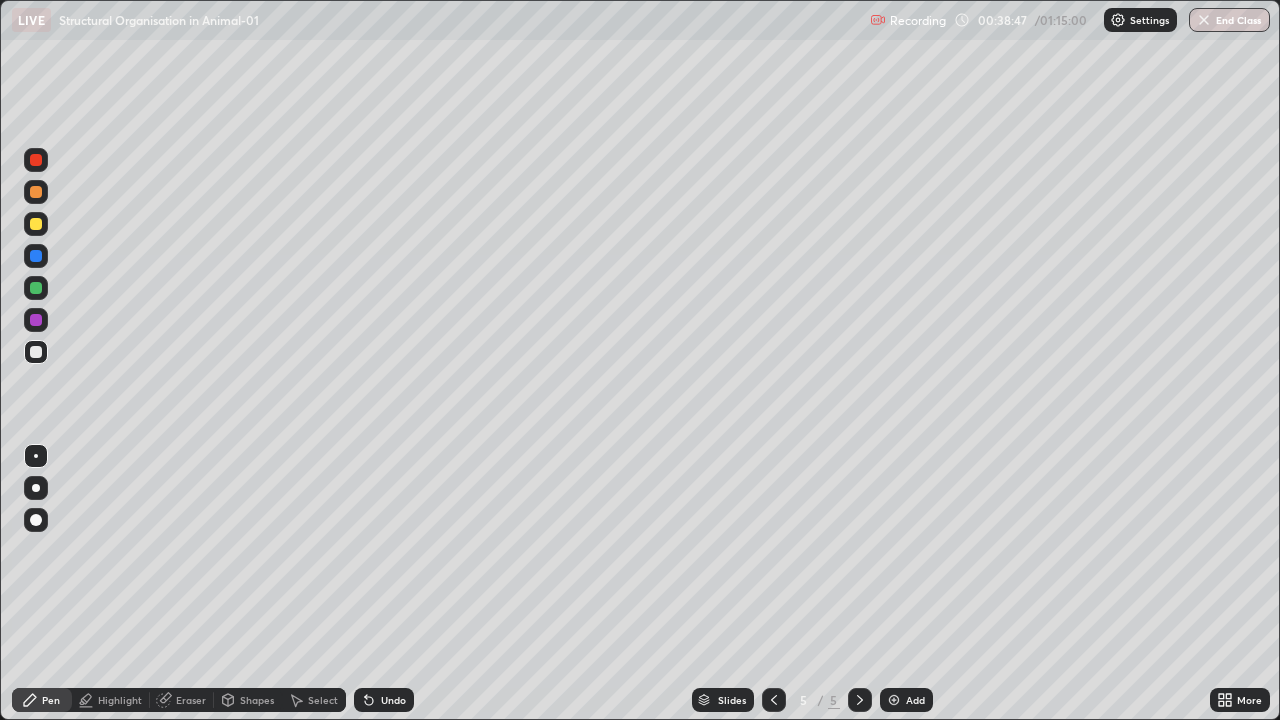 click at bounding box center (36, 160) 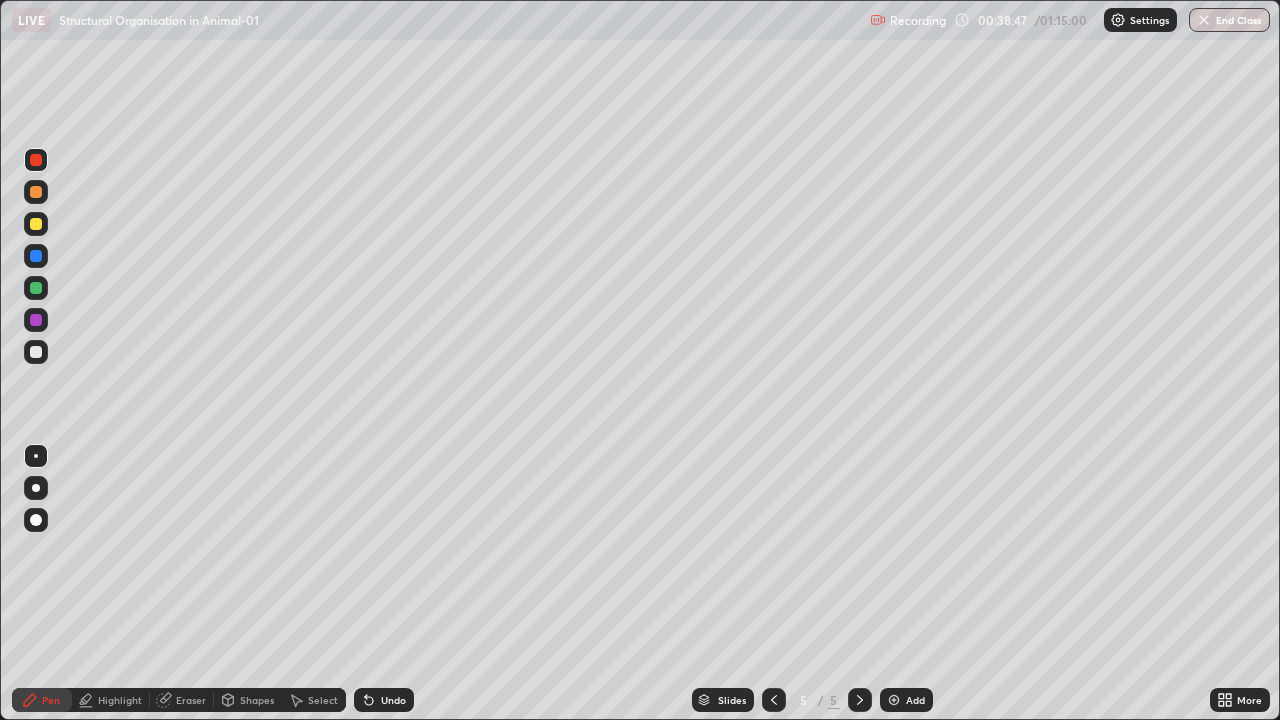 click at bounding box center (36, 488) 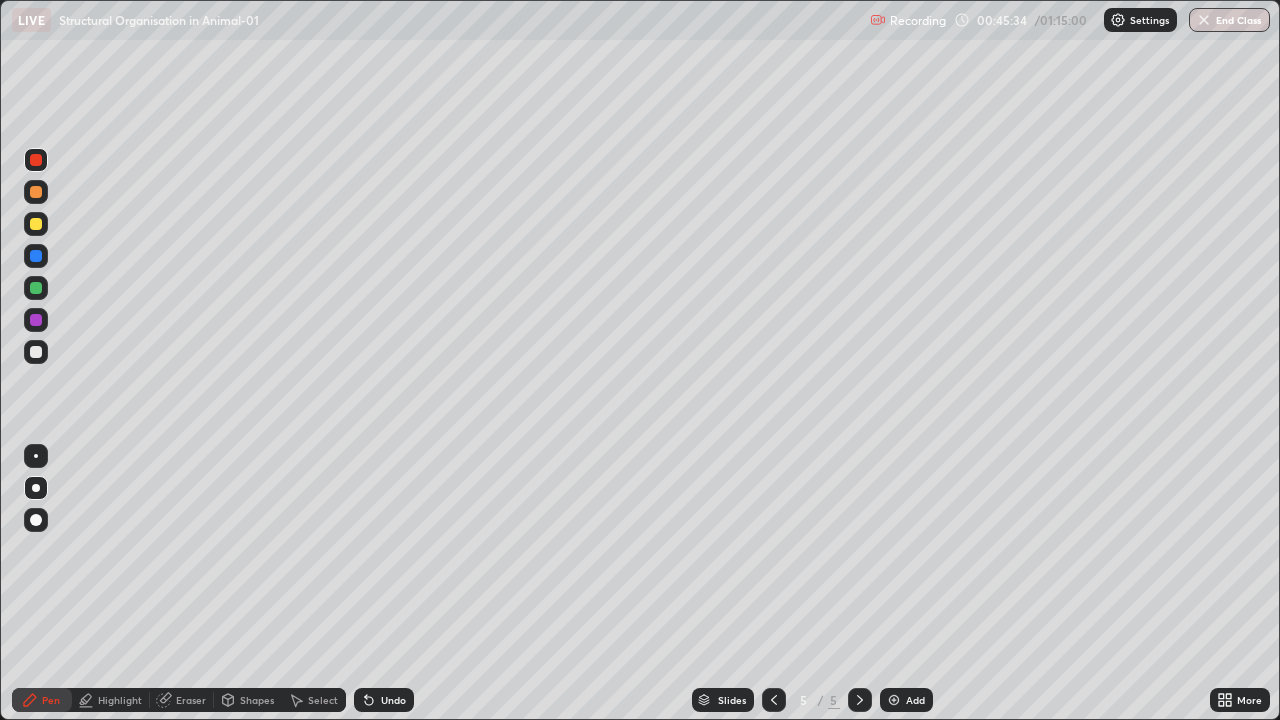 click at bounding box center [36, 288] 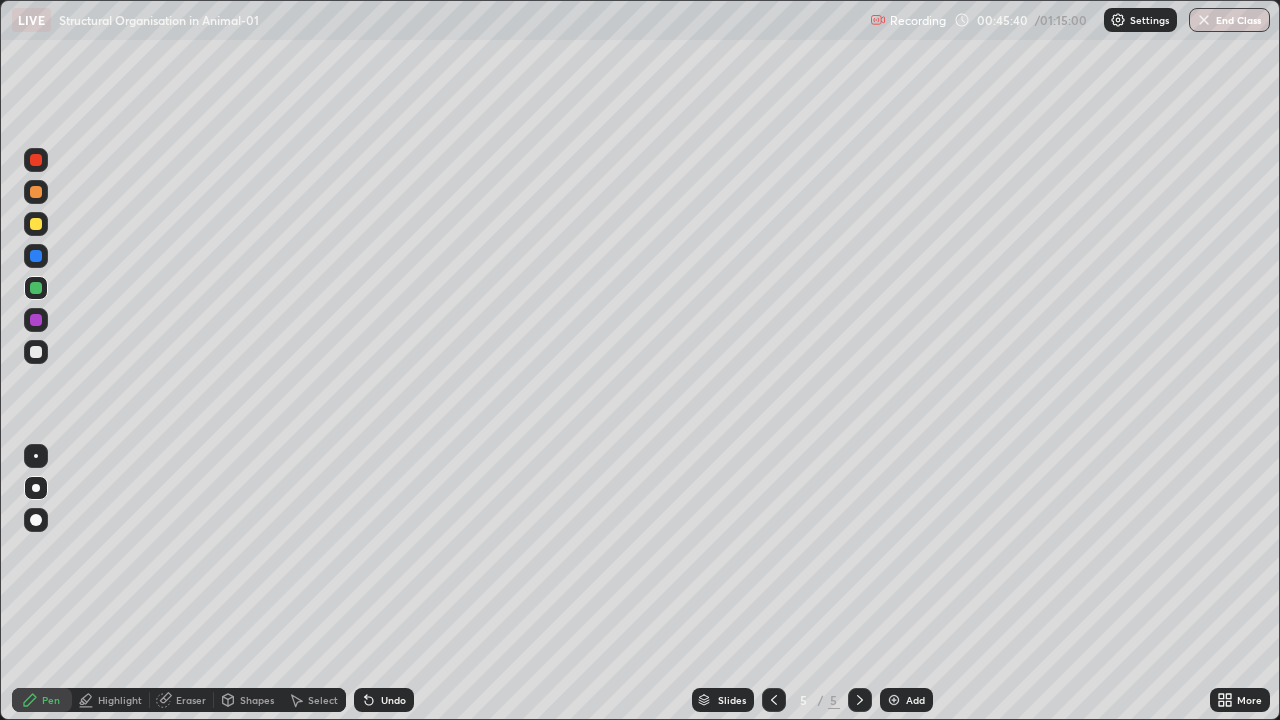 click at bounding box center [36, 320] 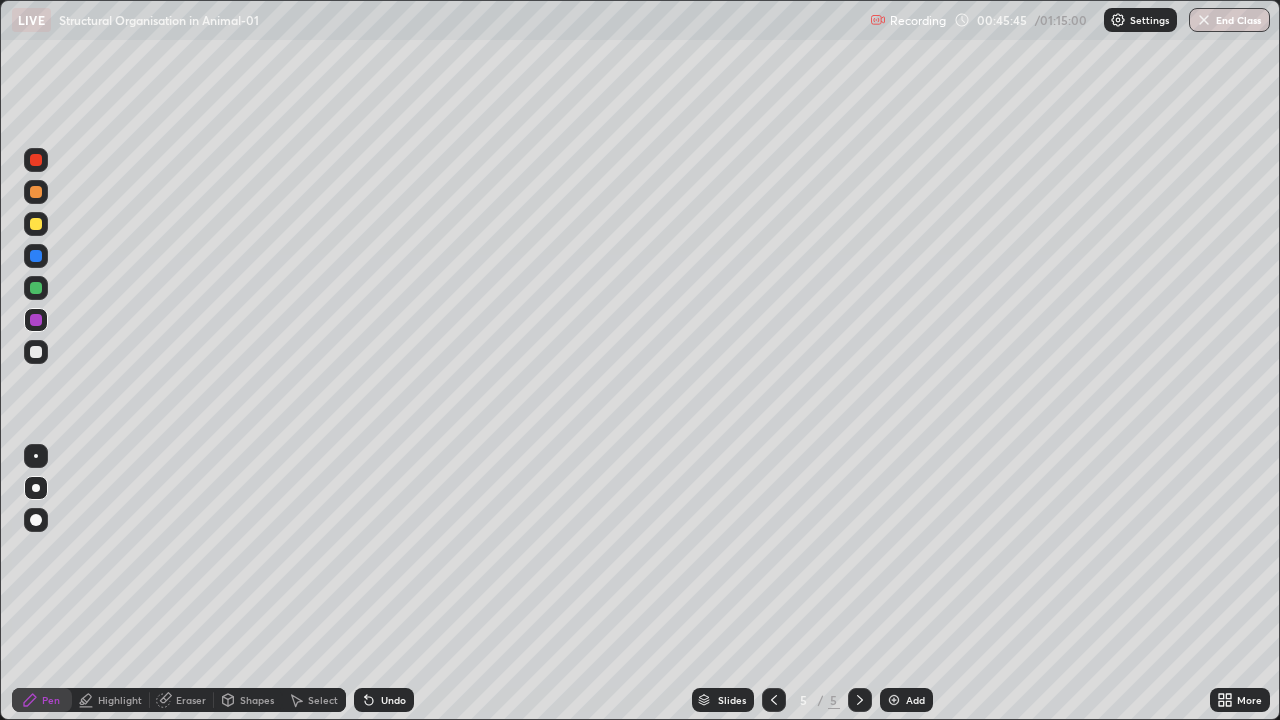 click at bounding box center [36, 224] 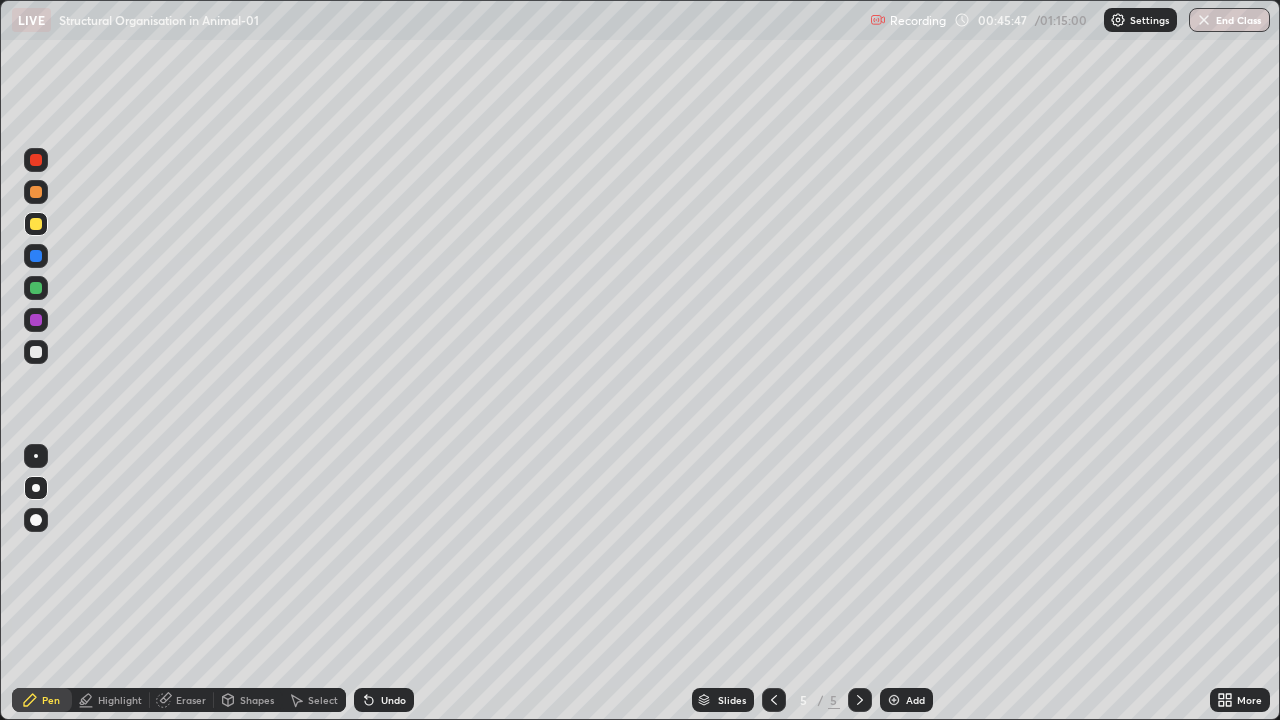 click on "Highlight" at bounding box center (120, 700) 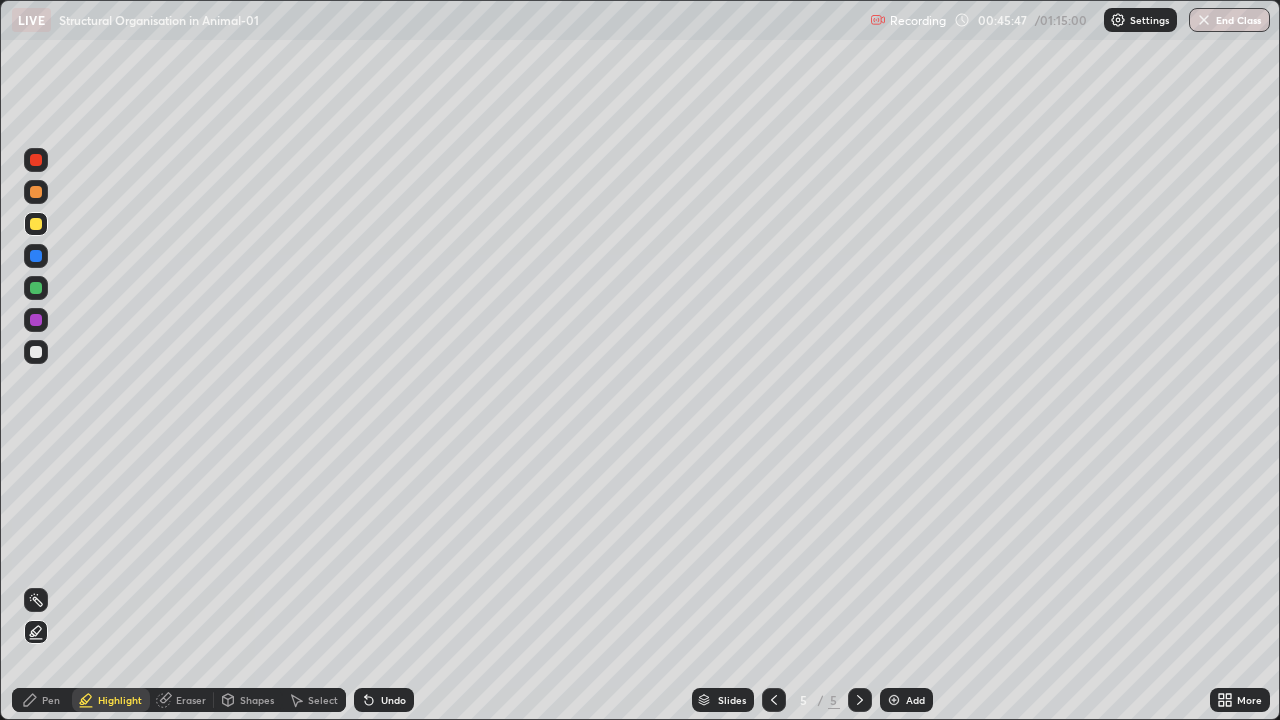click 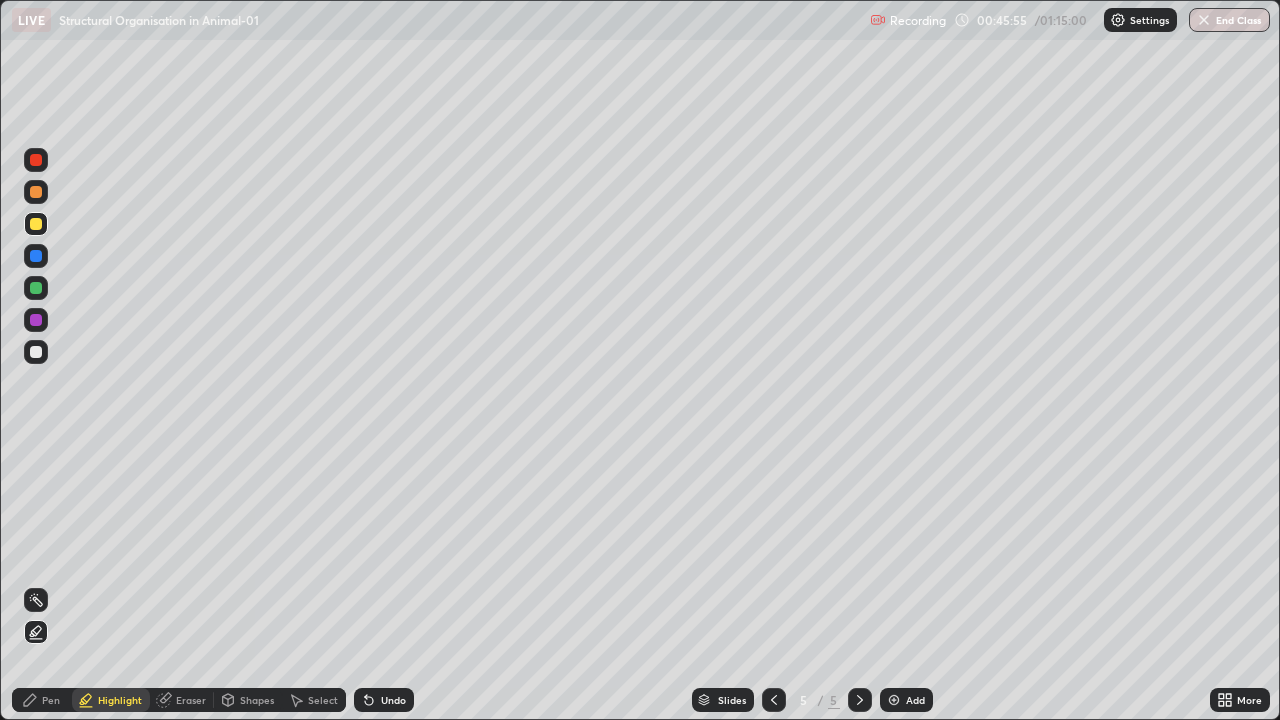 click at bounding box center (36, 256) 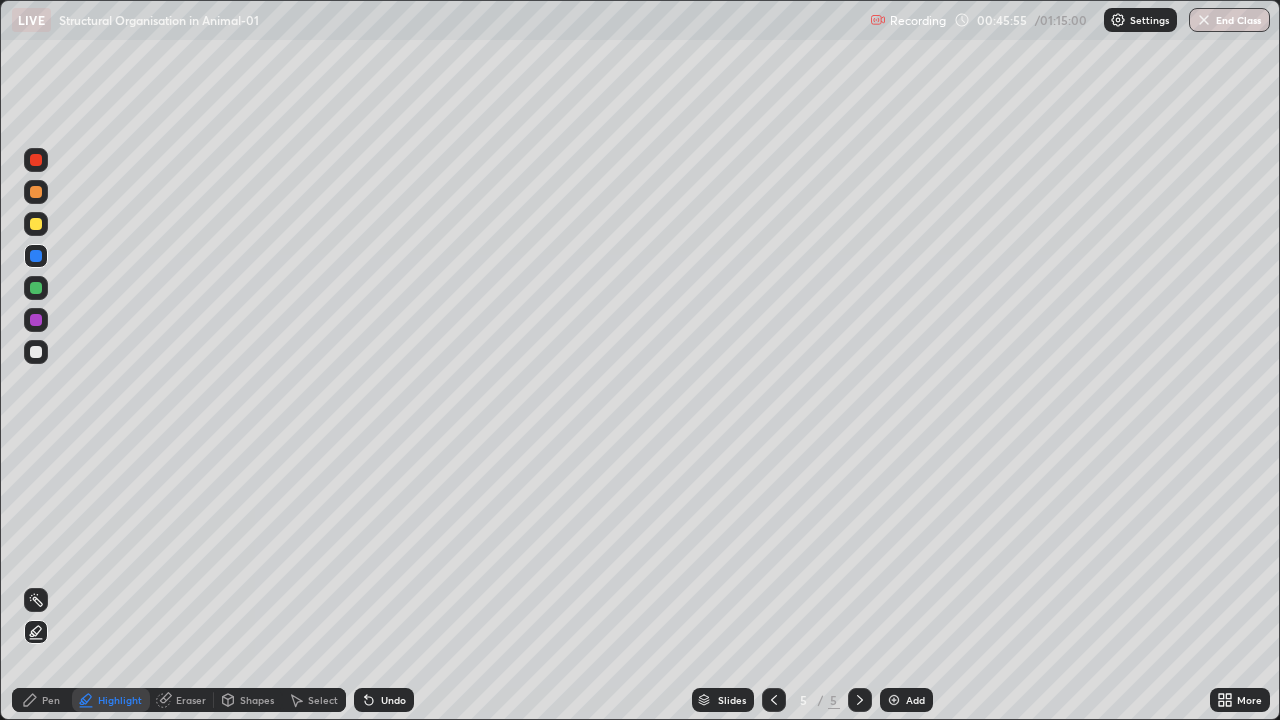 click on "Pen" at bounding box center [51, 700] 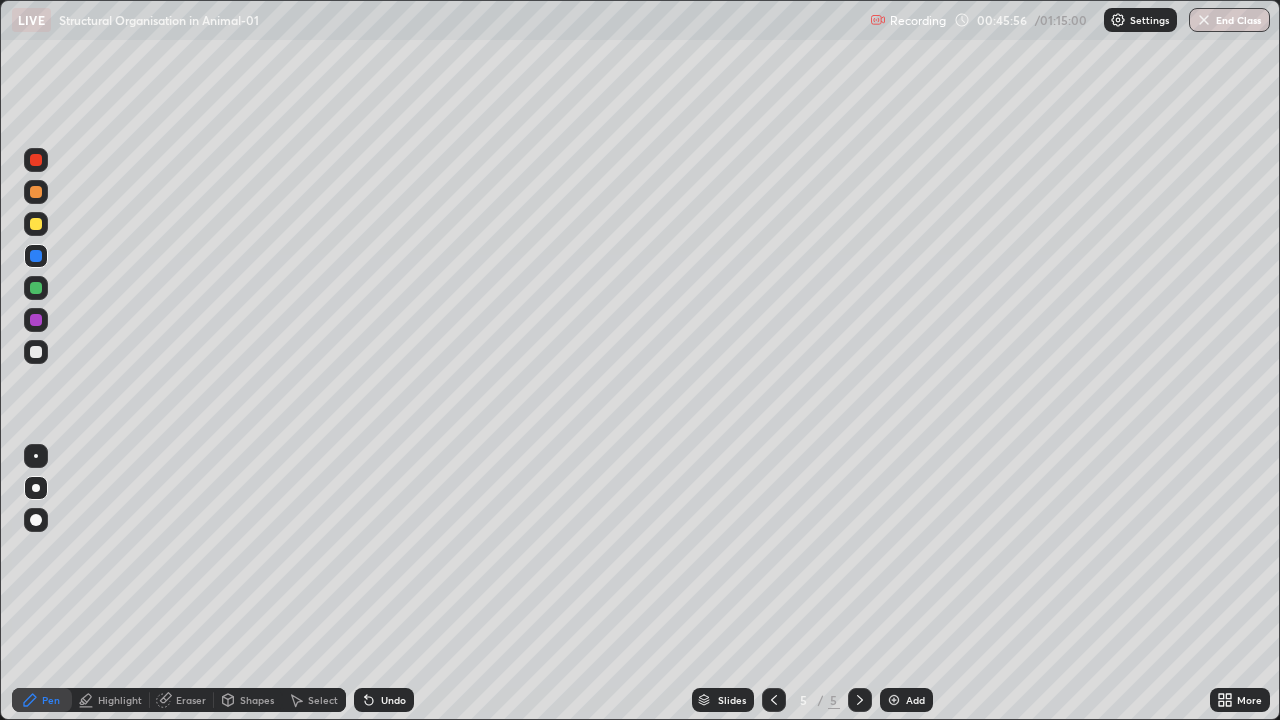 click at bounding box center [36, 352] 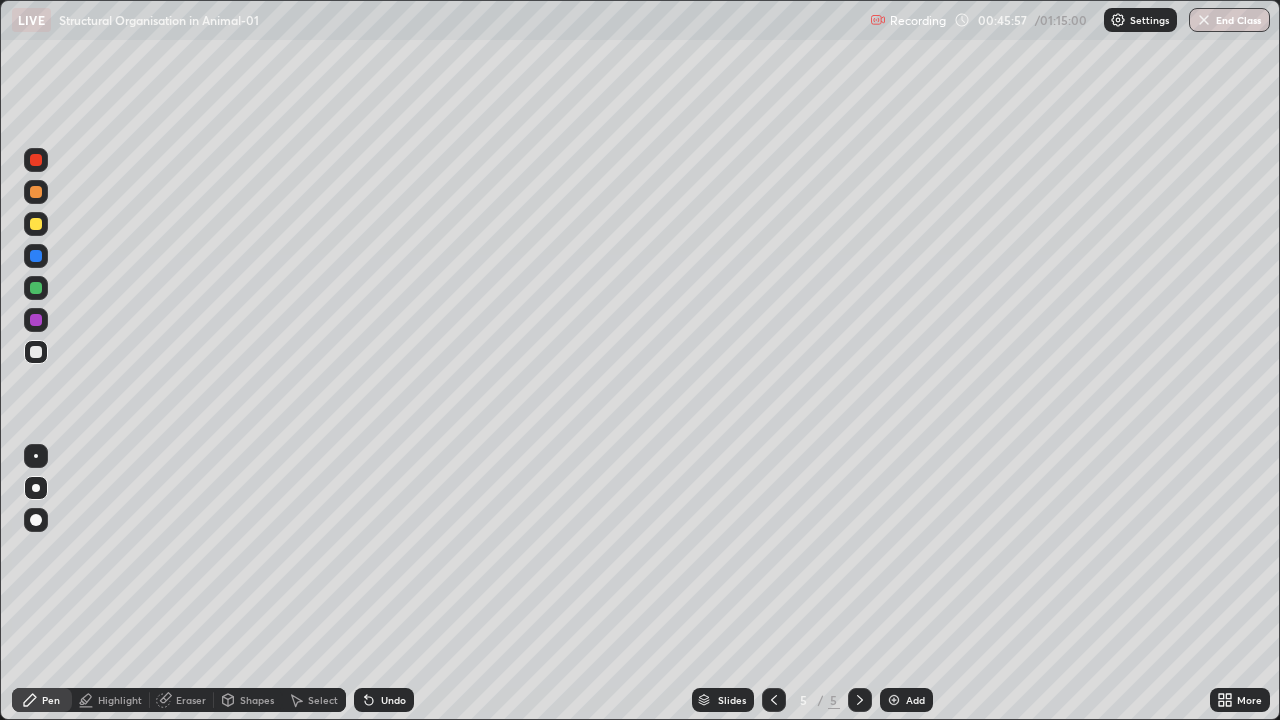 click at bounding box center [36, 320] 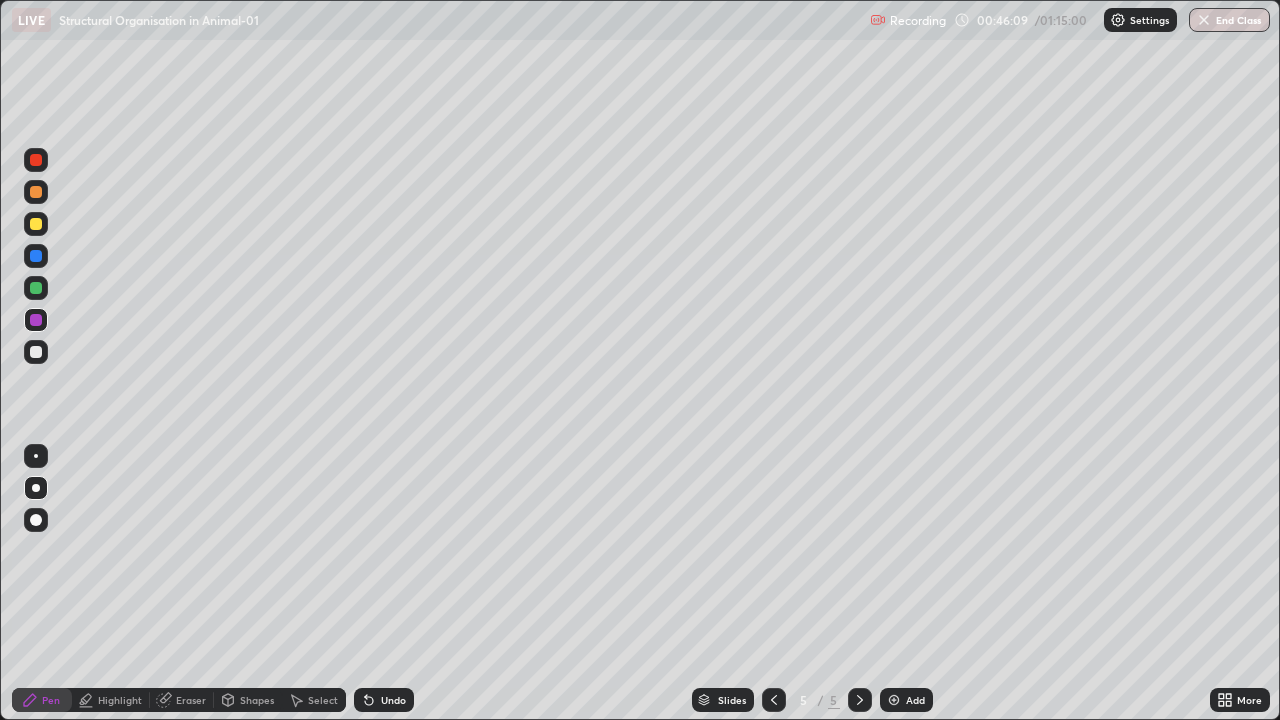 click at bounding box center [36, 160] 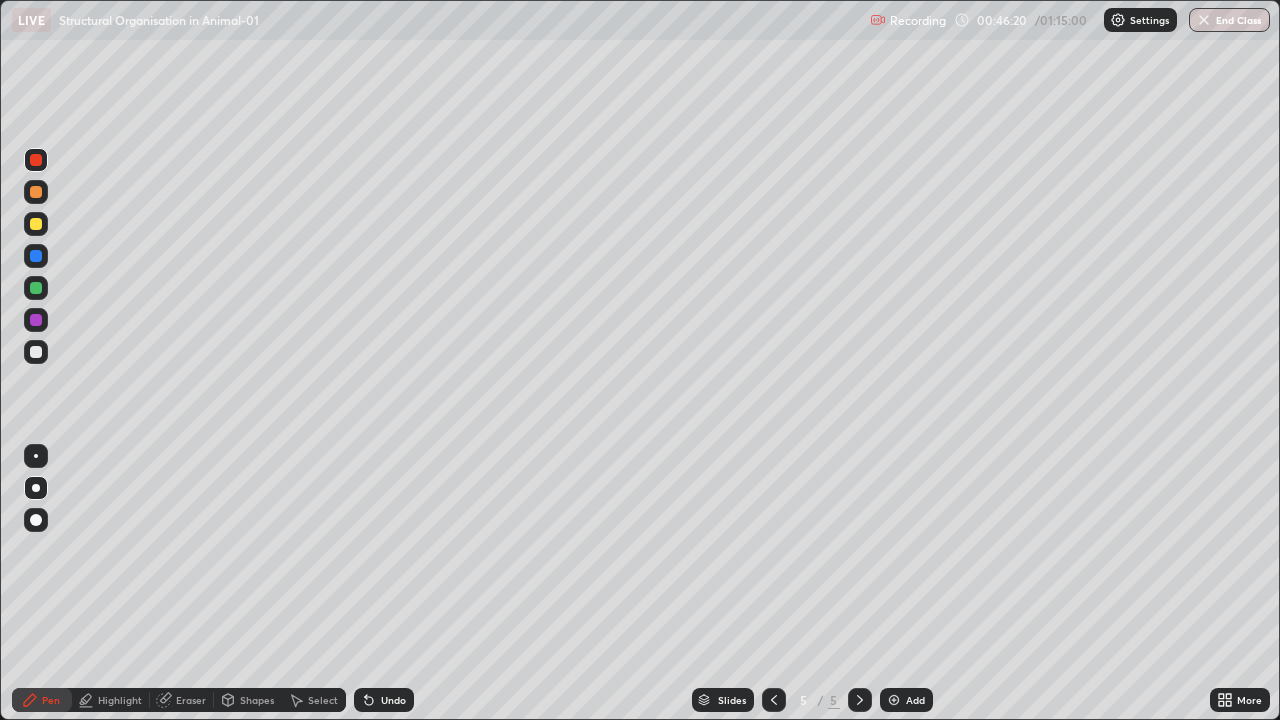 click on "Undo" at bounding box center [393, 700] 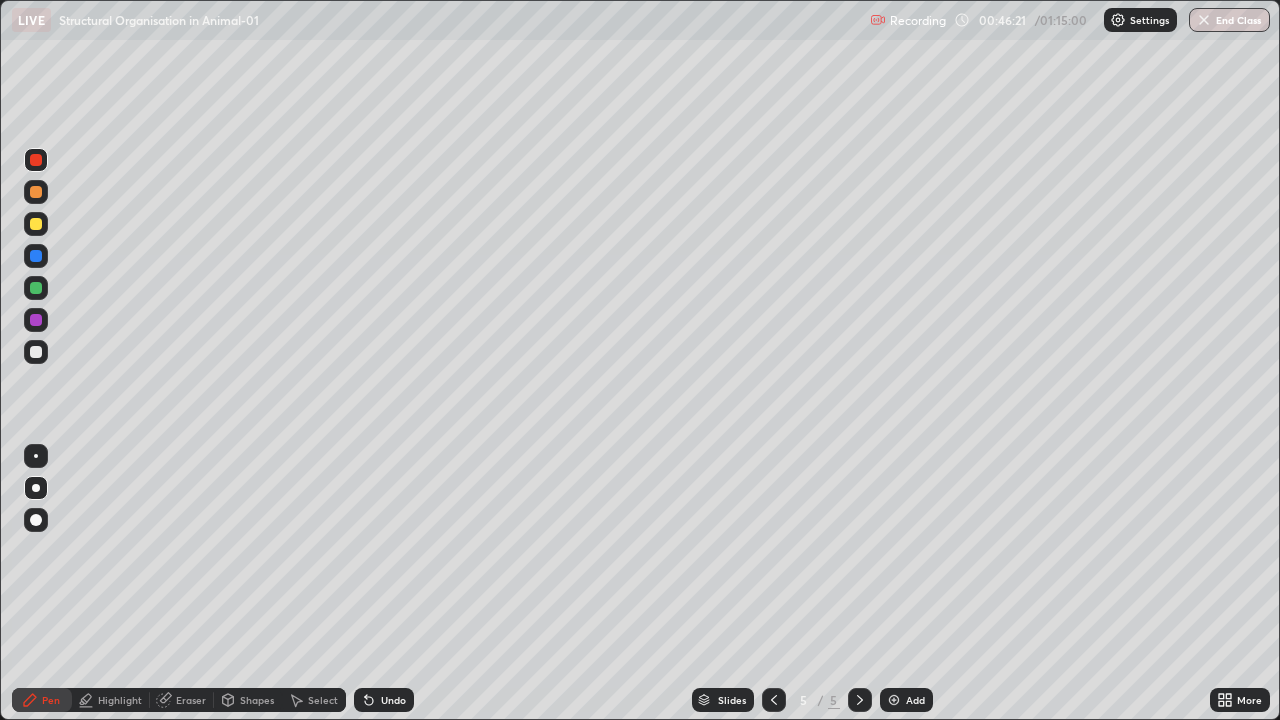 click on "Undo" at bounding box center [384, 700] 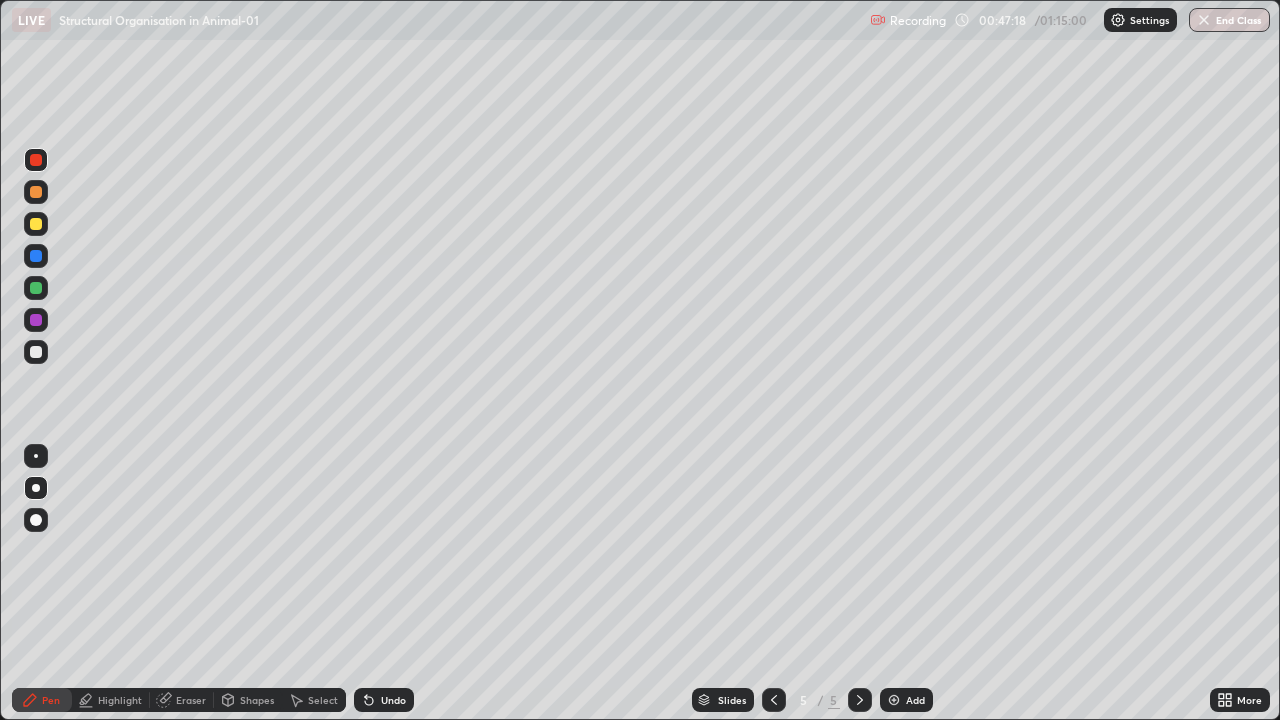 click at bounding box center (36, 352) 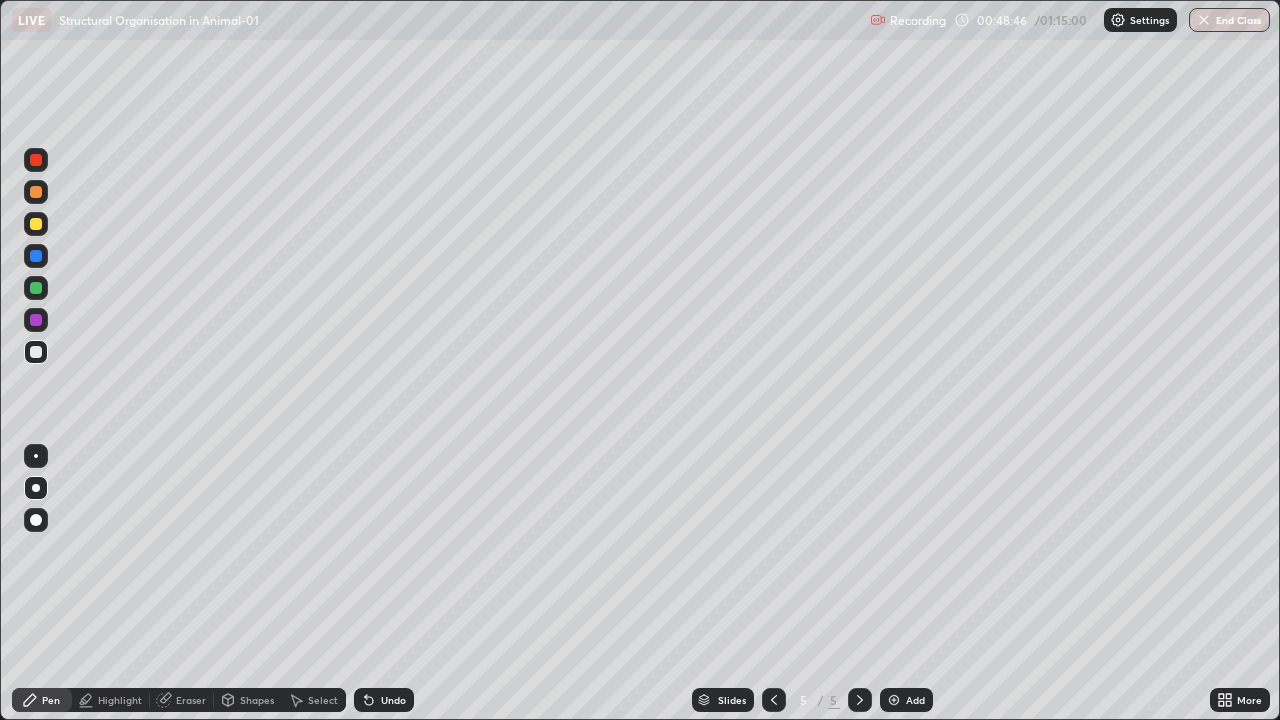 click on "Undo" at bounding box center (384, 700) 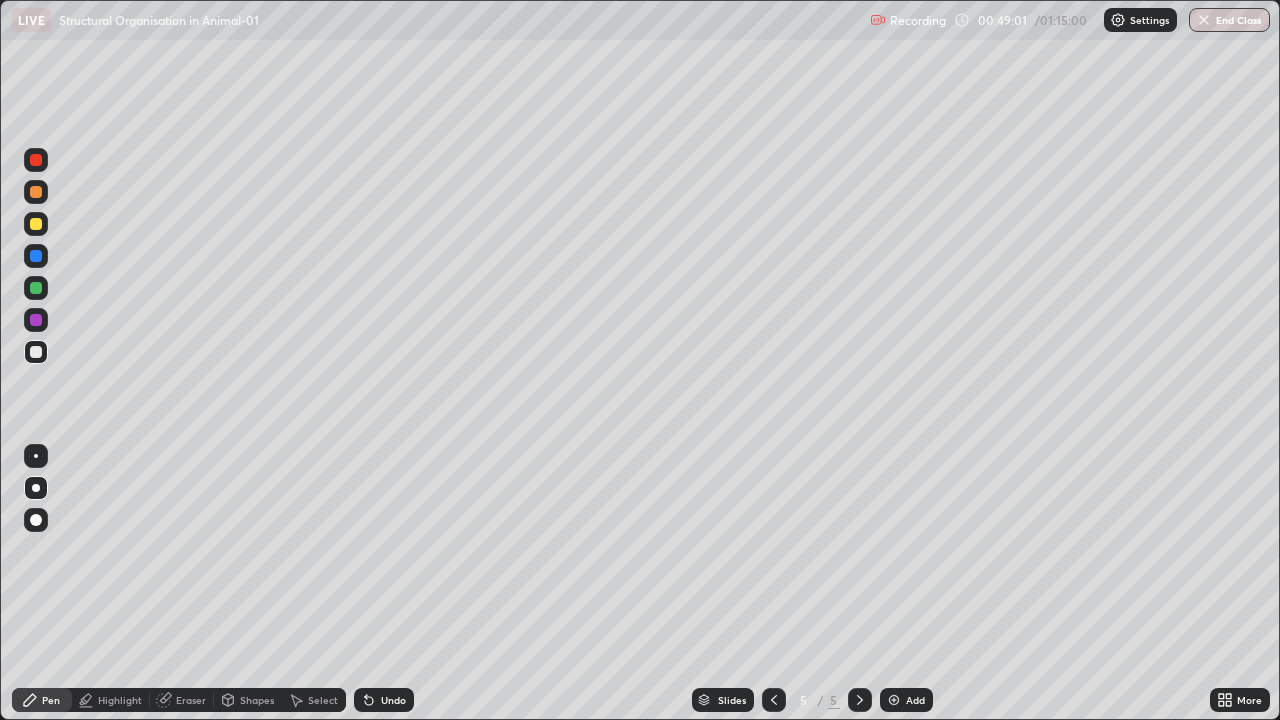 click on "Undo" at bounding box center (384, 700) 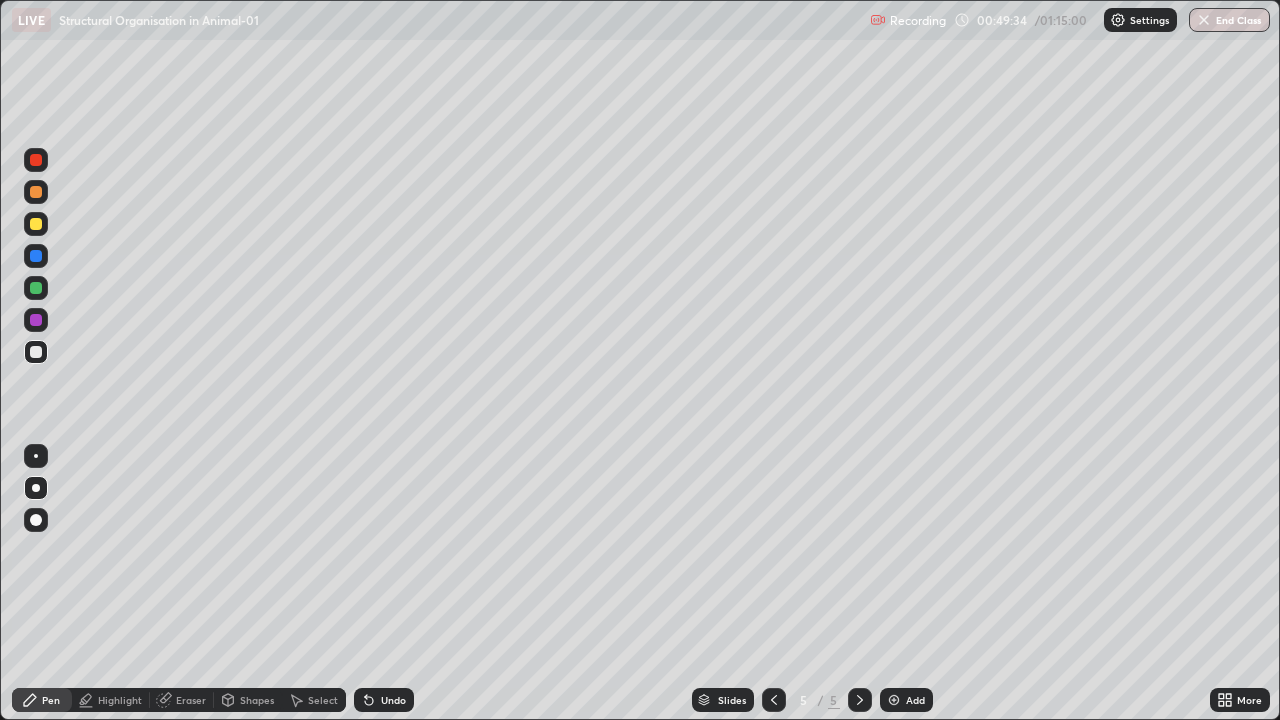 click at bounding box center [36, 320] 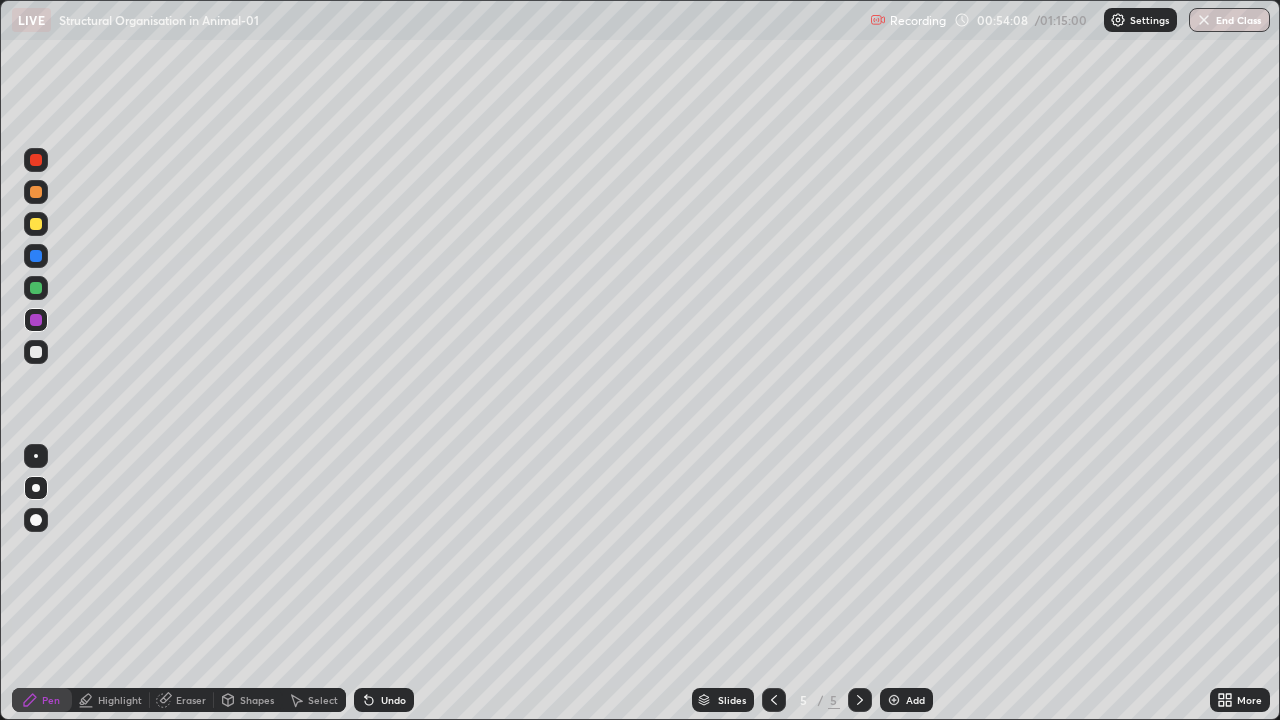 click on "Add" at bounding box center [915, 700] 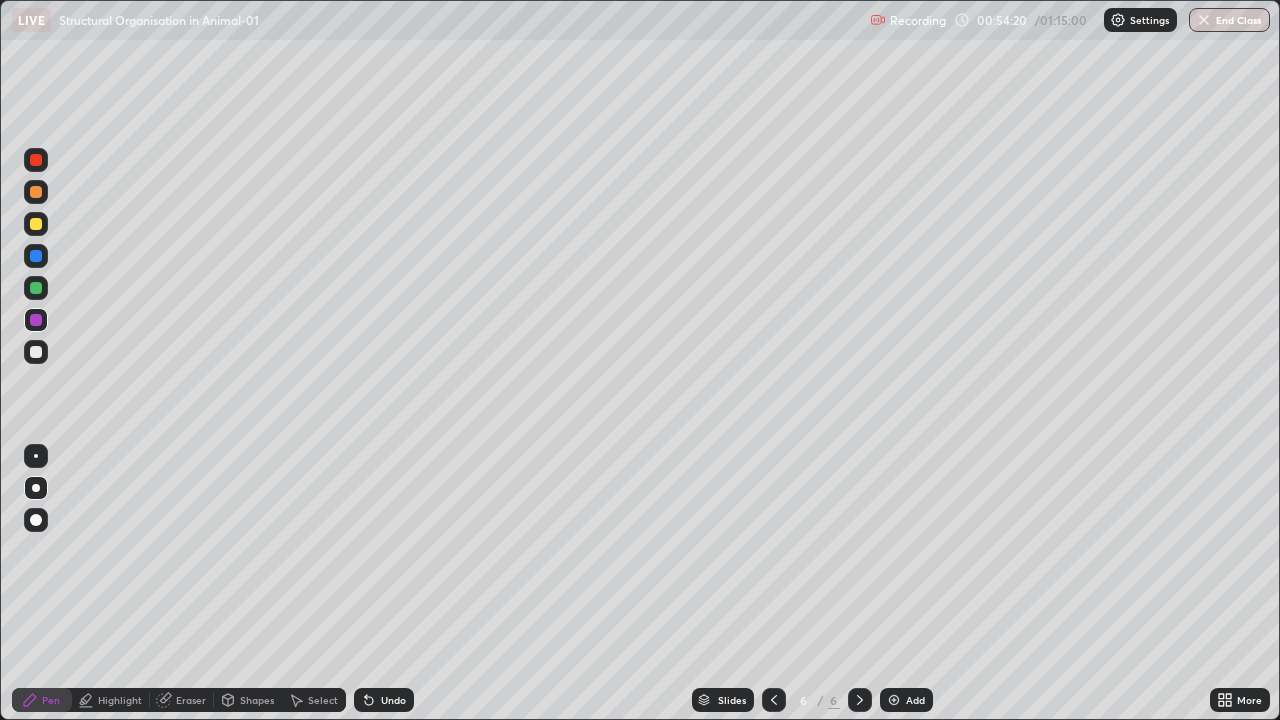 click at bounding box center (36, 352) 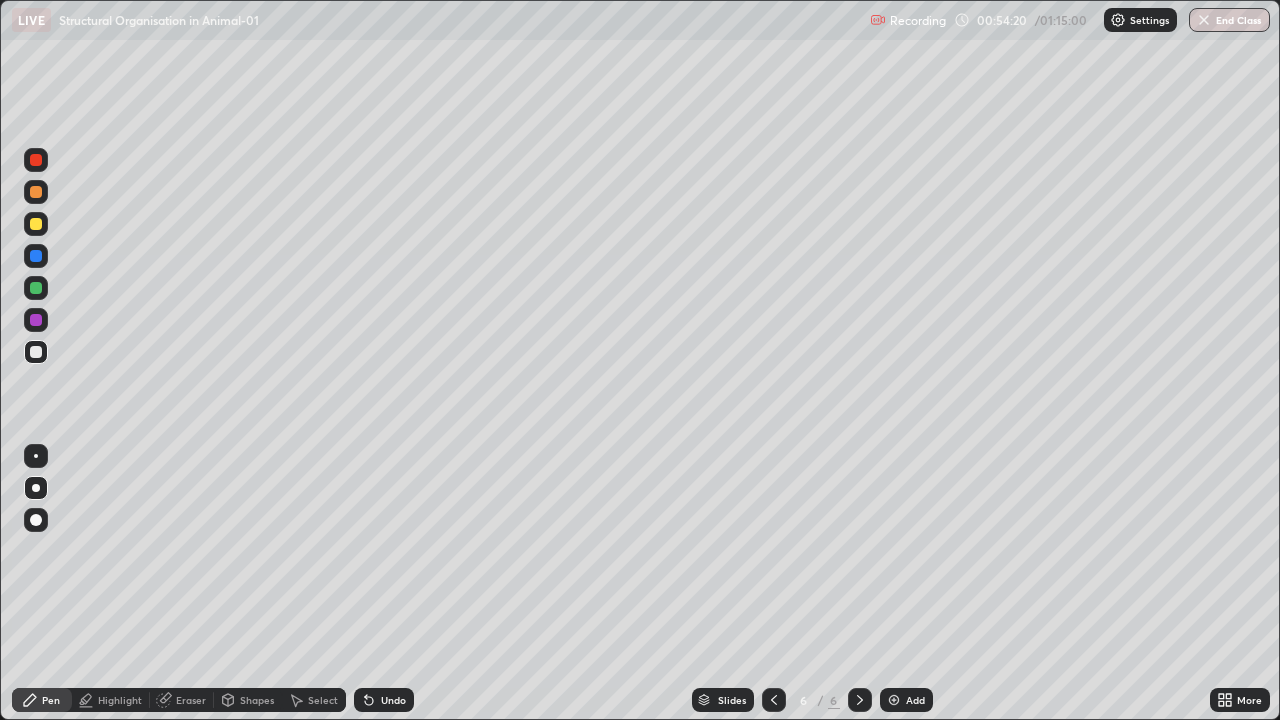 click at bounding box center [36, 488] 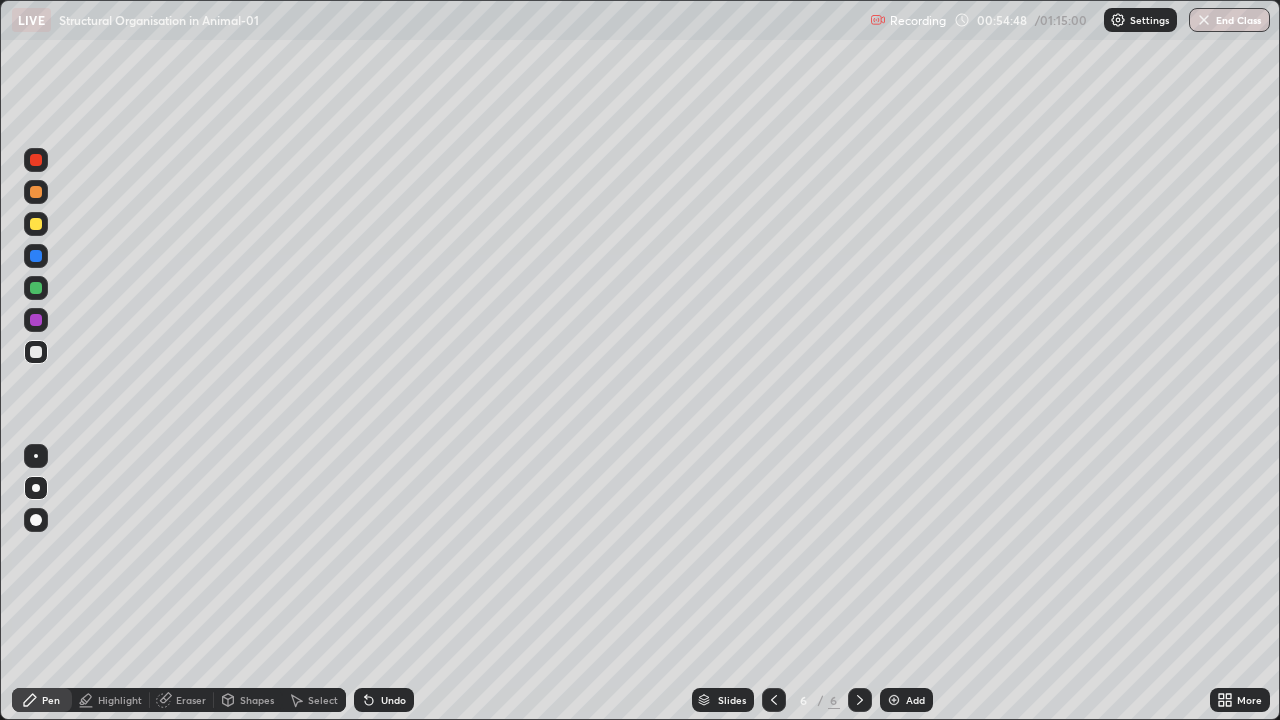 click at bounding box center (36, 224) 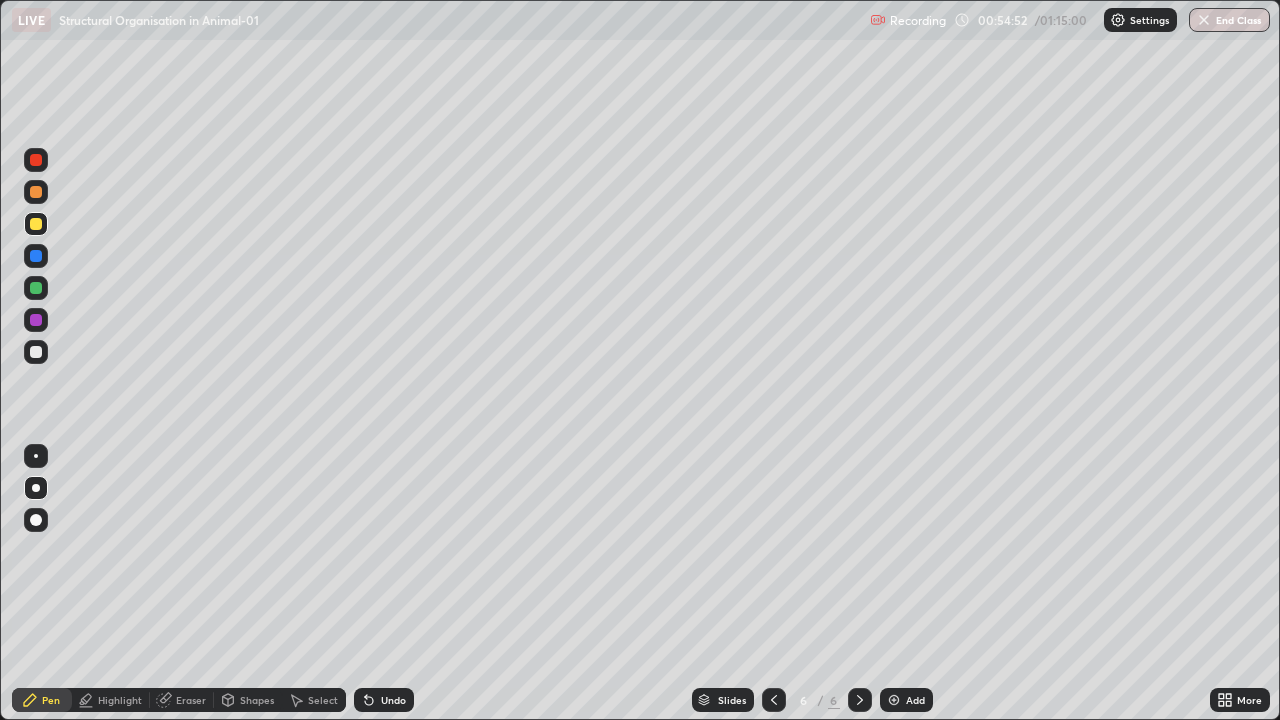 click on "Undo" at bounding box center [384, 700] 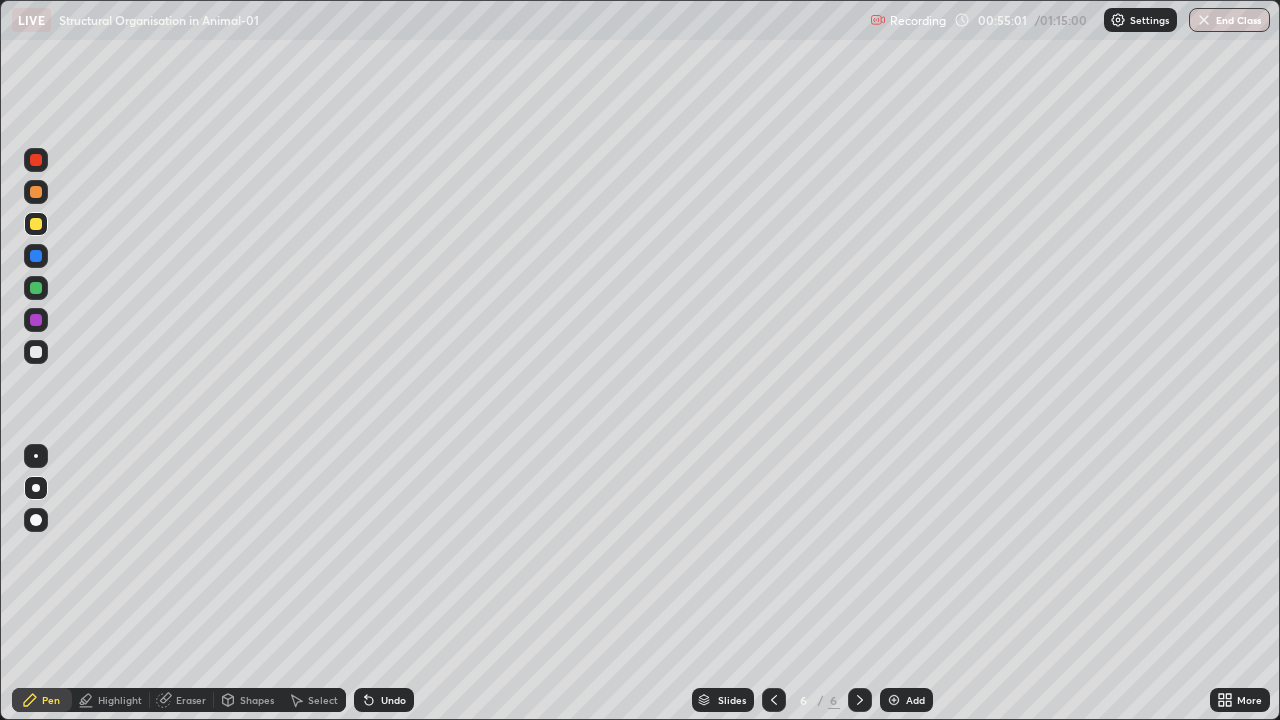 click at bounding box center [36, 256] 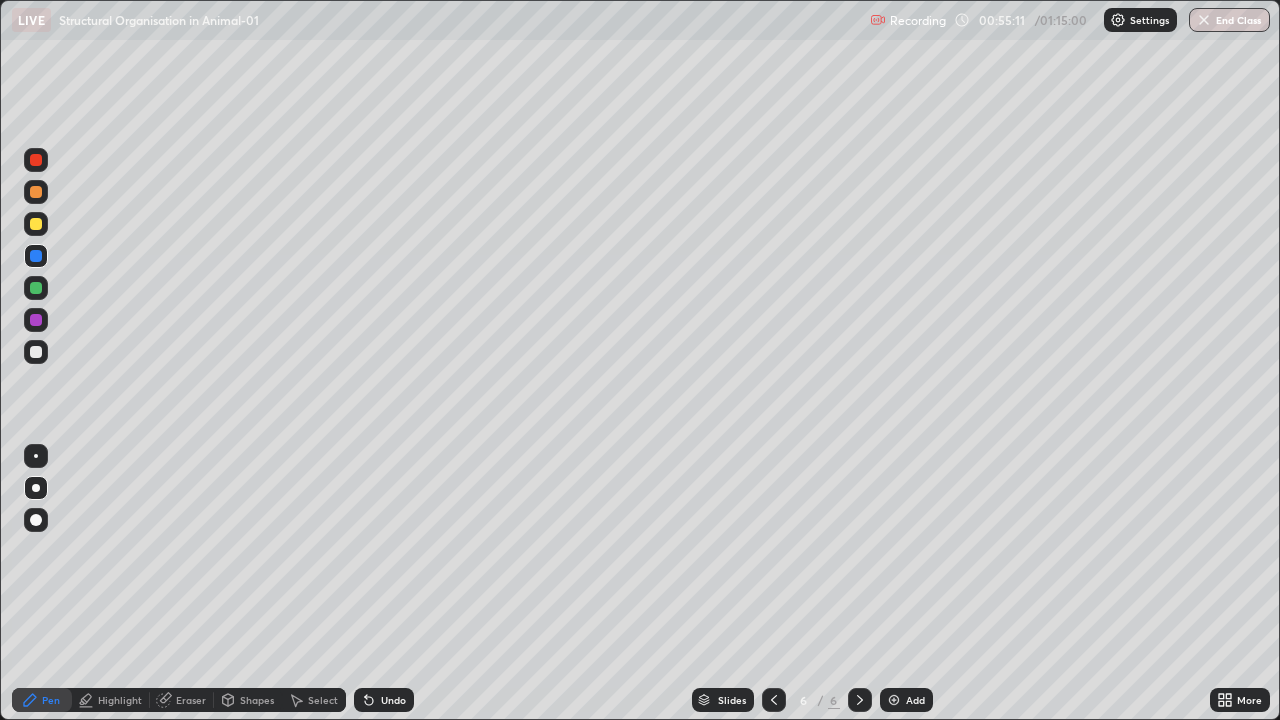 click at bounding box center (36, 352) 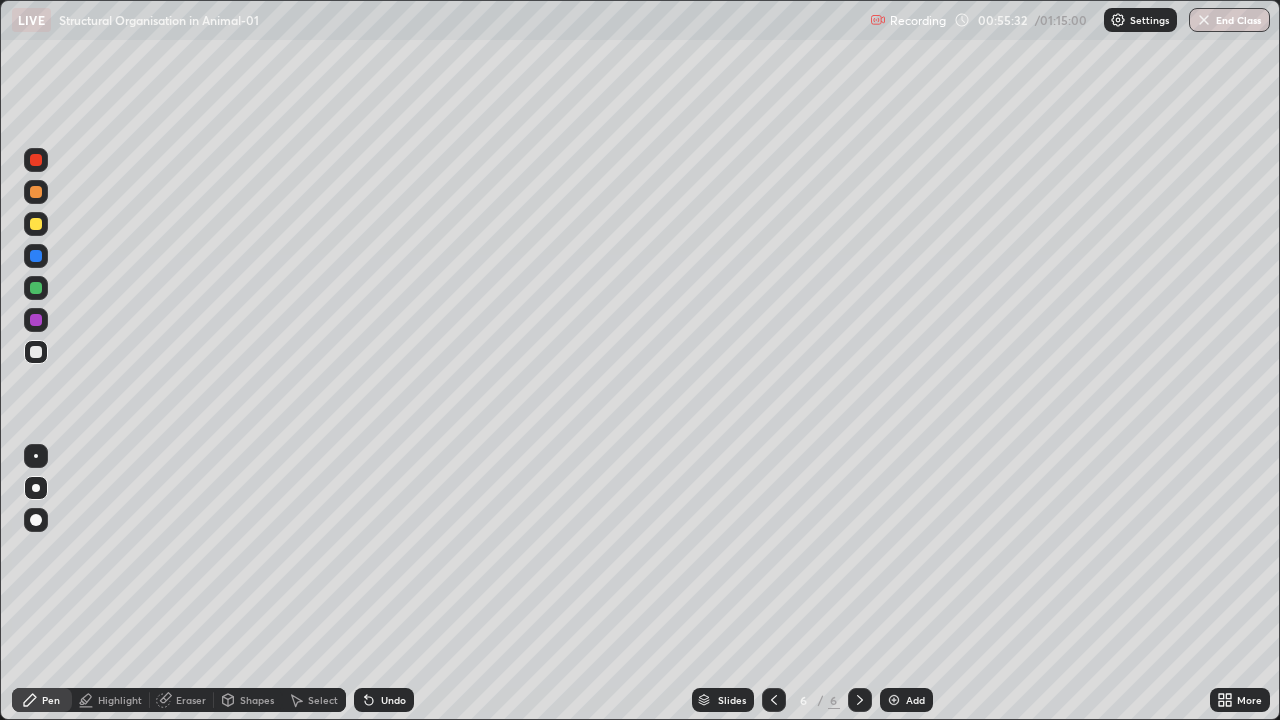 click at bounding box center (36, 256) 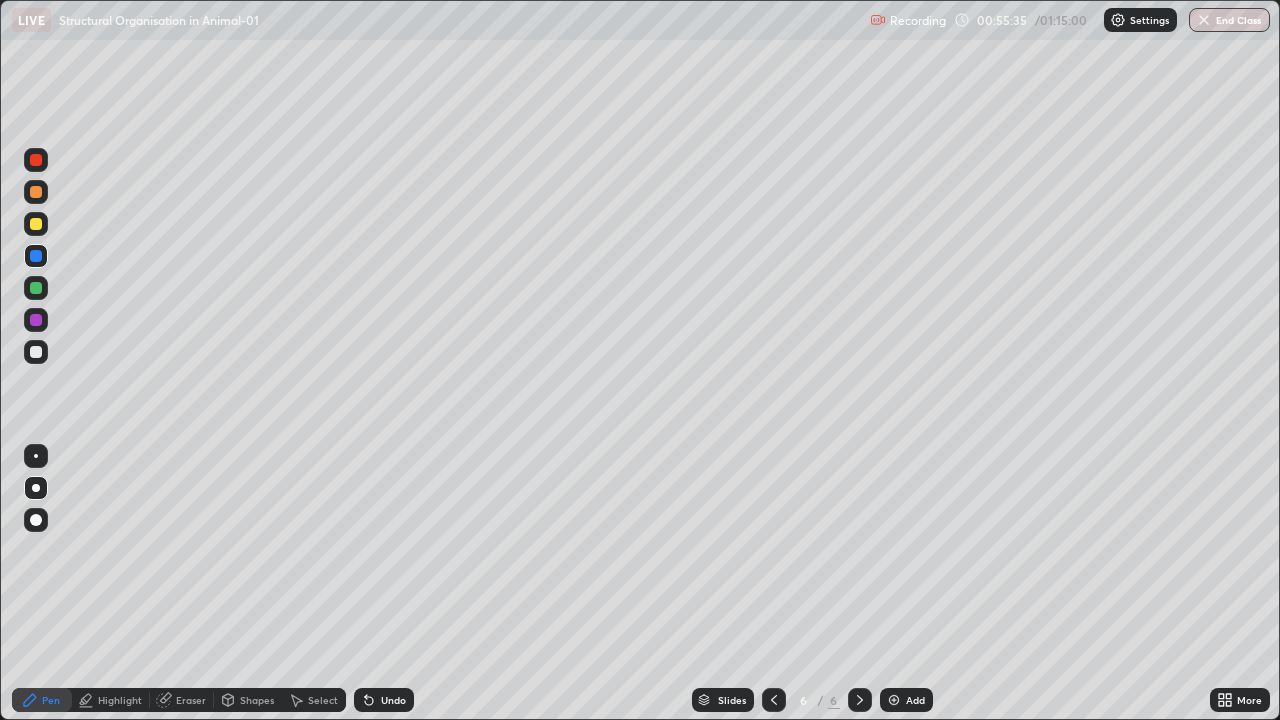 click at bounding box center [36, 224] 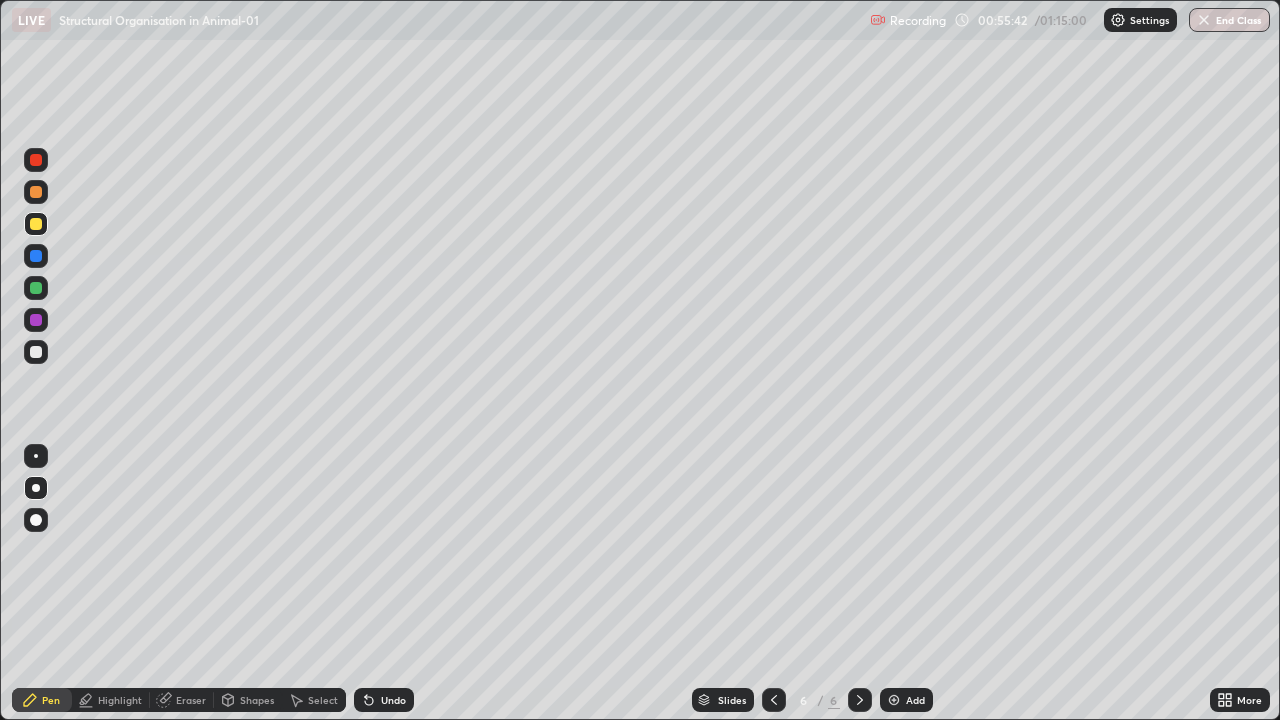 click at bounding box center [36, 256] 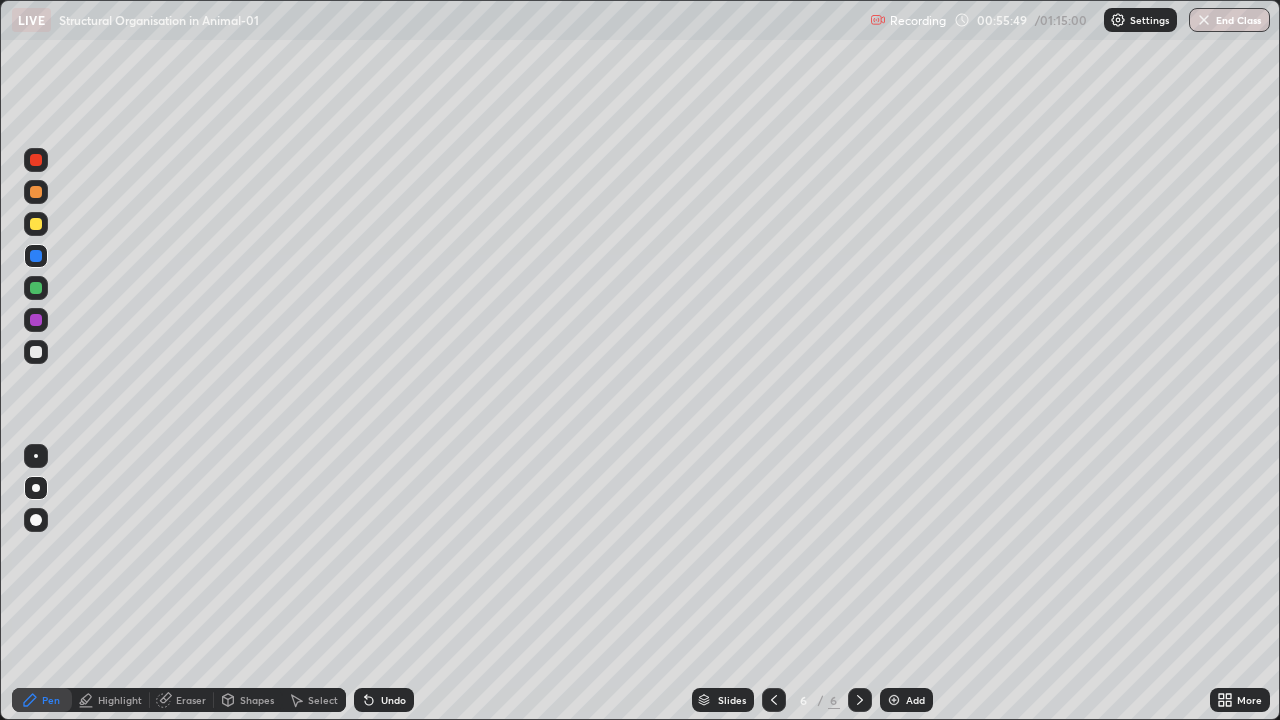 click at bounding box center [36, 352] 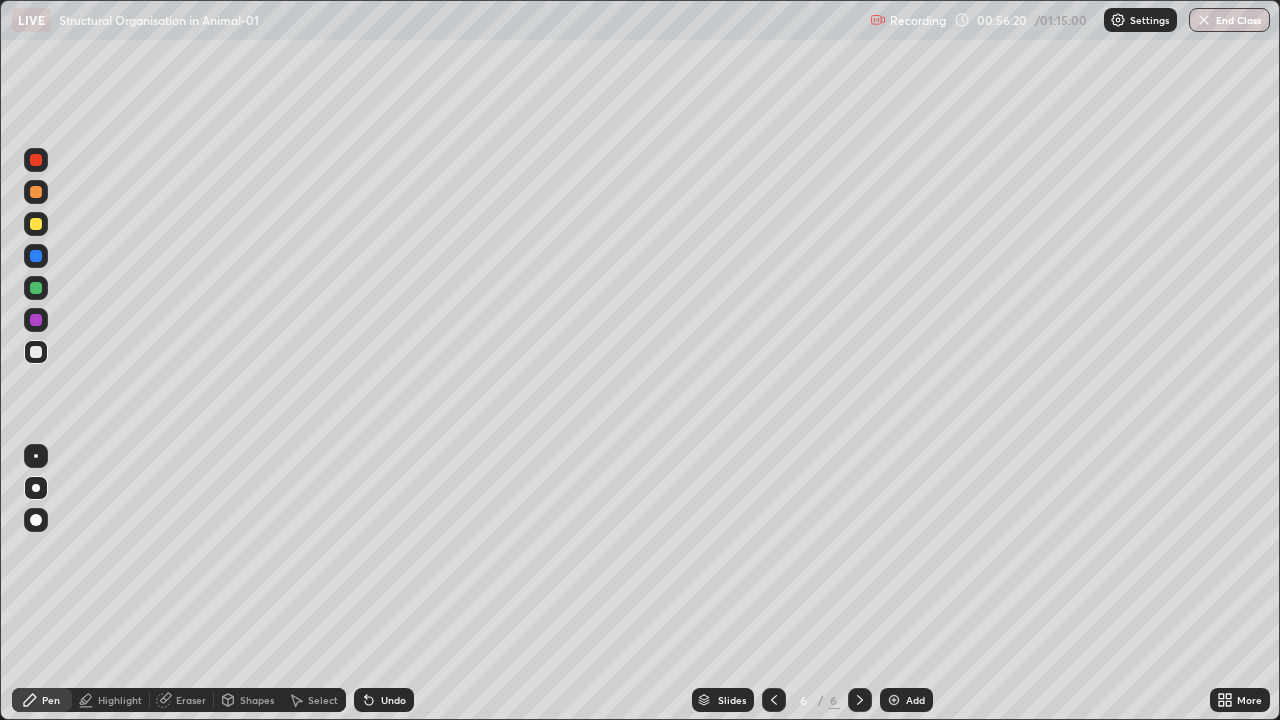 click on "Undo" at bounding box center [384, 700] 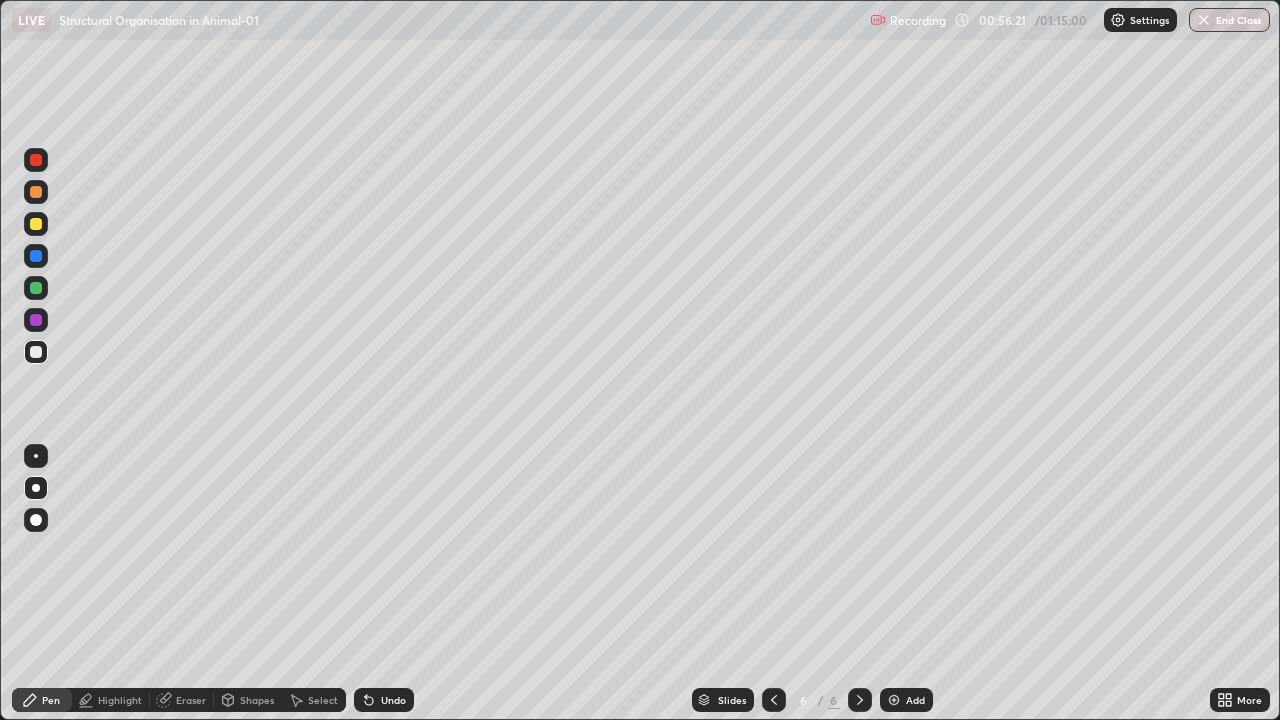 click on "Undo" at bounding box center (384, 700) 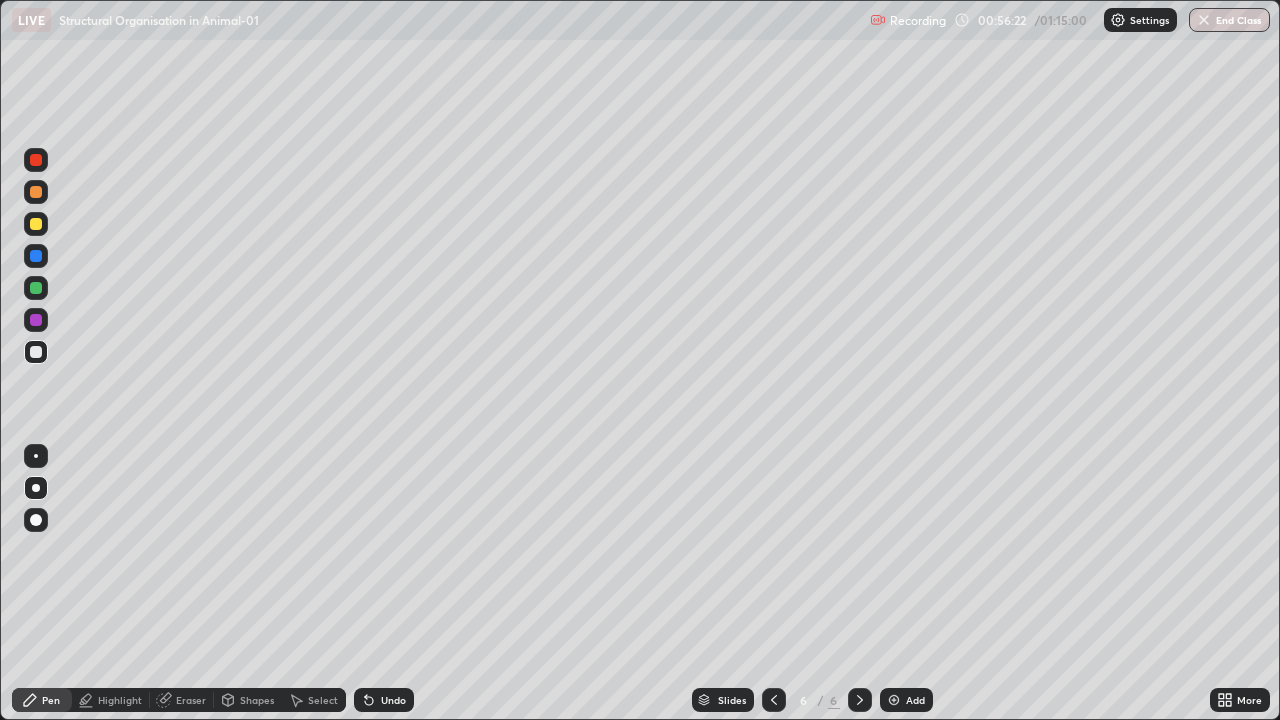 click on "Undo" at bounding box center [384, 700] 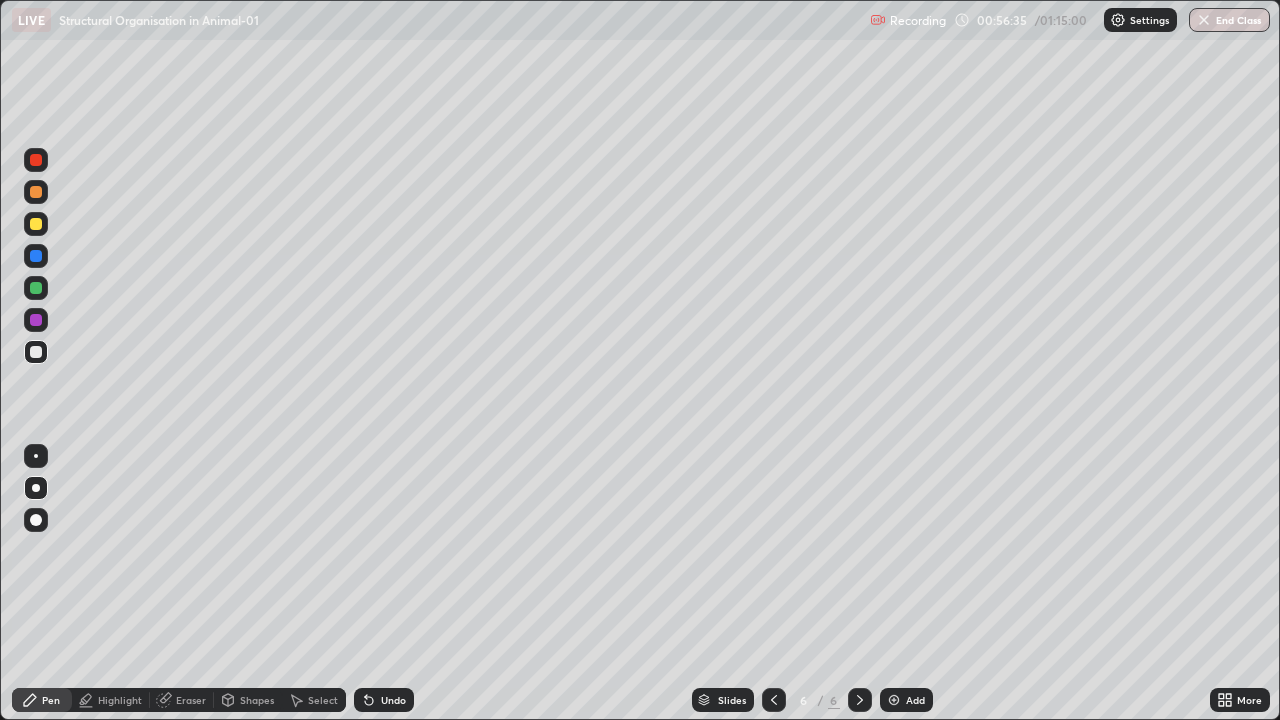 click at bounding box center (36, 224) 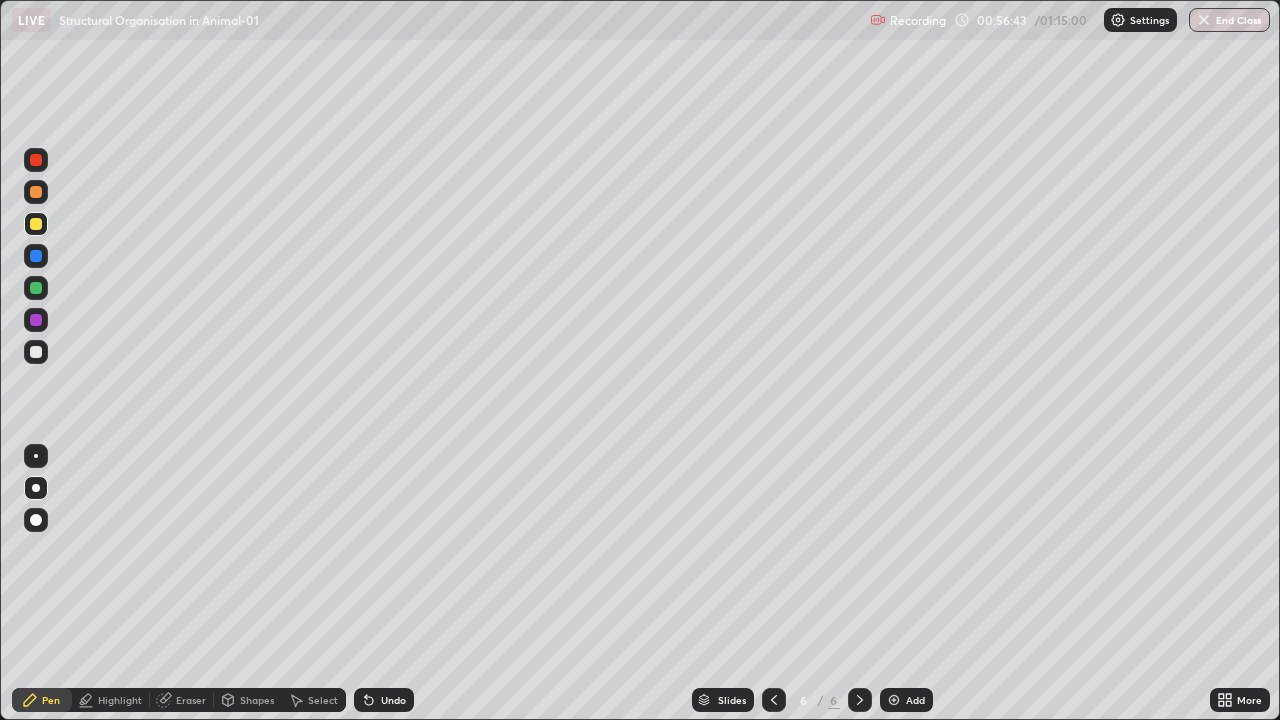 click at bounding box center [36, 352] 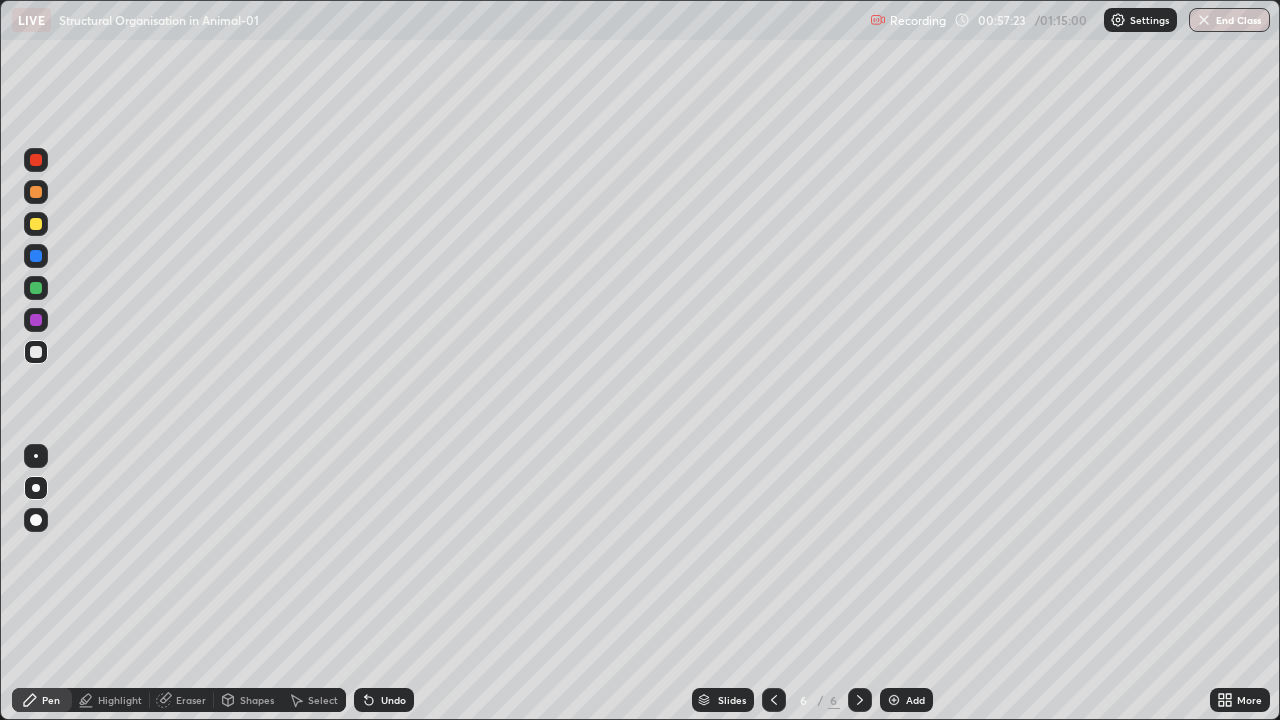 click at bounding box center [36, 224] 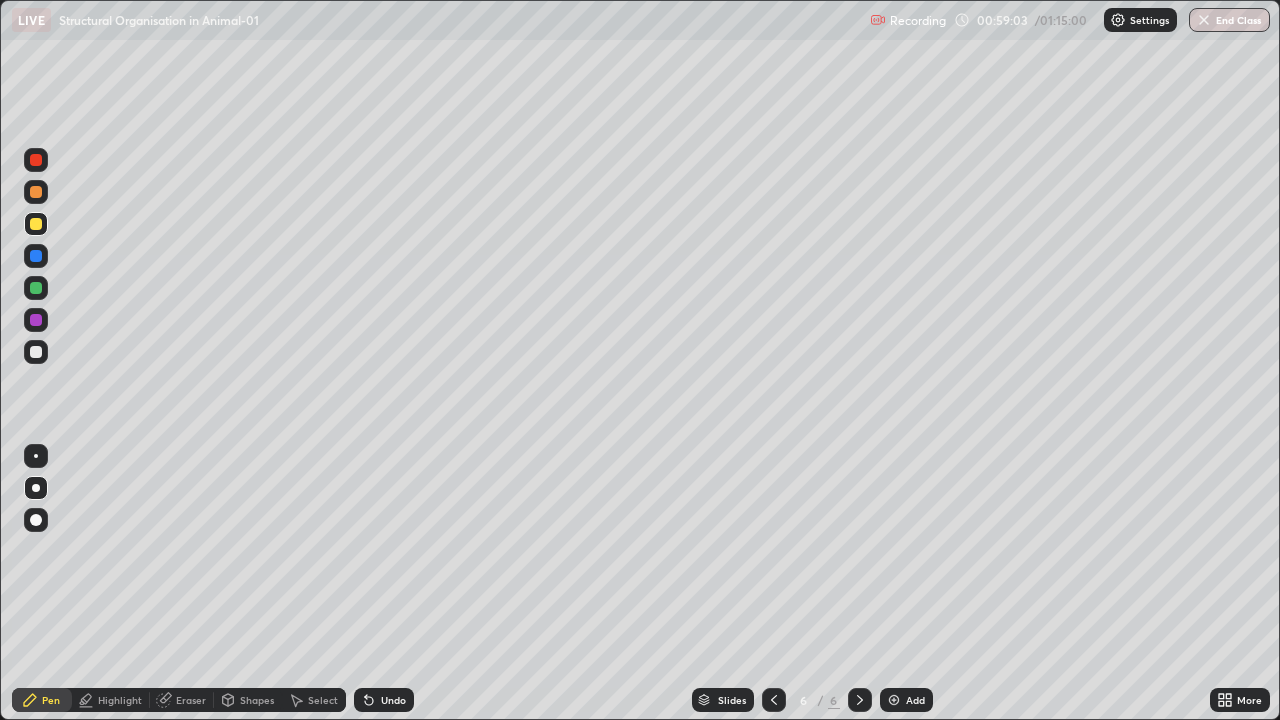 click at bounding box center [36, 488] 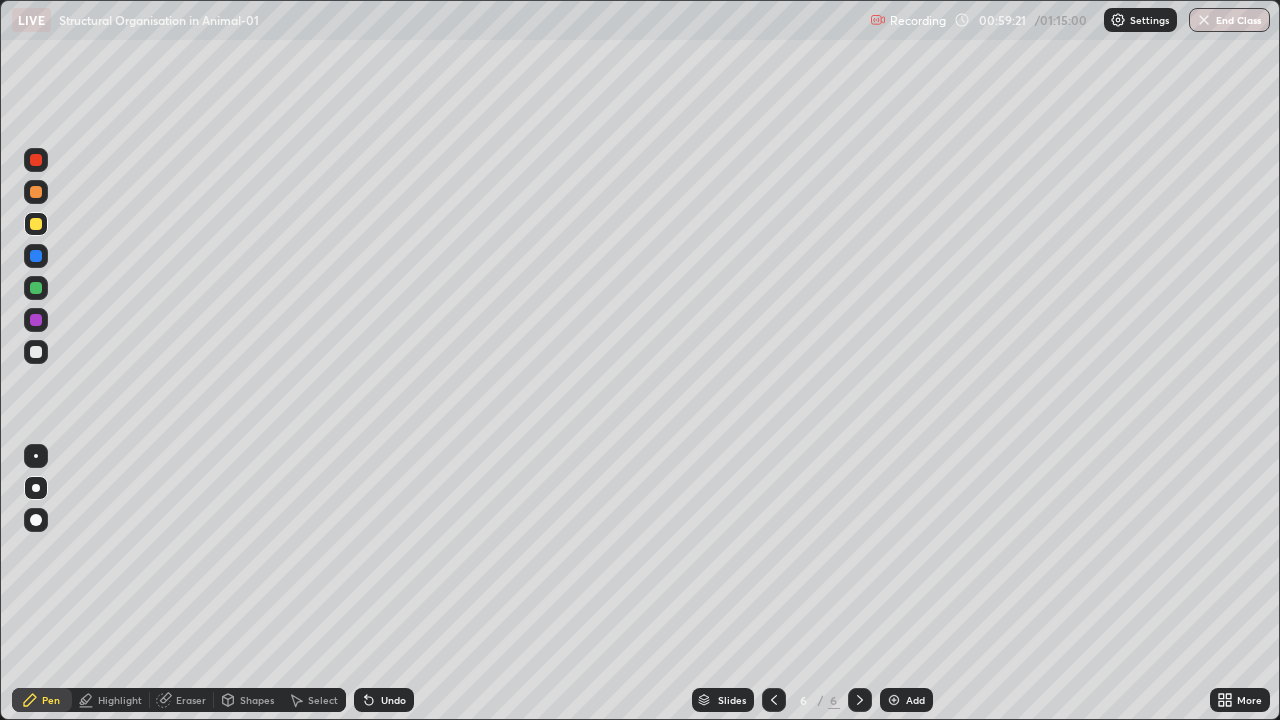 click at bounding box center [36, 352] 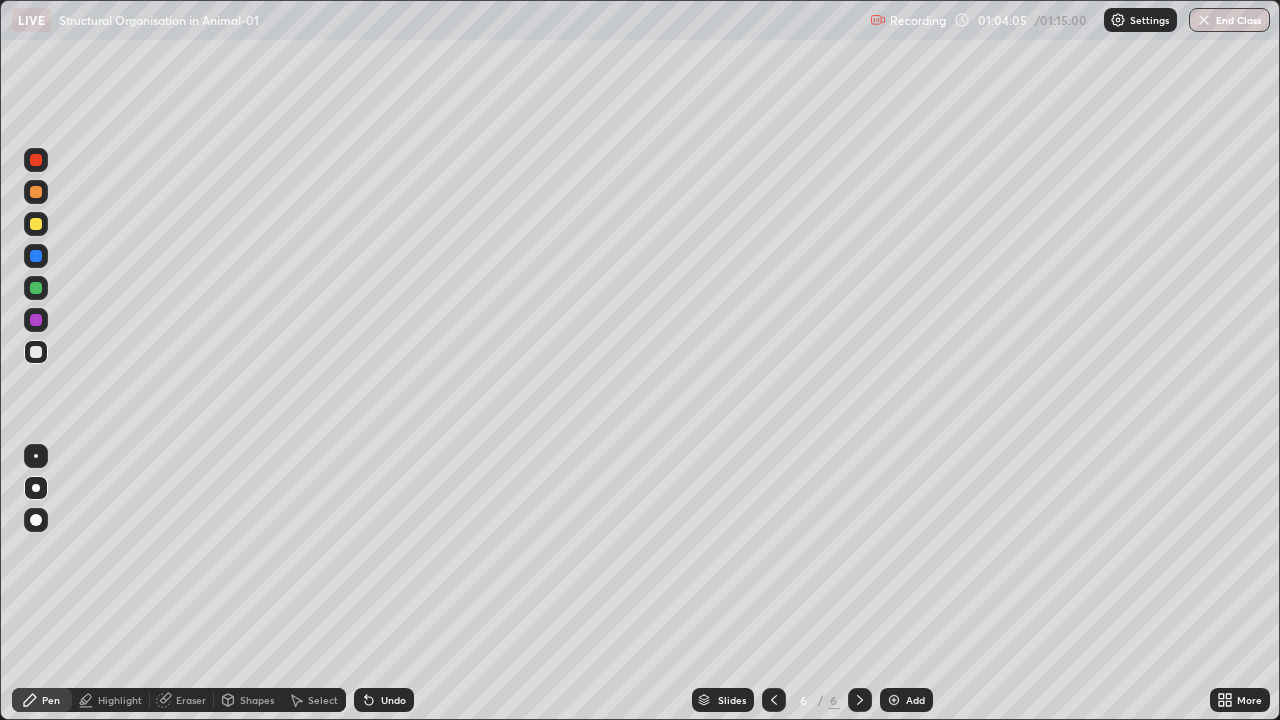 click on "Add" at bounding box center [915, 700] 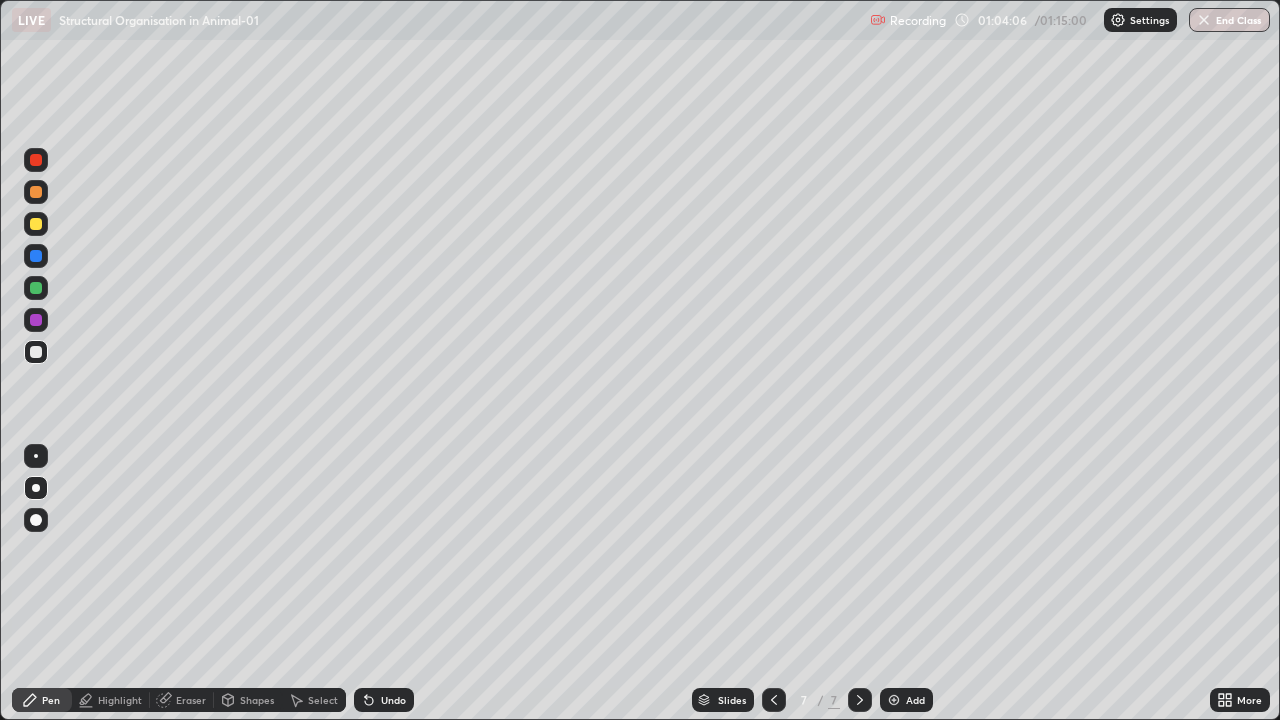 click at bounding box center [36, 352] 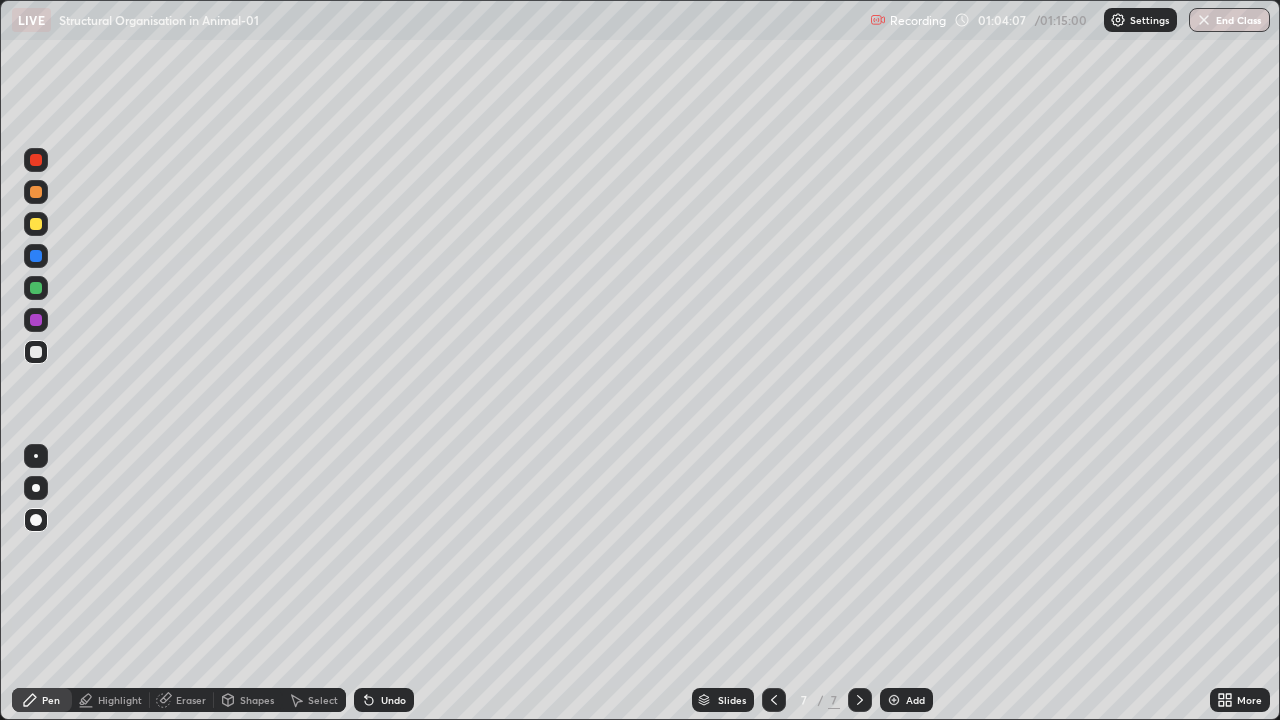 click at bounding box center [36, 224] 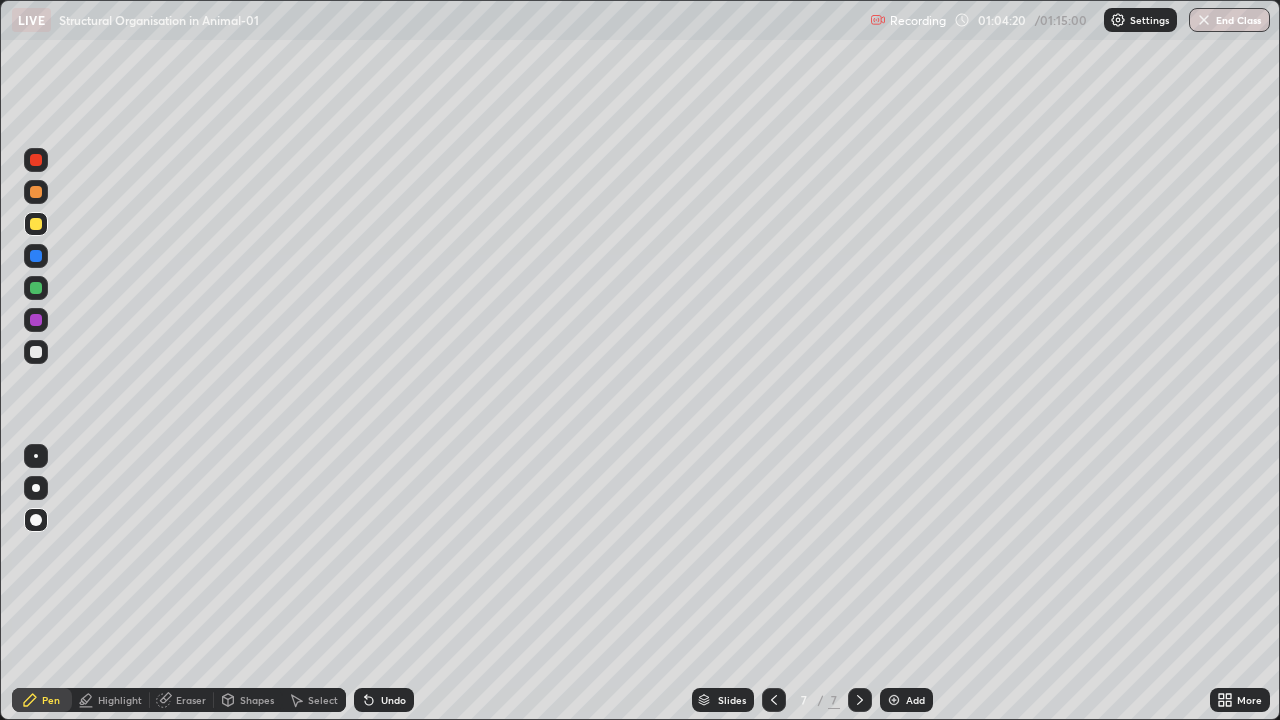 click at bounding box center (36, 224) 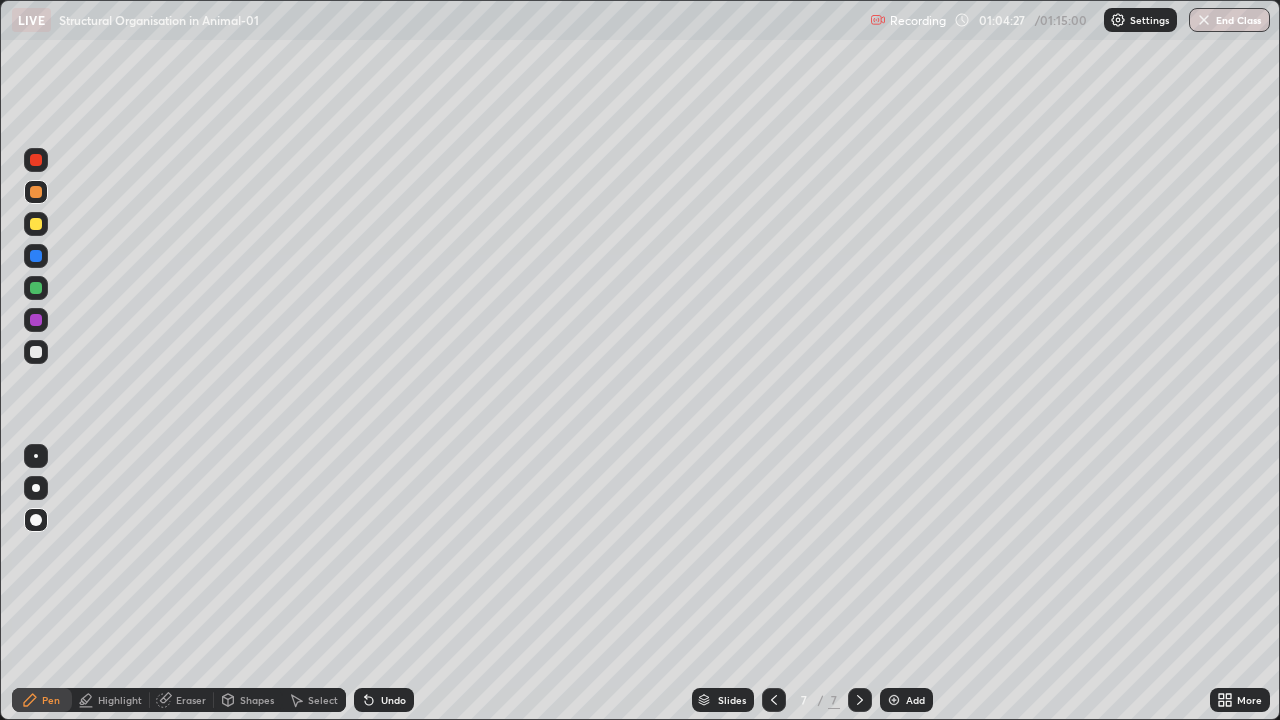 click on "Undo" at bounding box center (384, 700) 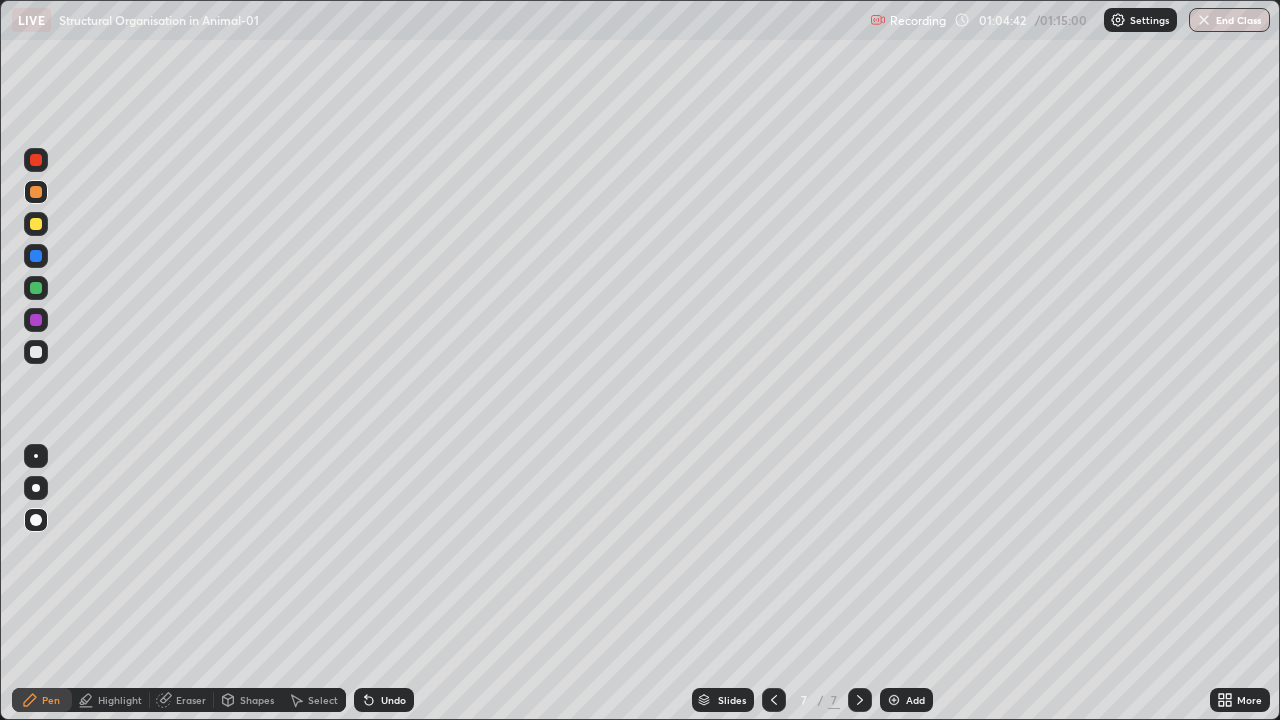 click at bounding box center [36, 224] 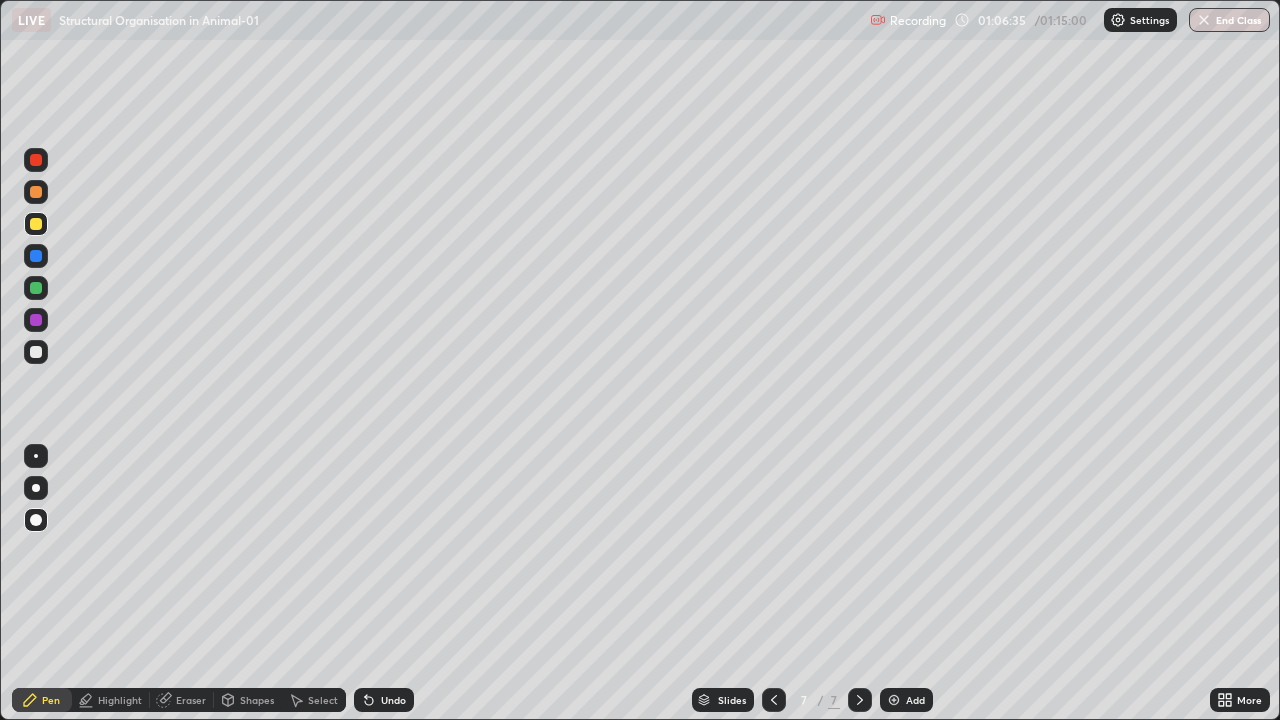 click on "End Class" at bounding box center (1229, 20) 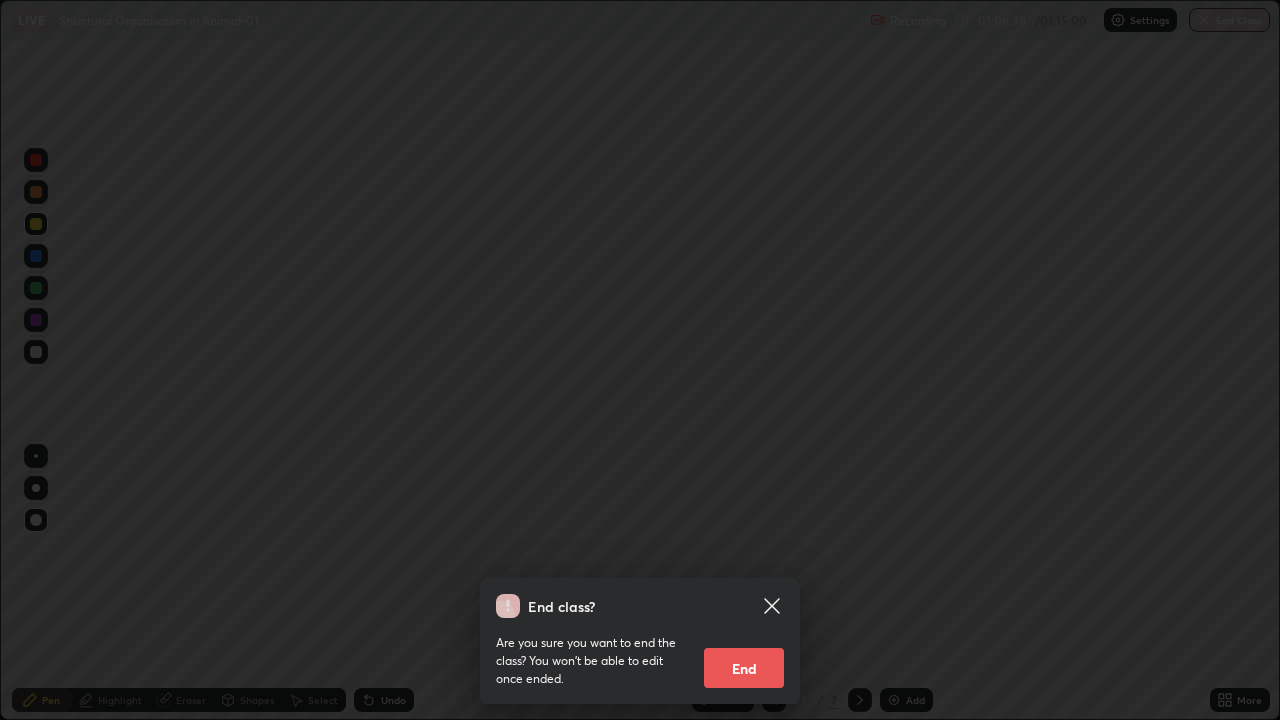 click 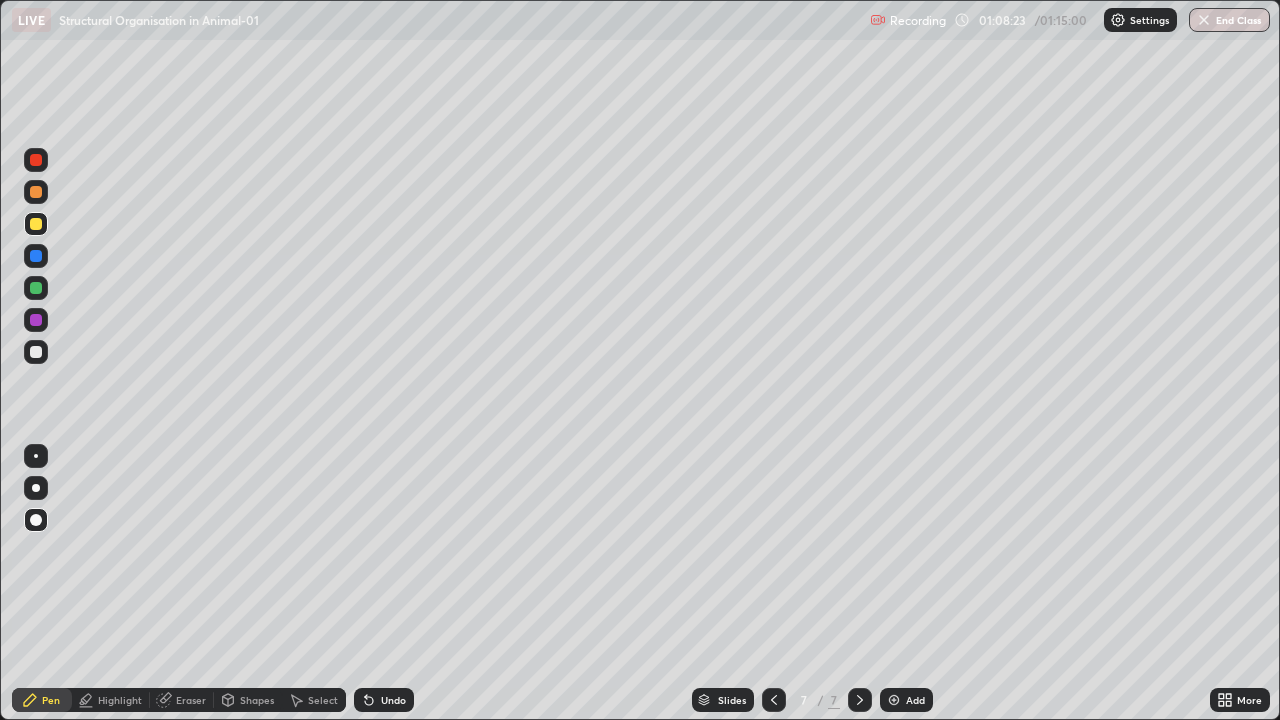 click on "End Class" at bounding box center (1229, 20) 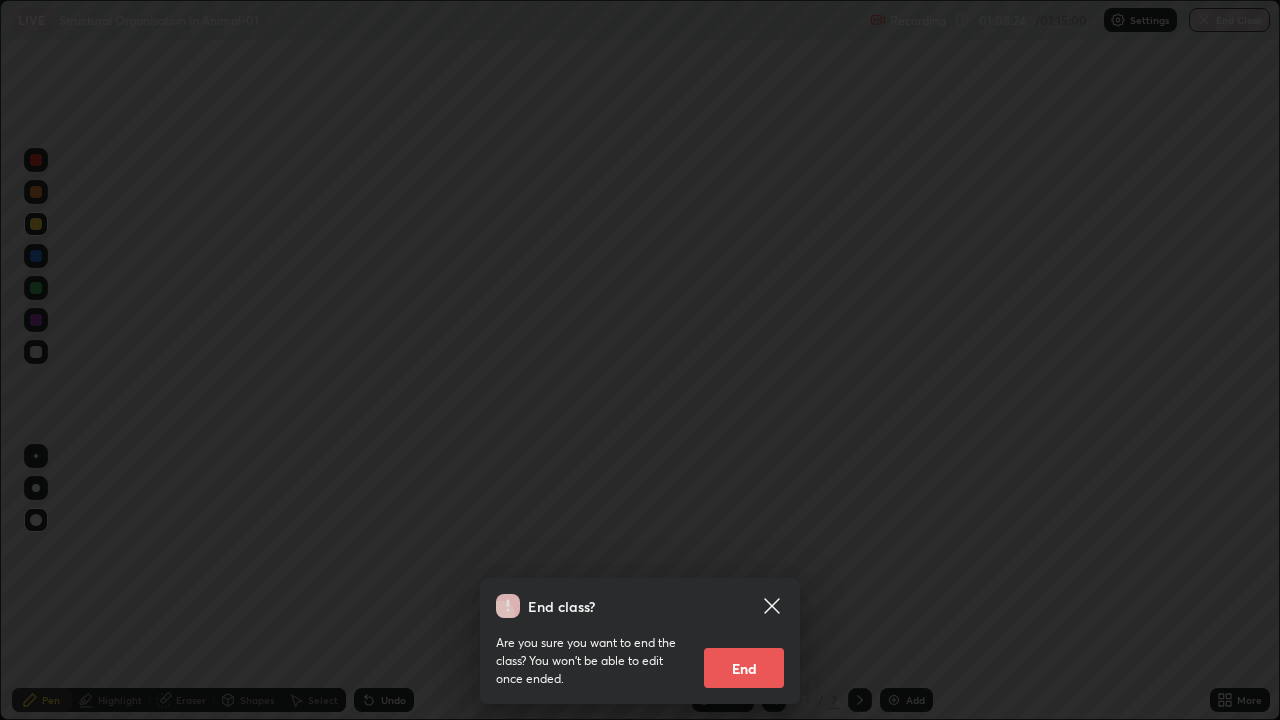 click on "End" at bounding box center (744, 668) 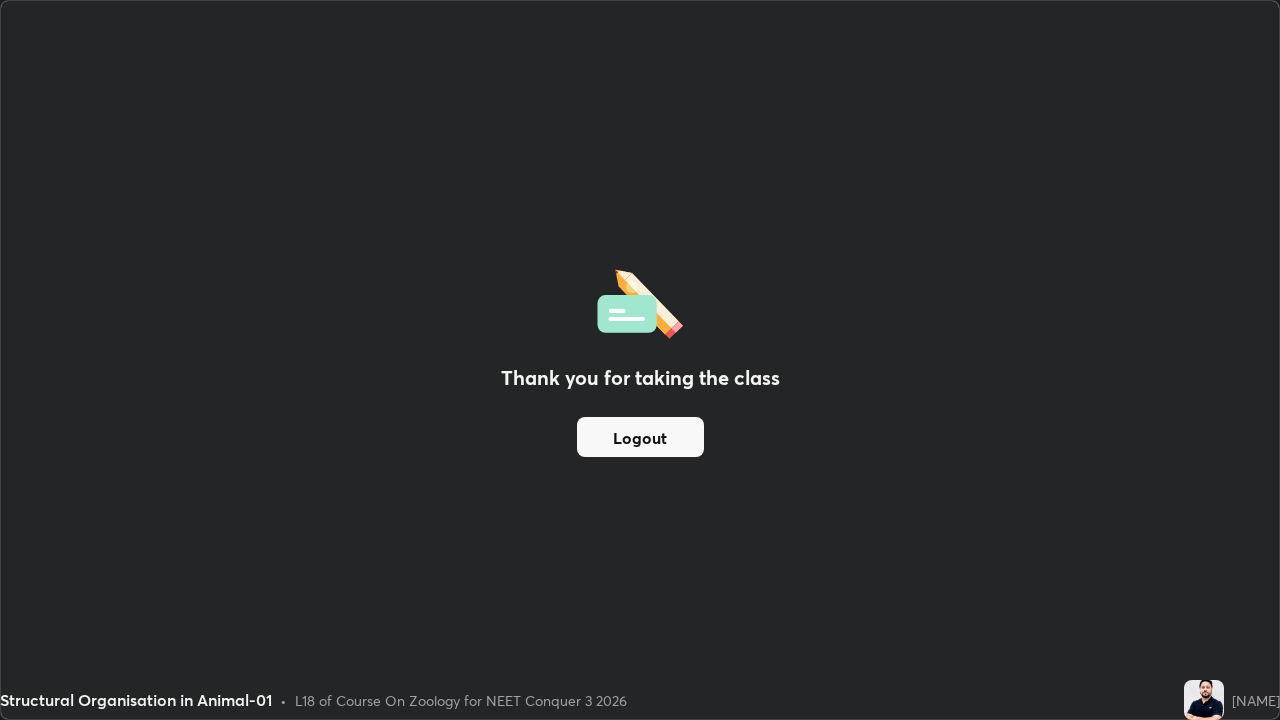 click on "Logout" at bounding box center (640, 437) 